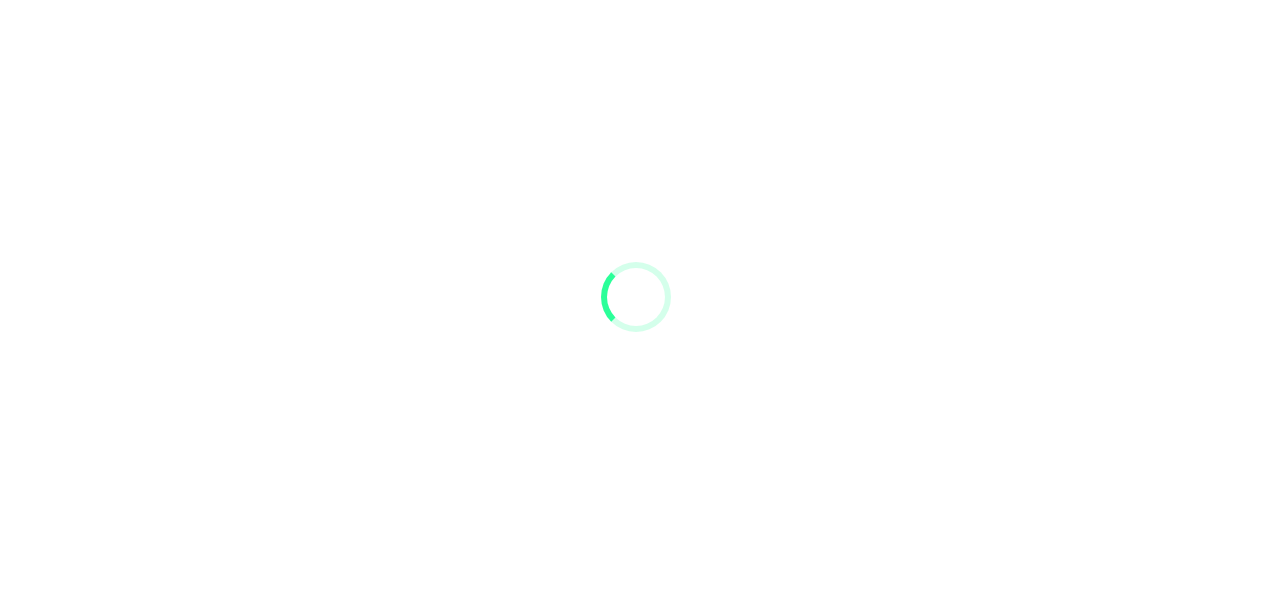 scroll, scrollTop: 0, scrollLeft: 0, axis: both 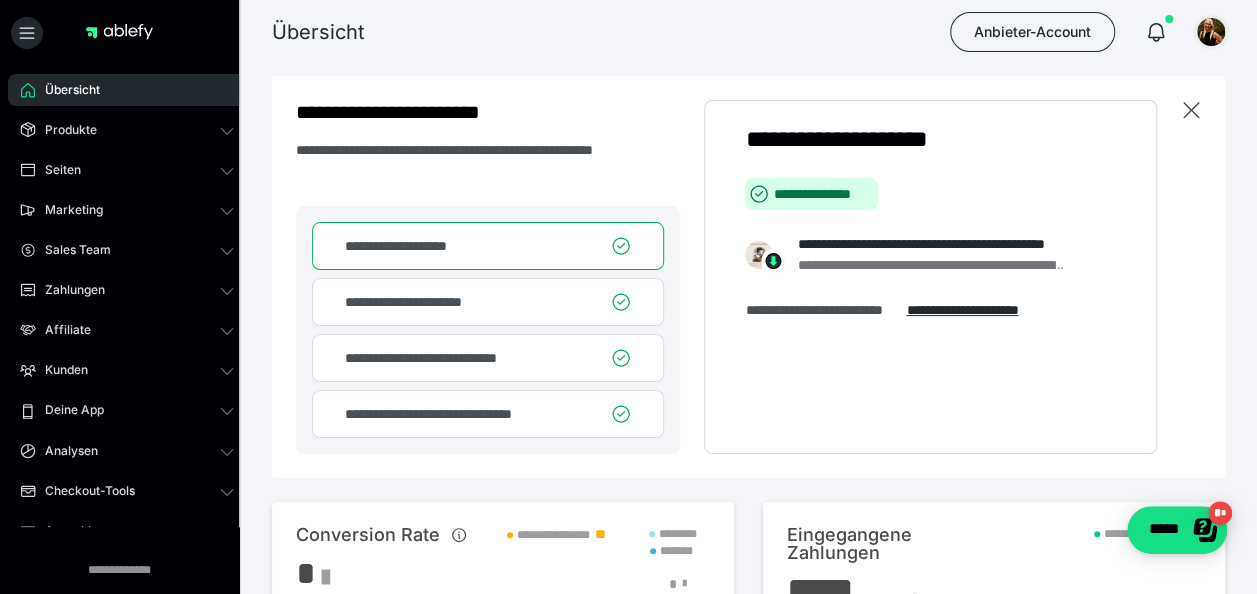 click at bounding box center [1211, 32] 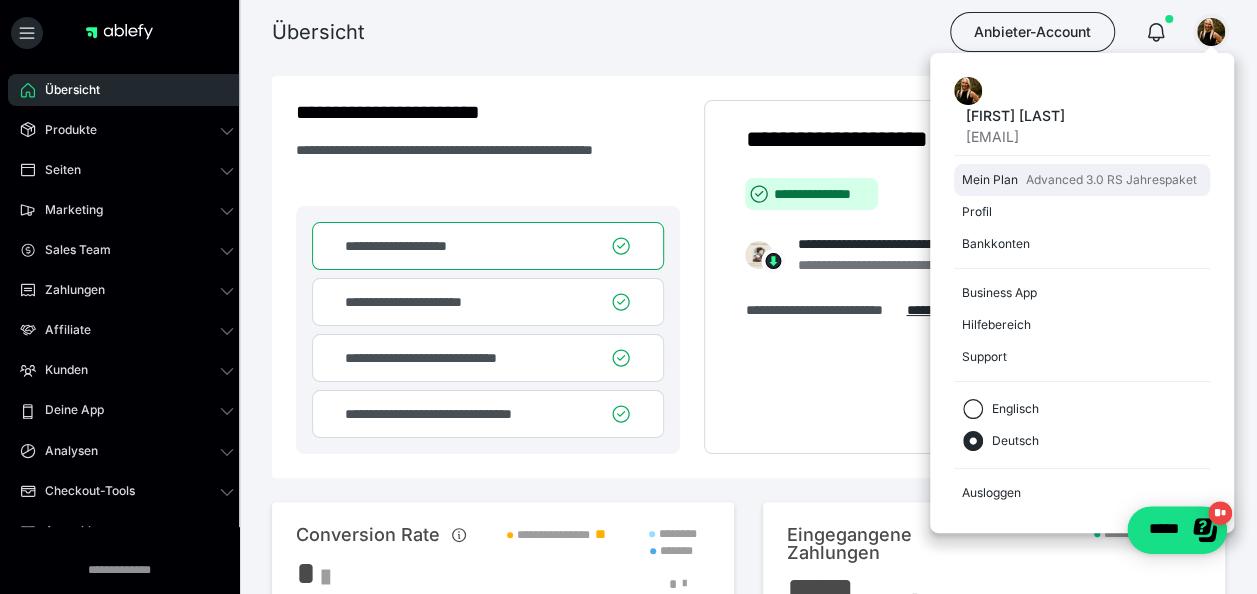 click on "Advanced 3.0 RS Jahrespaket" at bounding box center [1111, 180] 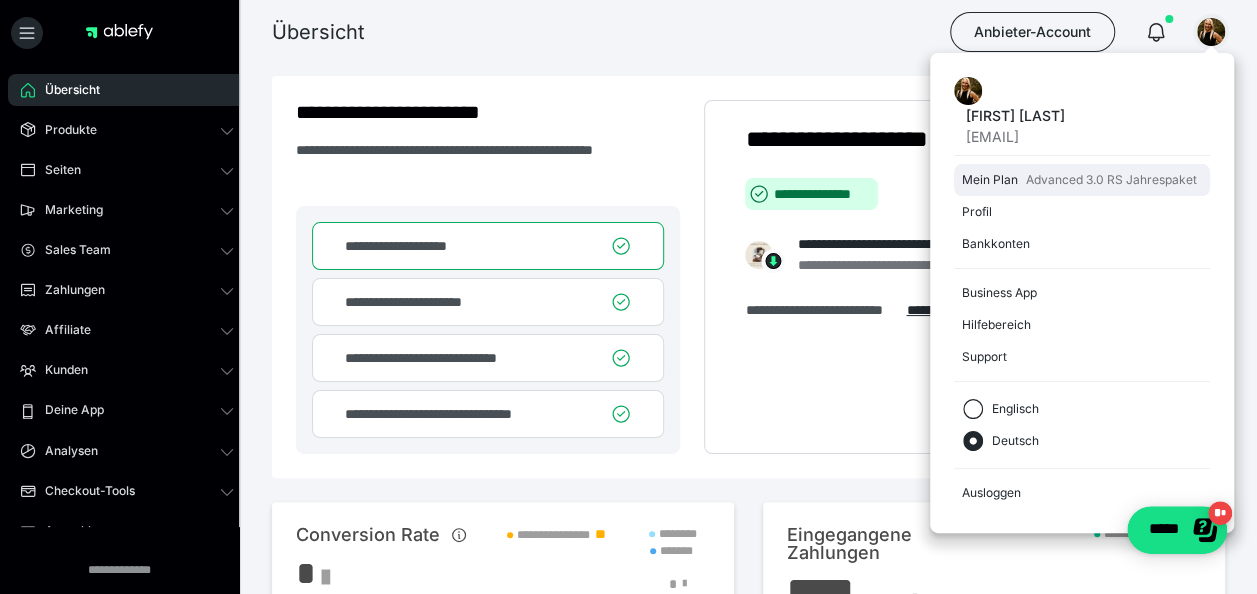 click on "Mein Plan" at bounding box center [990, 180] 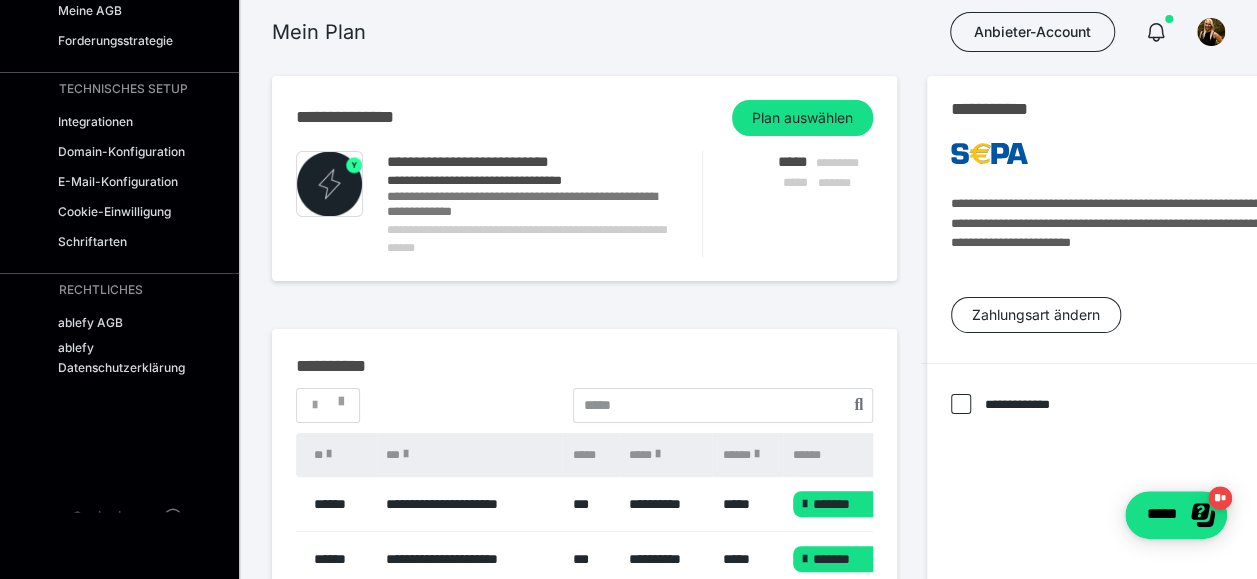 scroll, scrollTop: 459, scrollLeft: 0, axis: vertical 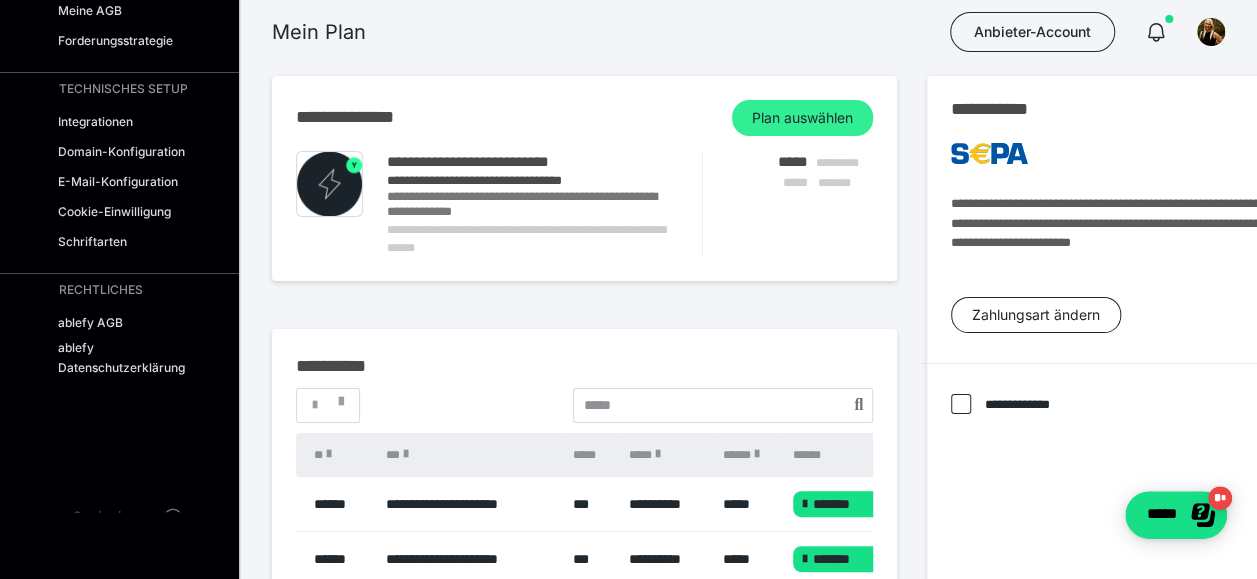 click on "Plan auswählen" at bounding box center [802, 118] 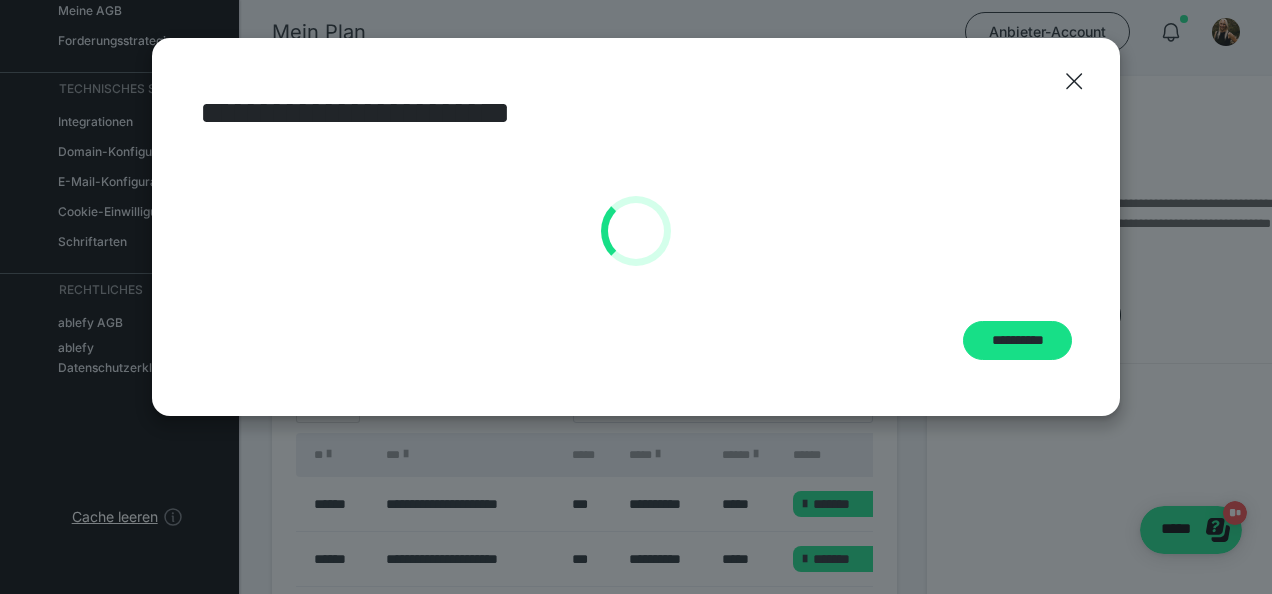 scroll, scrollTop: 444, scrollLeft: 0, axis: vertical 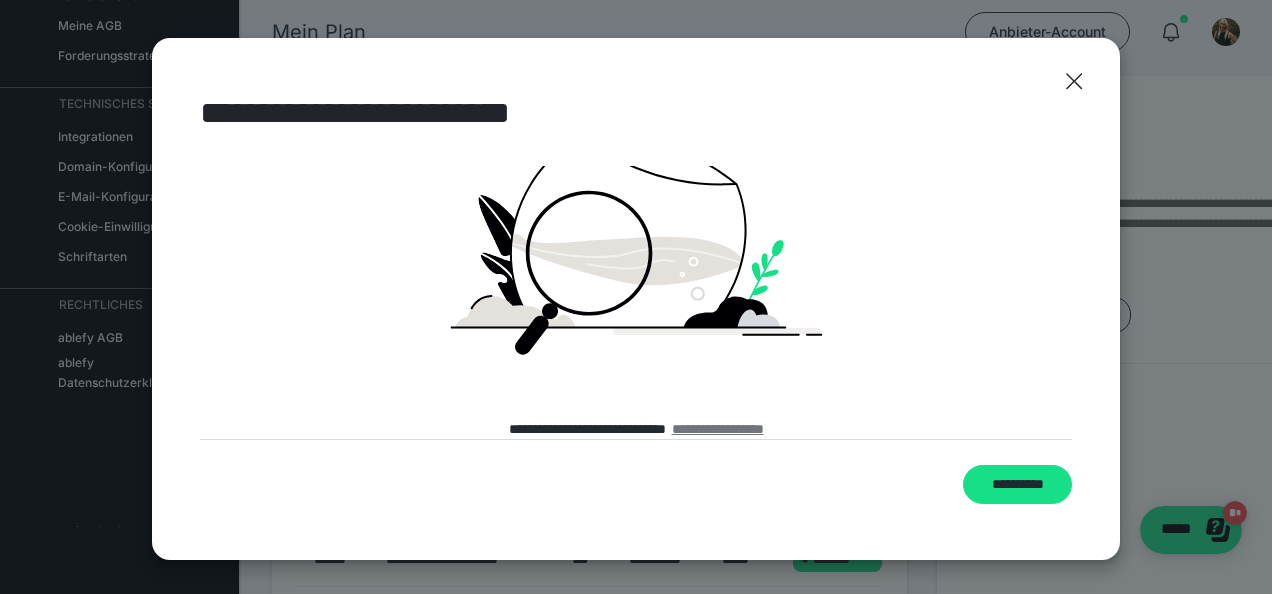 click on "**********" at bounding box center (718, 429) 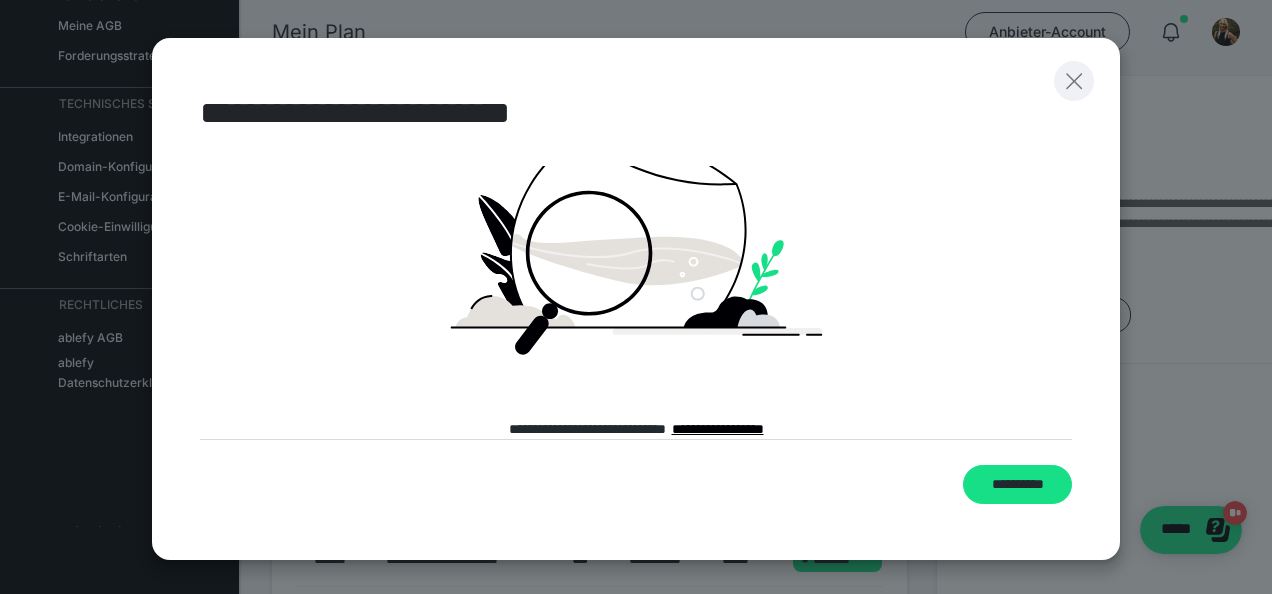 click 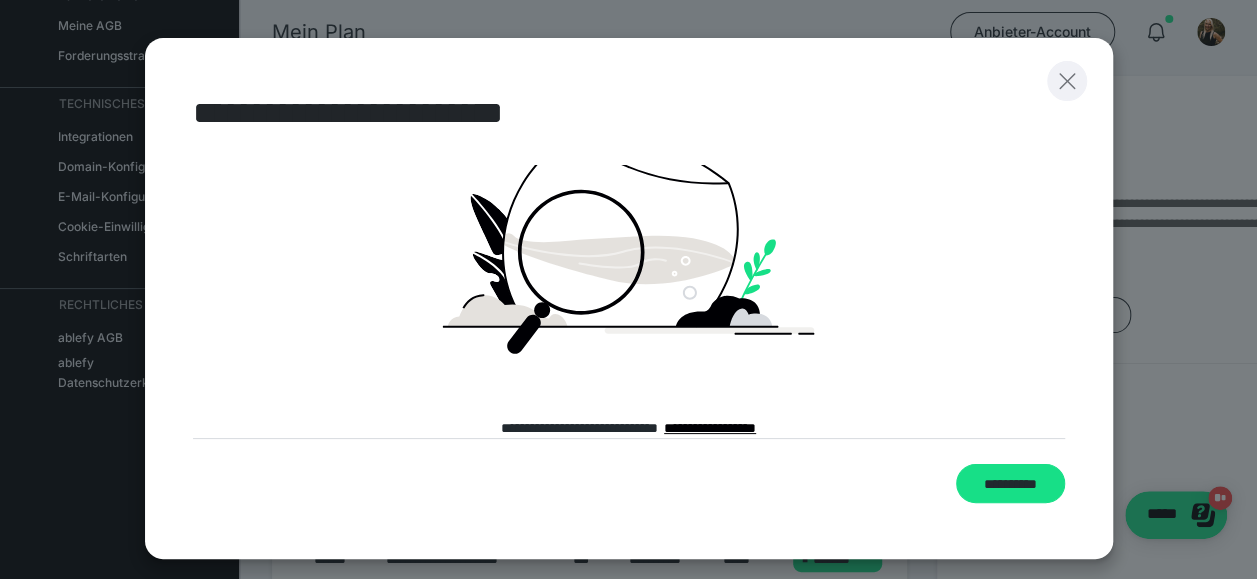 scroll, scrollTop: 459, scrollLeft: 0, axis: vertical 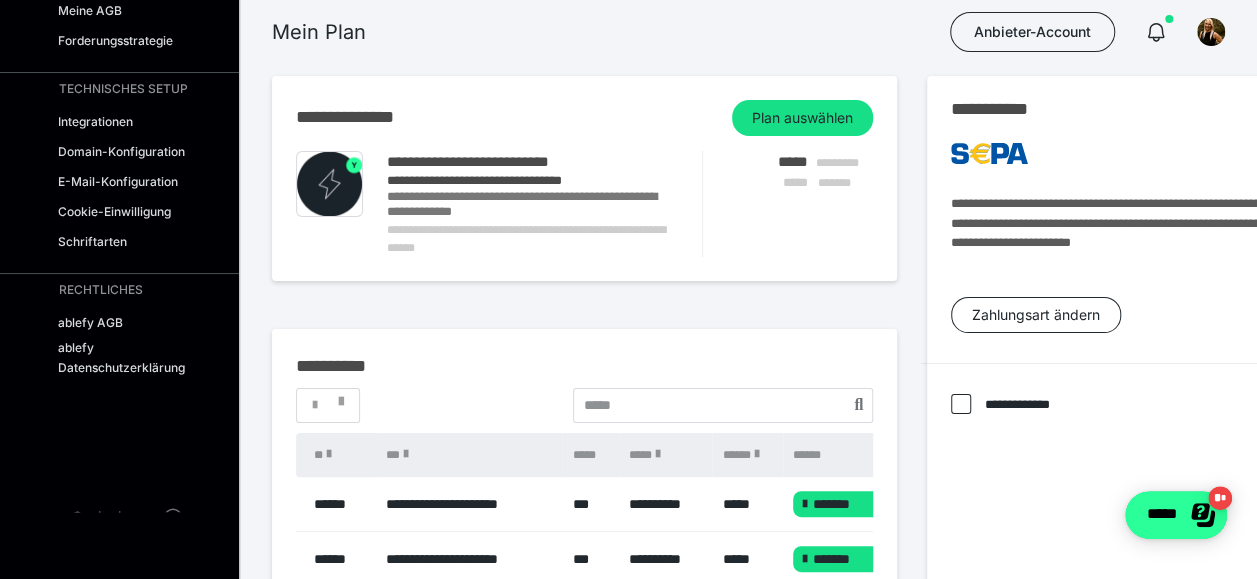 click on "*****" at bounding box center (1176, 515) 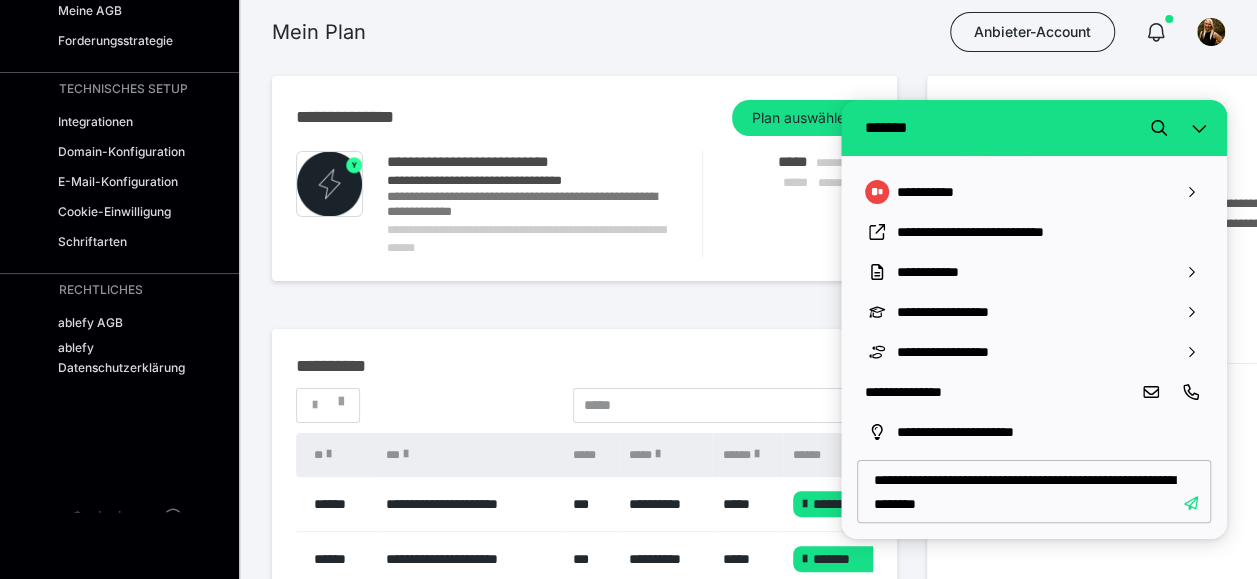 type on "**********" 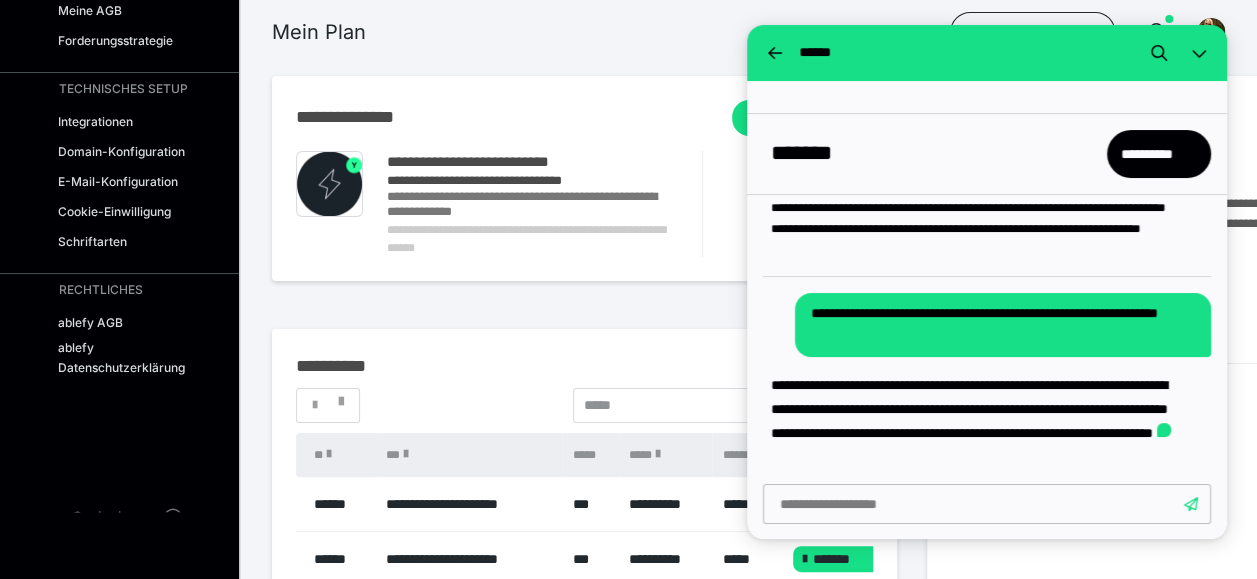scroll, scrollTop: 43, scrollLeft: 0, axis: vertical 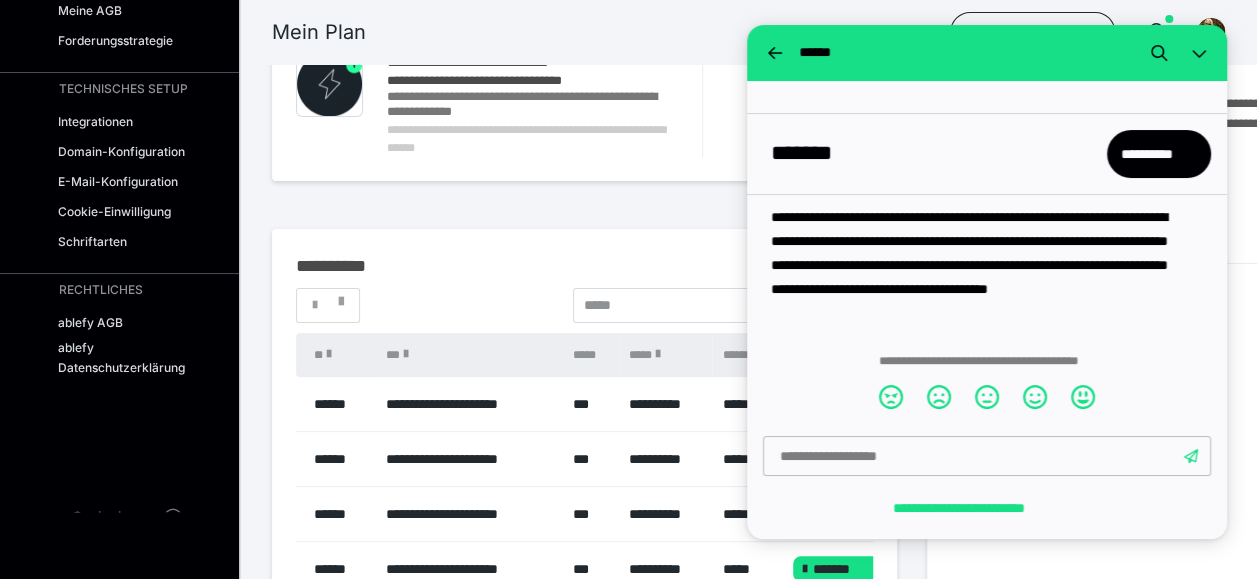 click at bounding box center (987, 455) 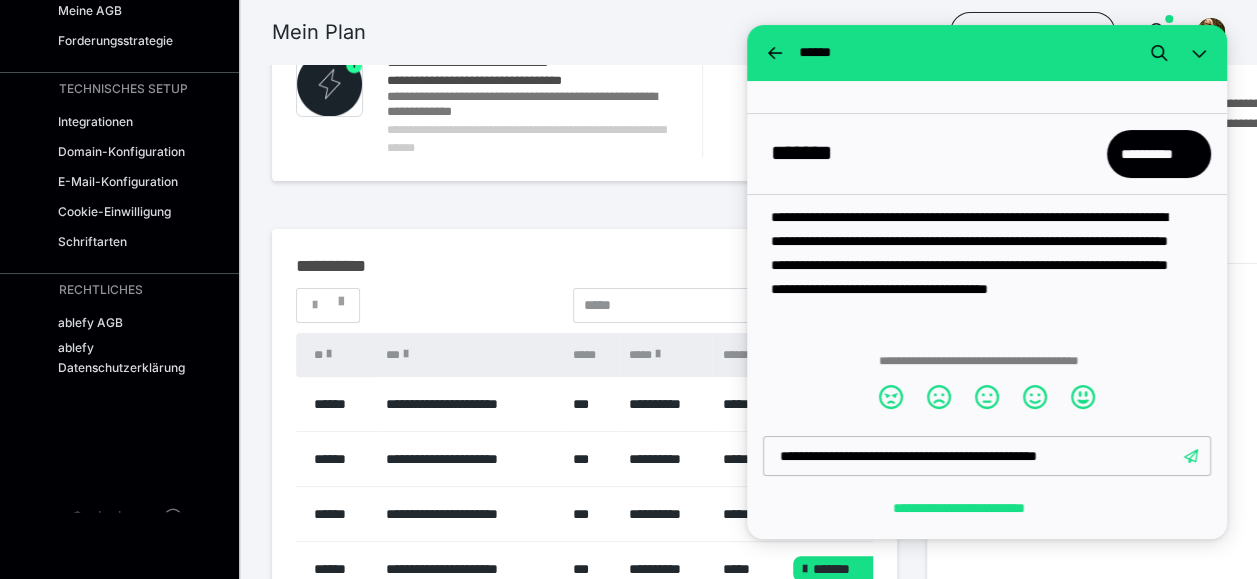 click on "**********" at bounding box center (987, 455) 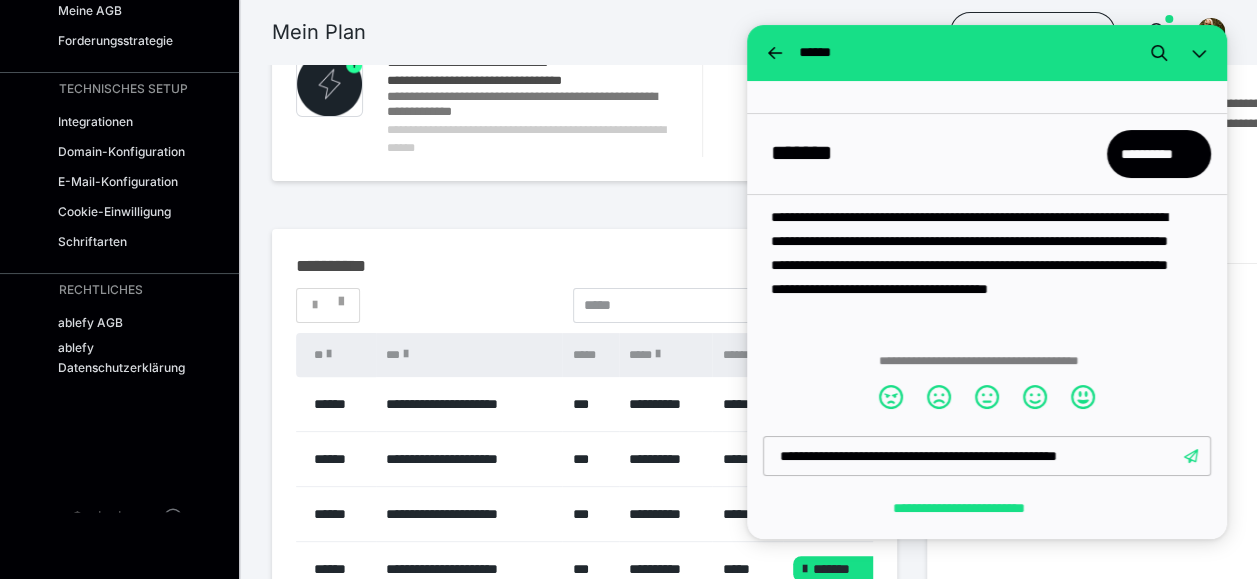 click on "**********" at bounding box center [987, 455] 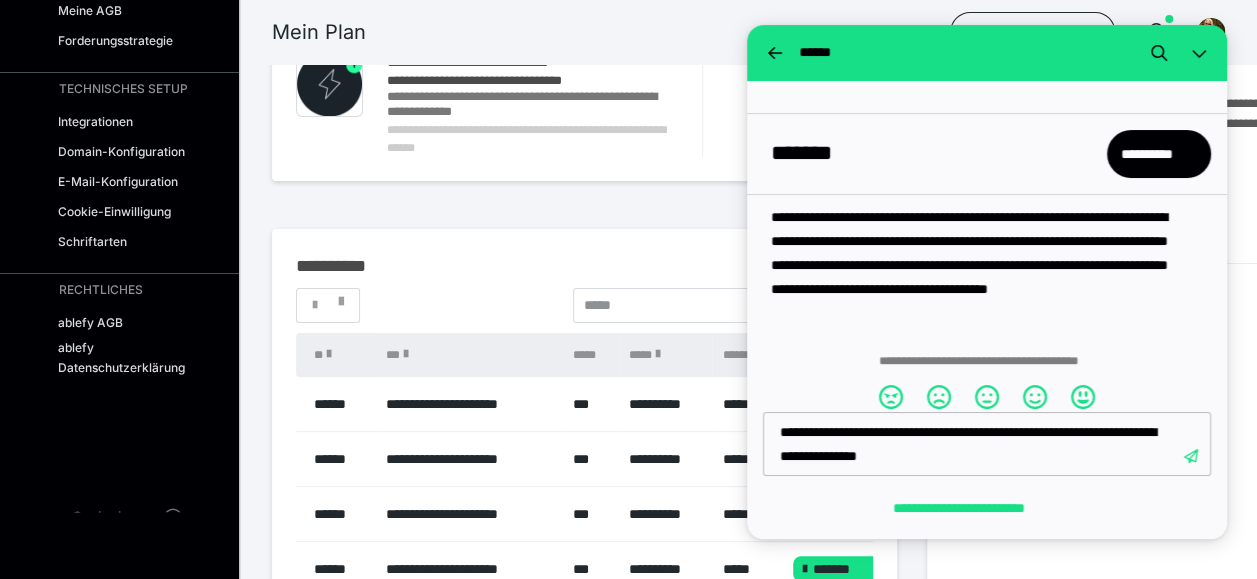 type on "**********" 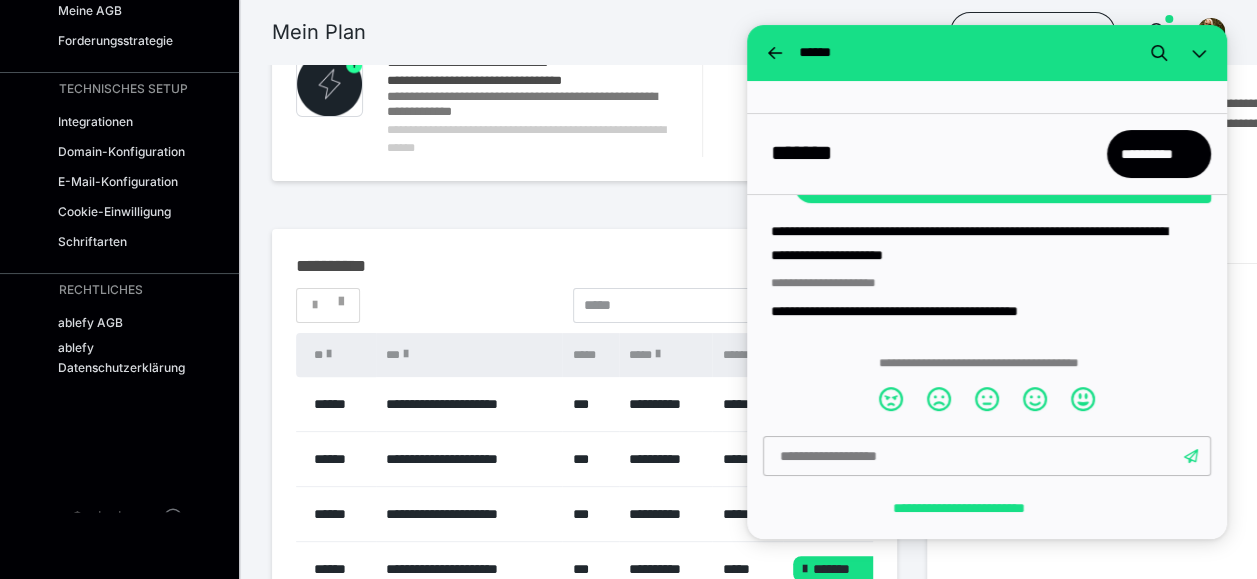 scroll, scrollTop: 391, scrollLeft: 0, axis: vertical 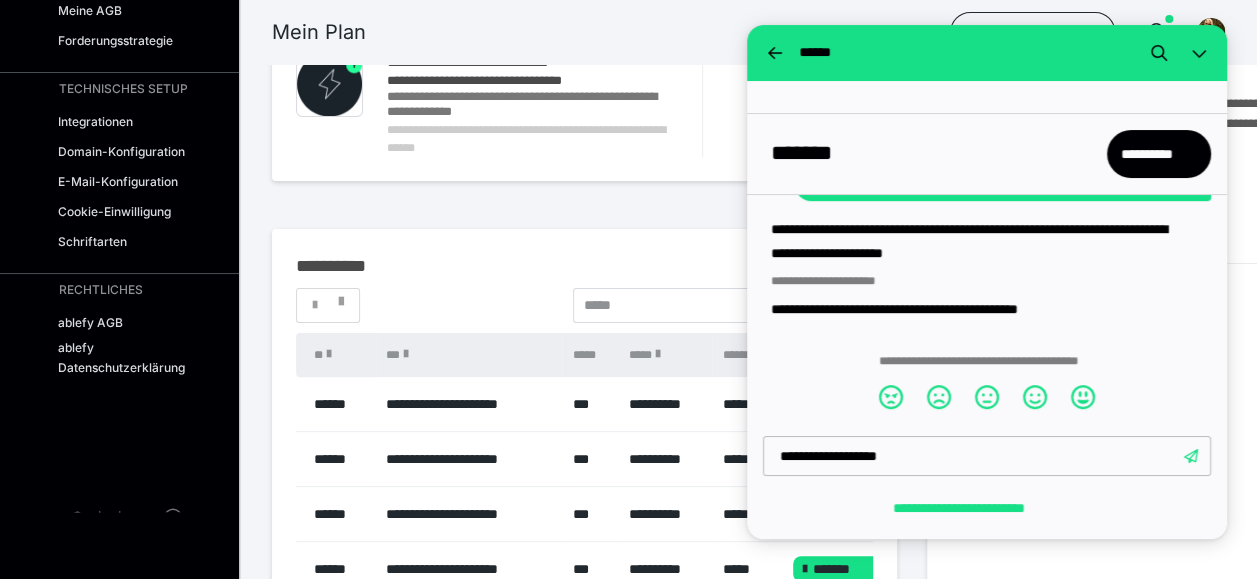type on "**********" 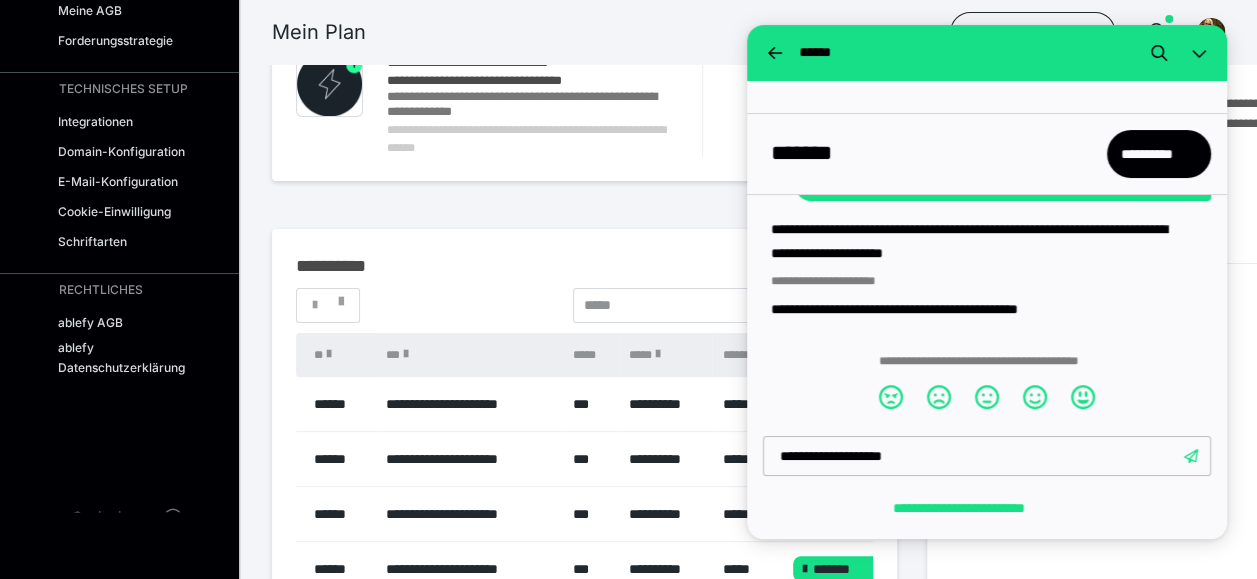 type 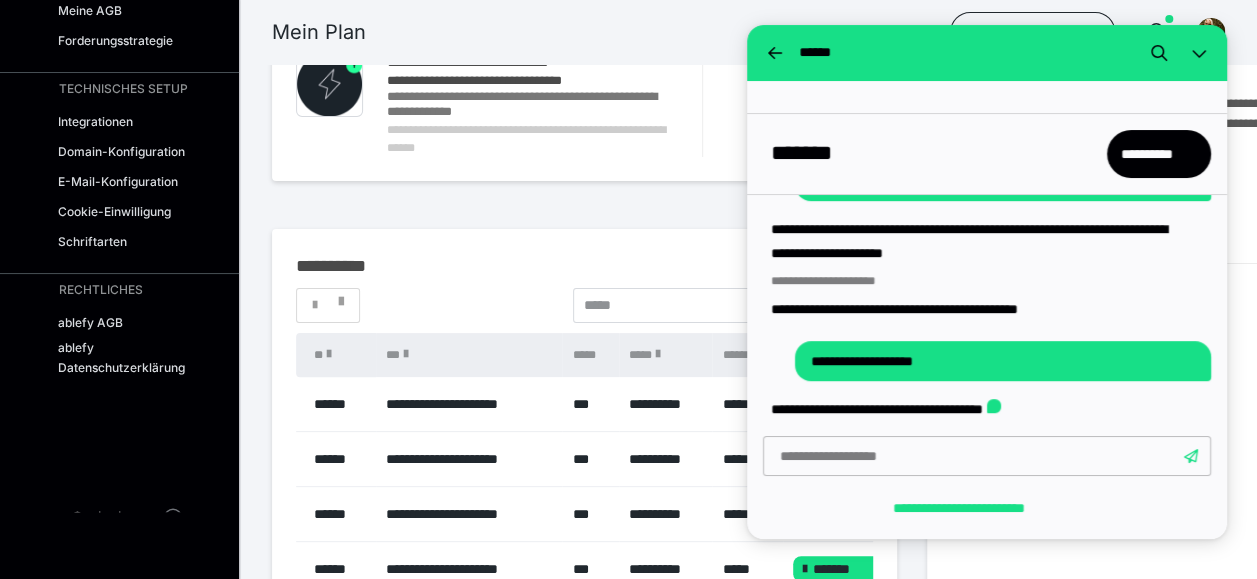 scroll, scrollTop: 415, scrollLeft: 0, axis: vertical 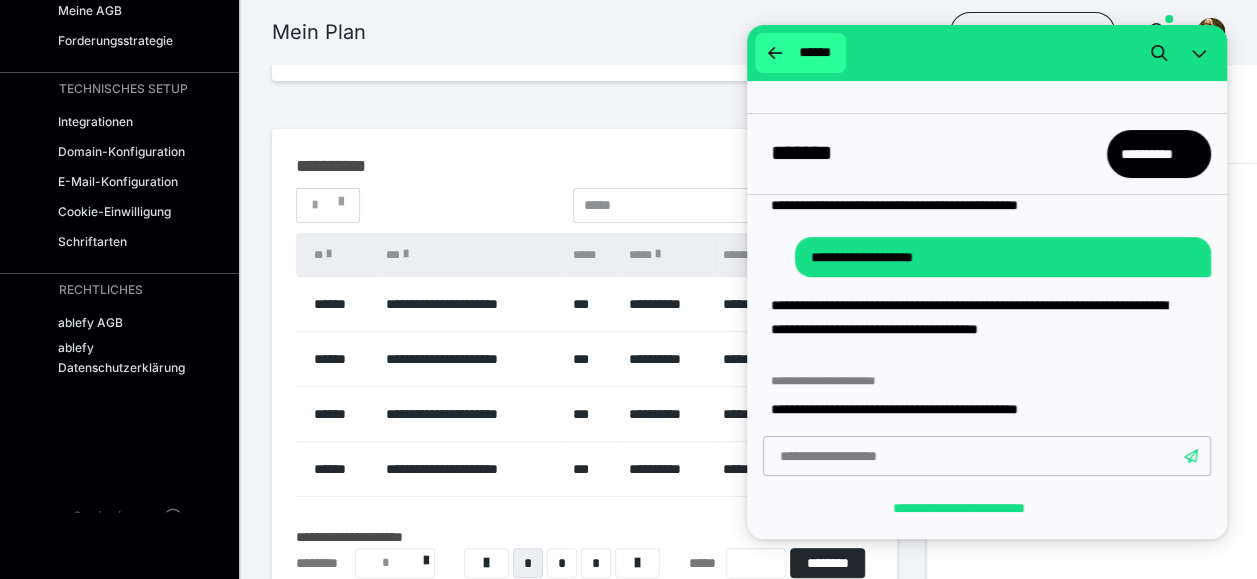 click on "******" at bounding box center [800, 53] 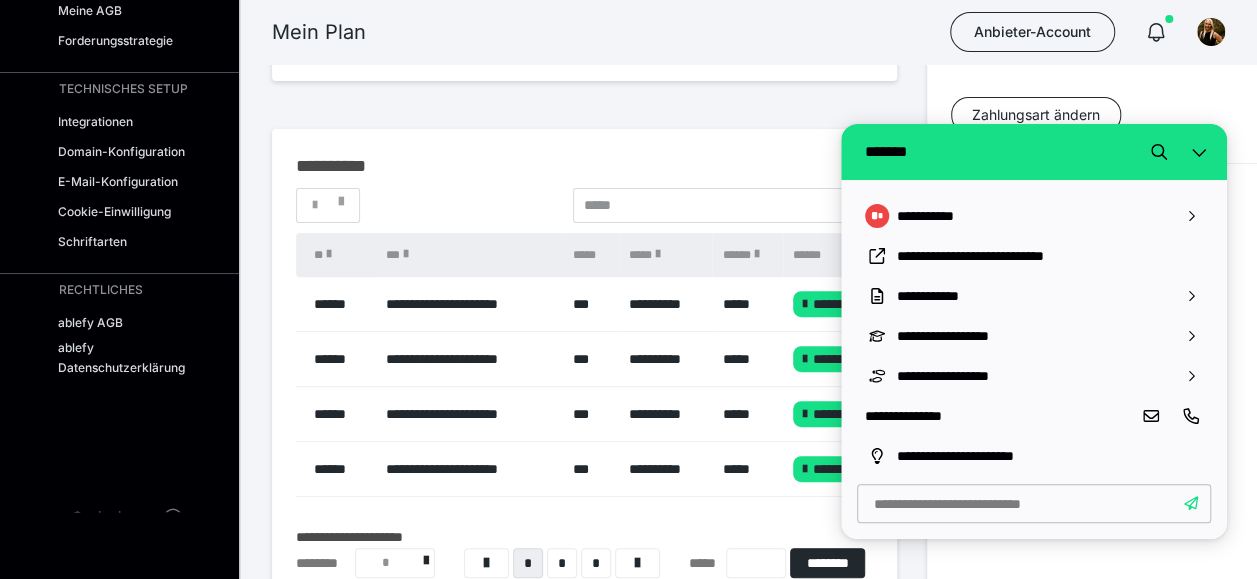 click on "Mein Plan Anbieter-Account" at bounding box center [628, 32] 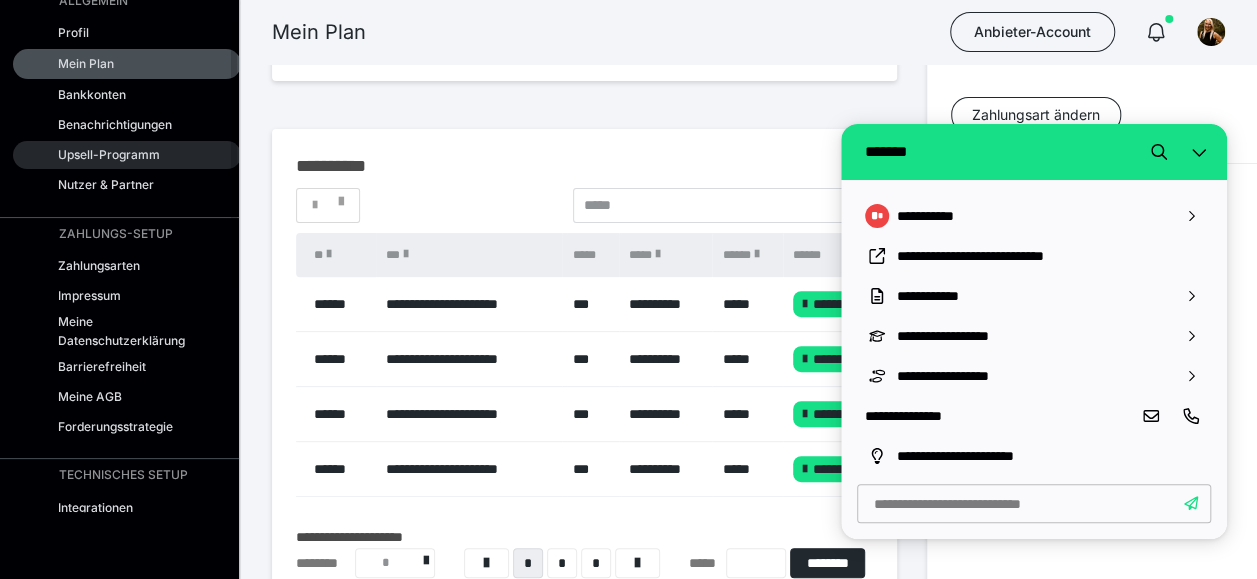 scroll, scrollTop: 0, scrollLeft: 0, axis: both 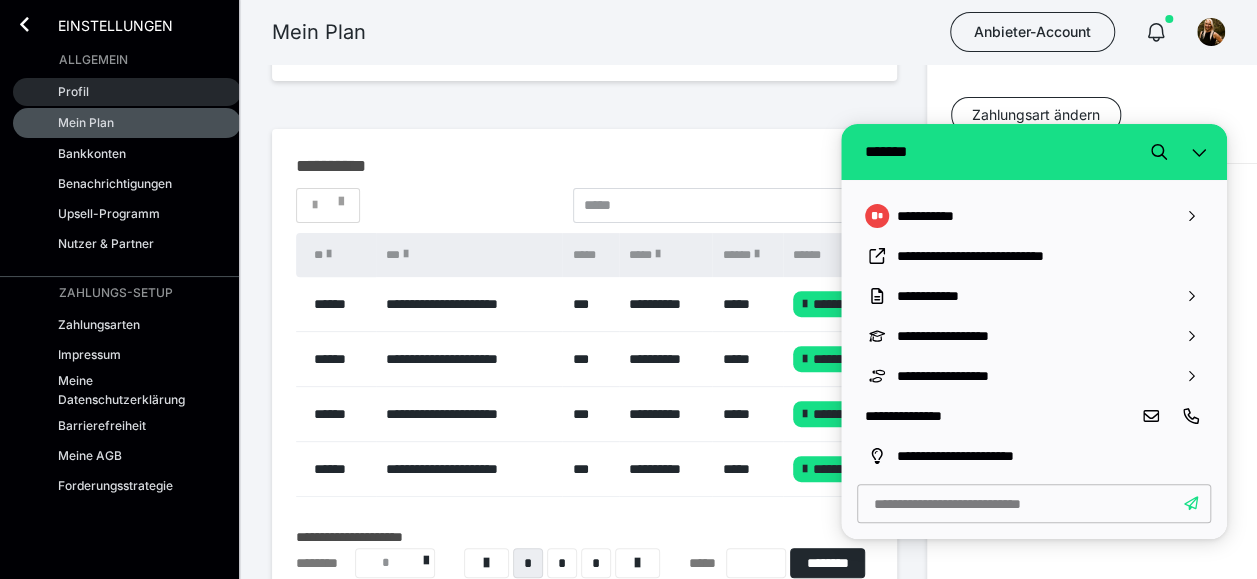 click on "Profil" at bounding box center [73, 91] 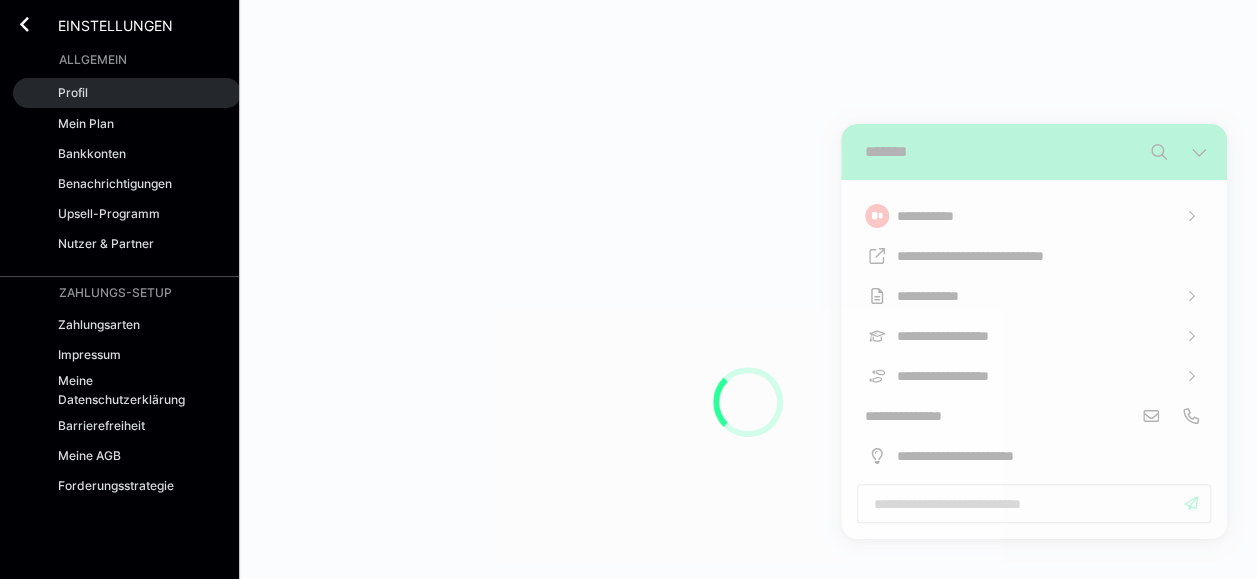 scroll, scrollTop: 0, scrollLeft: 0, axis: both 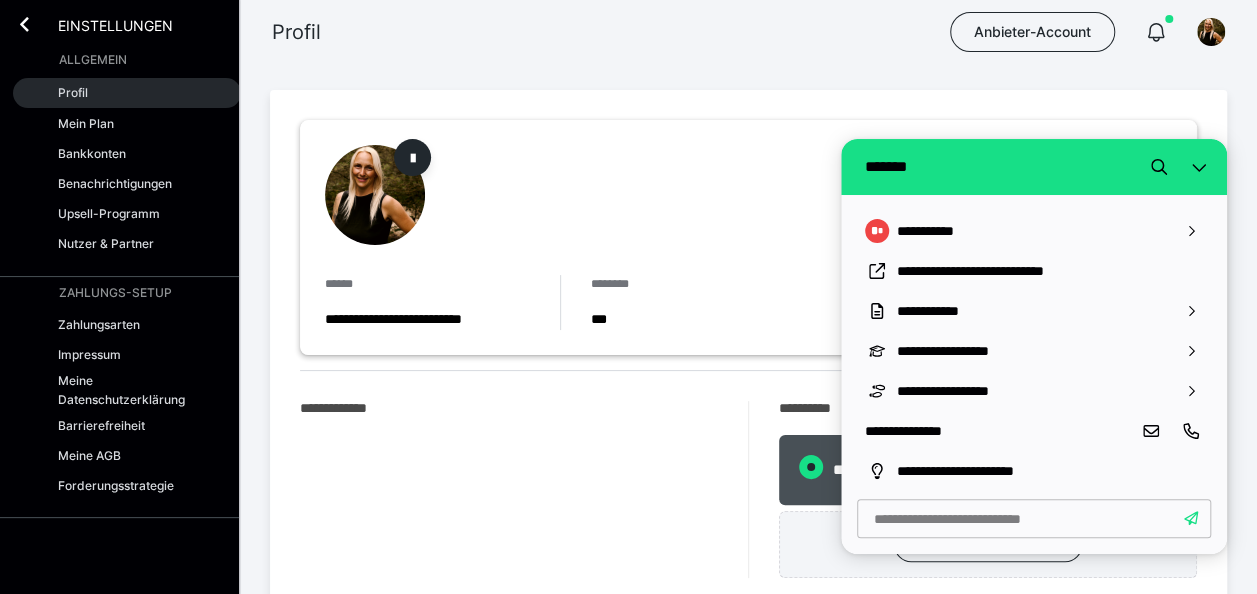radio on "****" 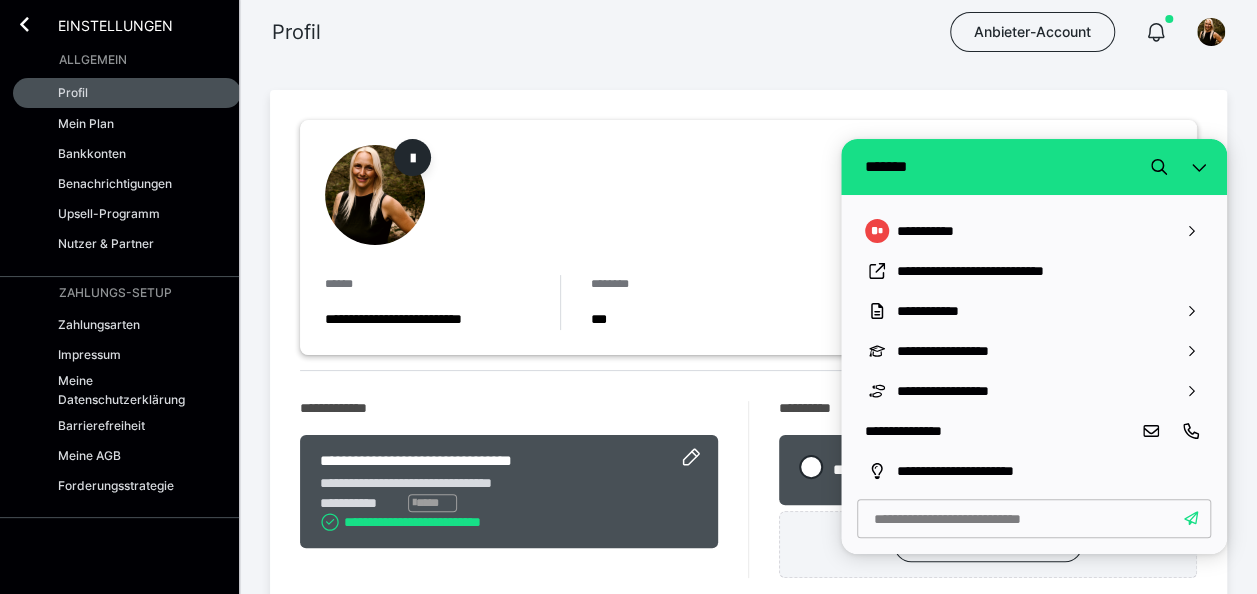 click on "Profil Anbieter-Account" at bounding box center [628, 32] 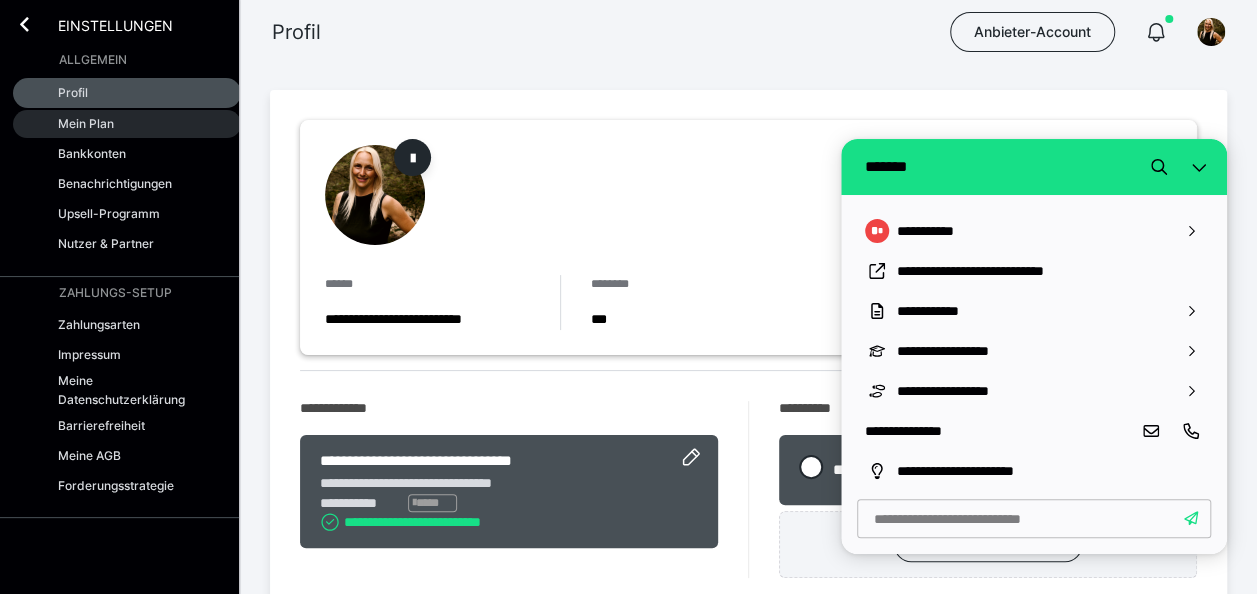 click on "Mein Plan" at bounding box center (86, 123) 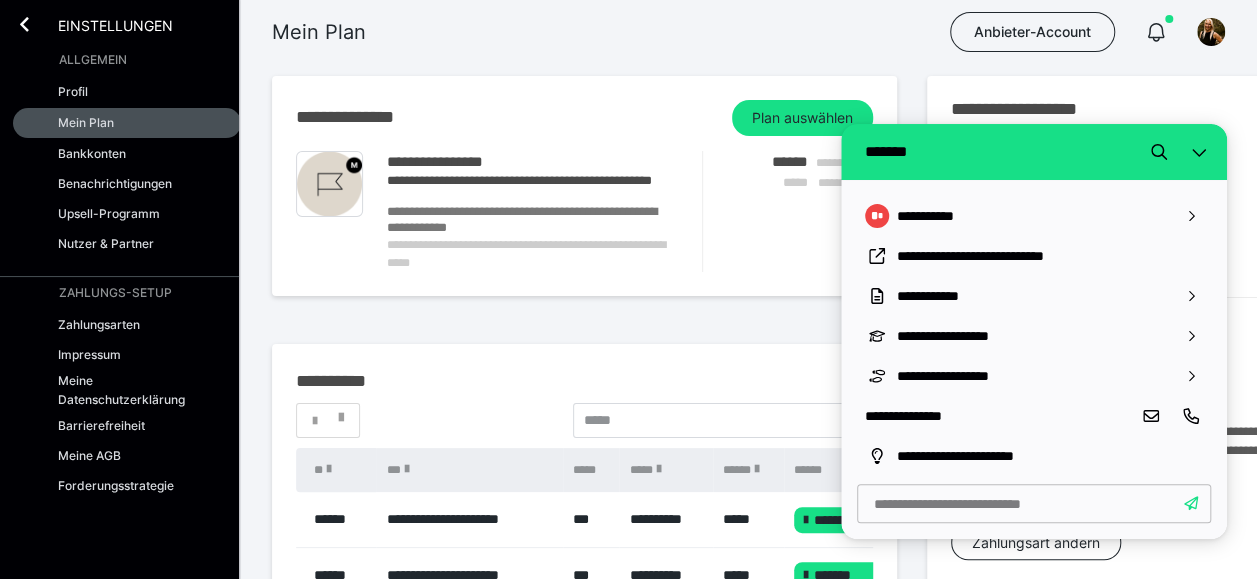 click on "Allgemein" at bounding box center (93, 60) 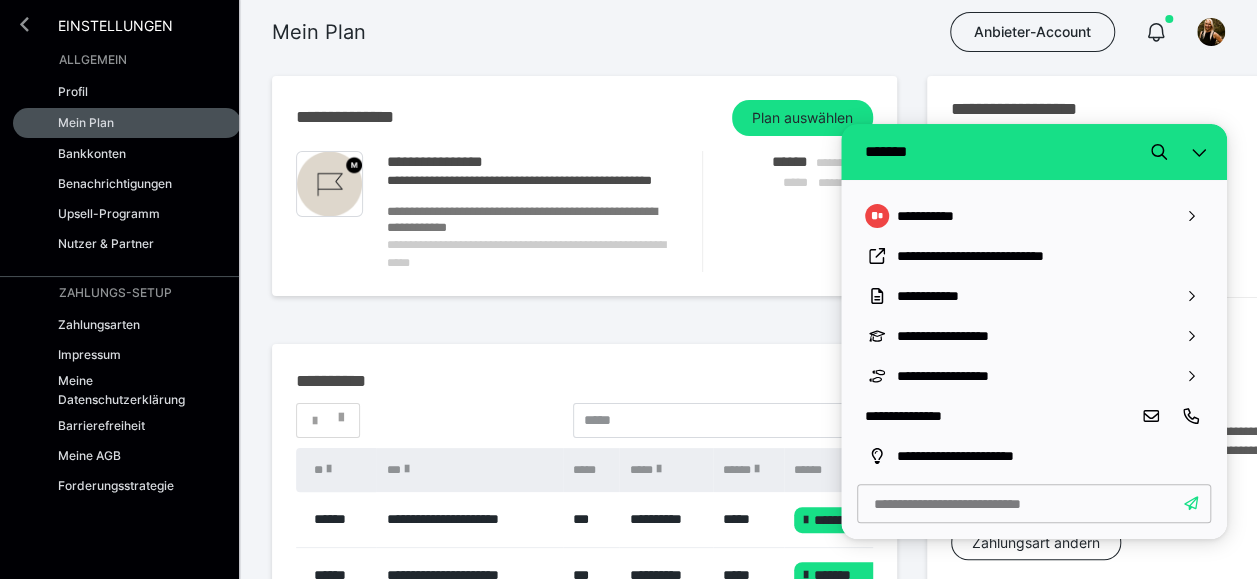 click at bounding box center [24, 24] 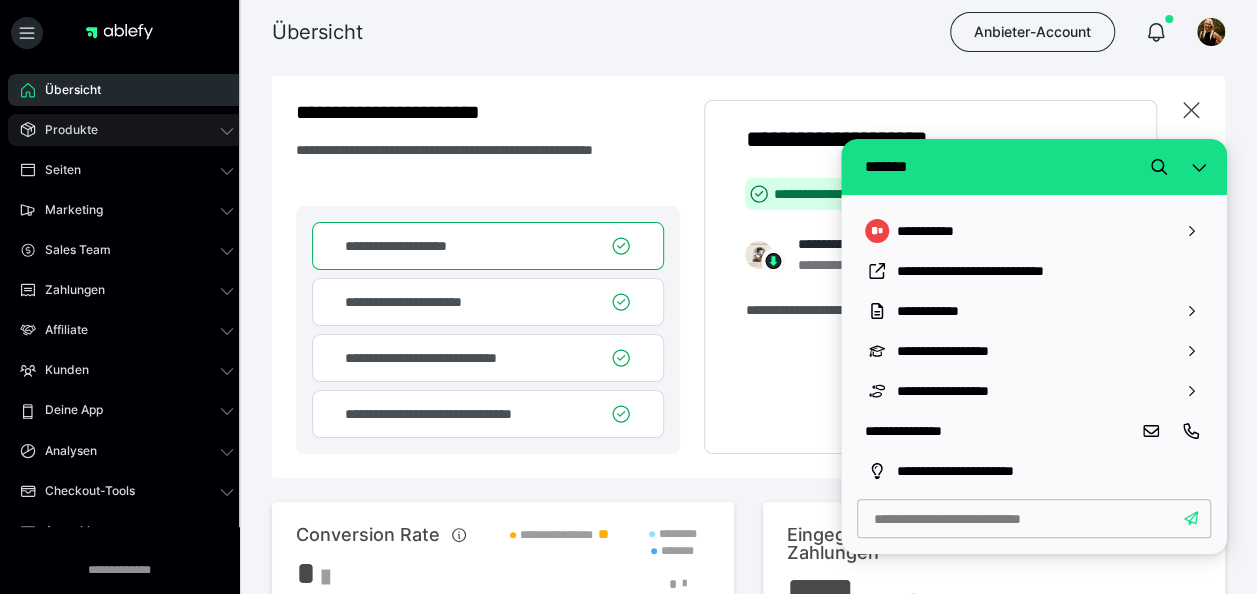 click on "Produkte" at bounding box center (64, 130) 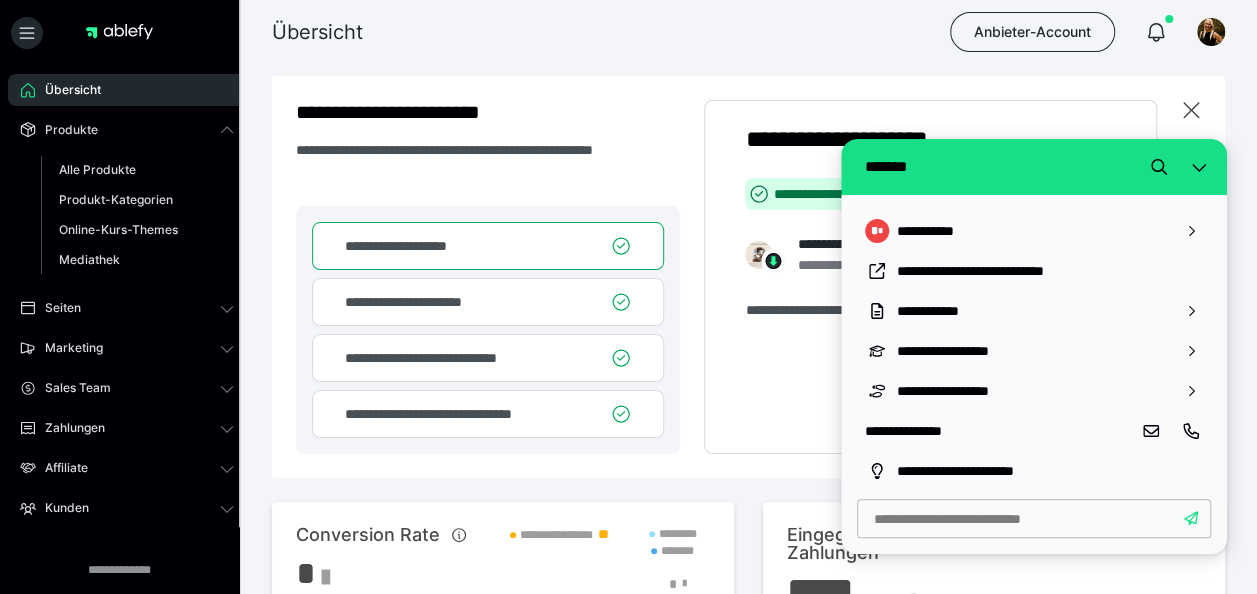 click on "*******" at bounding box center [1034, 167] 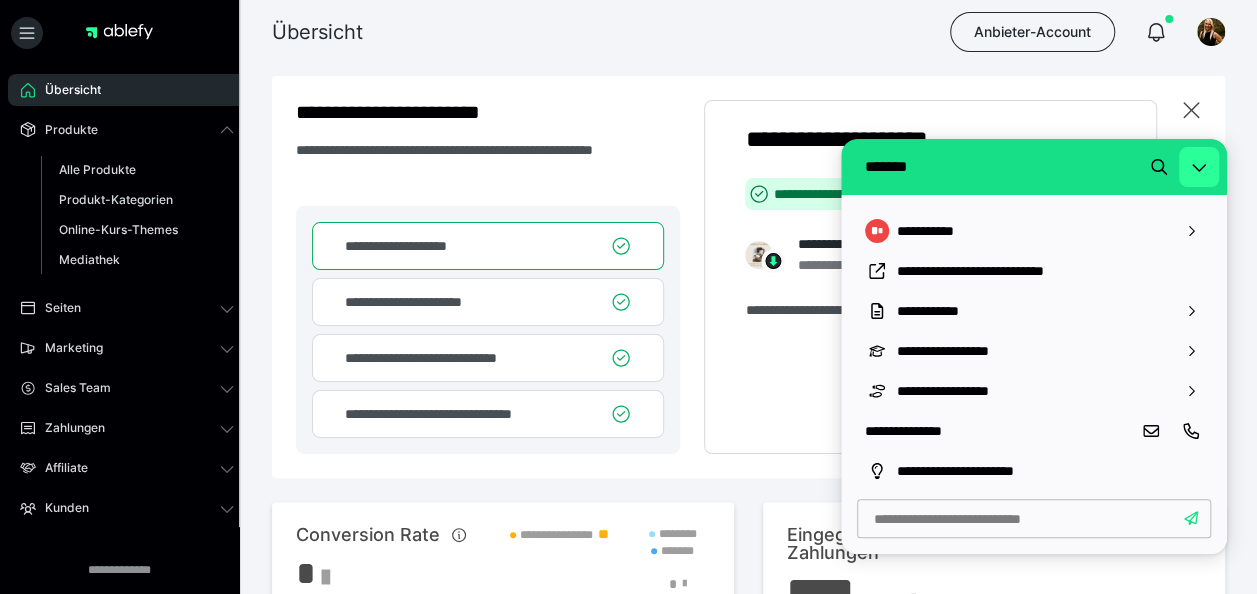 click 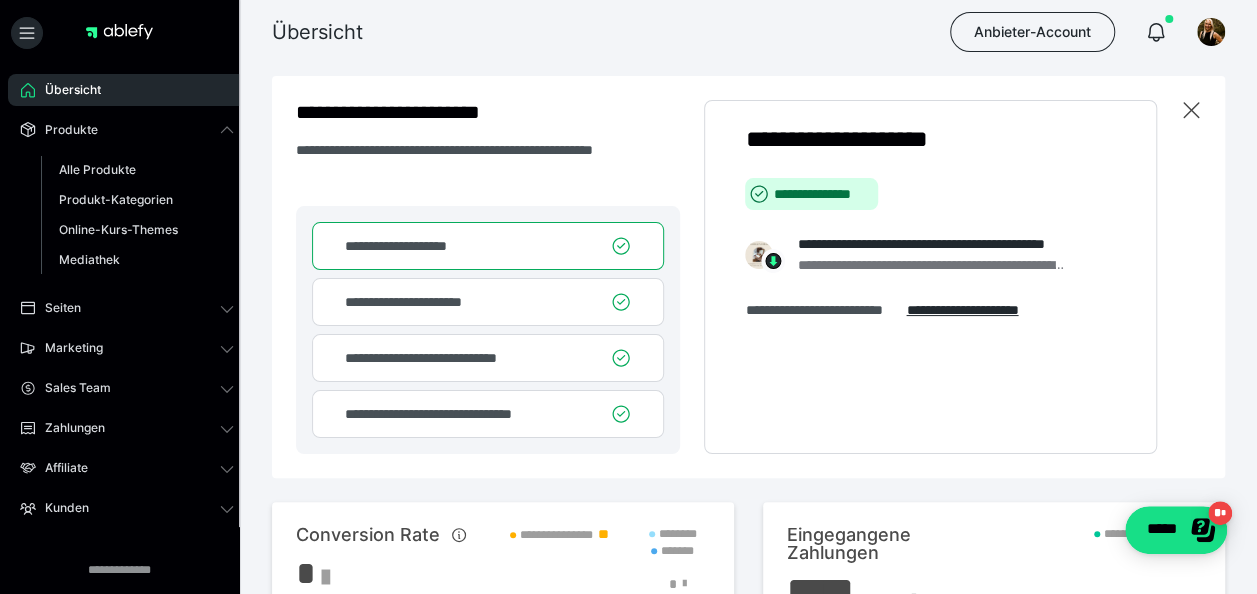 scroll, scrollTop: 0, scrollLeft: 0, axis: both 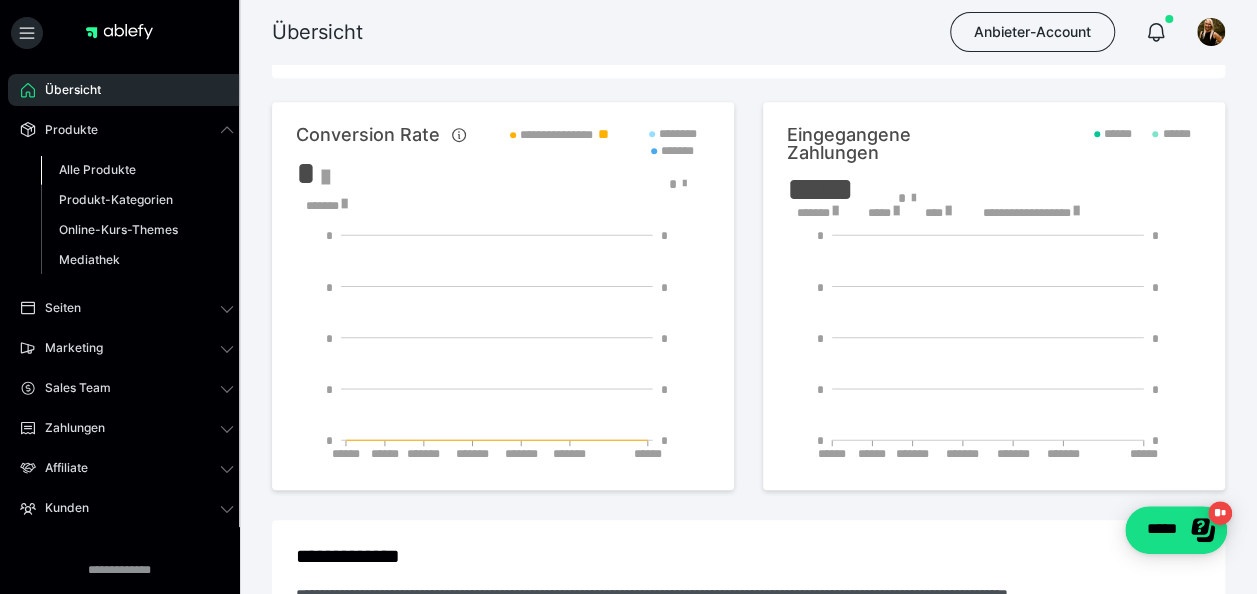 click on "Alle Produkte" at bounding box center (97, 169) 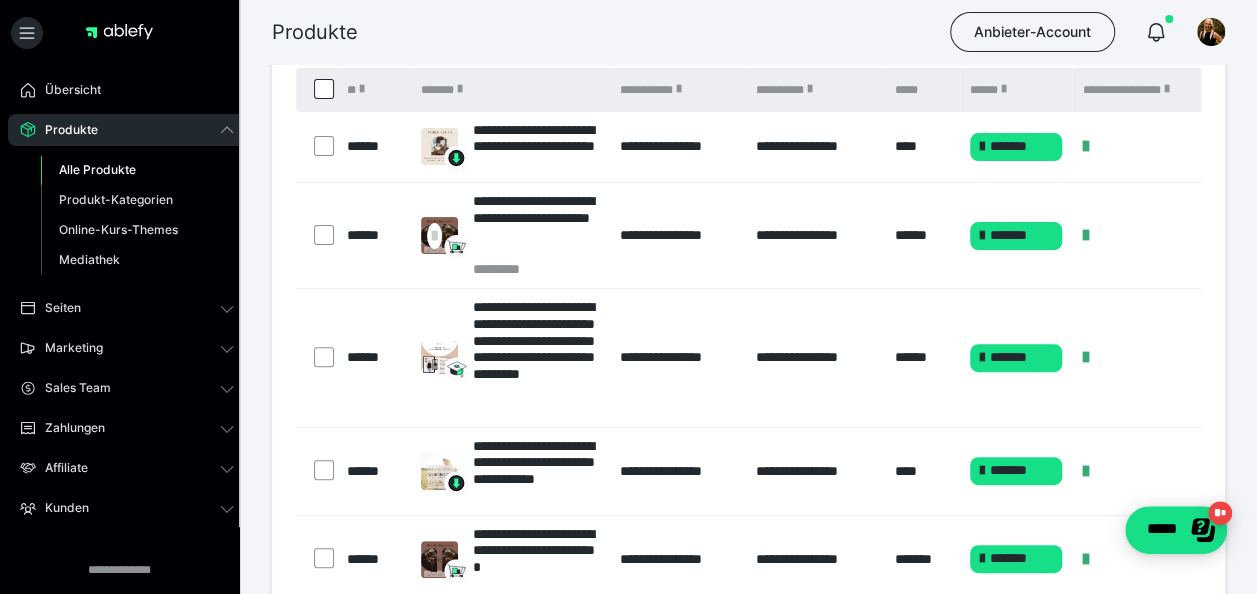 scroll, scrollTop: 100, scrollLeft: 0, axis: vertical 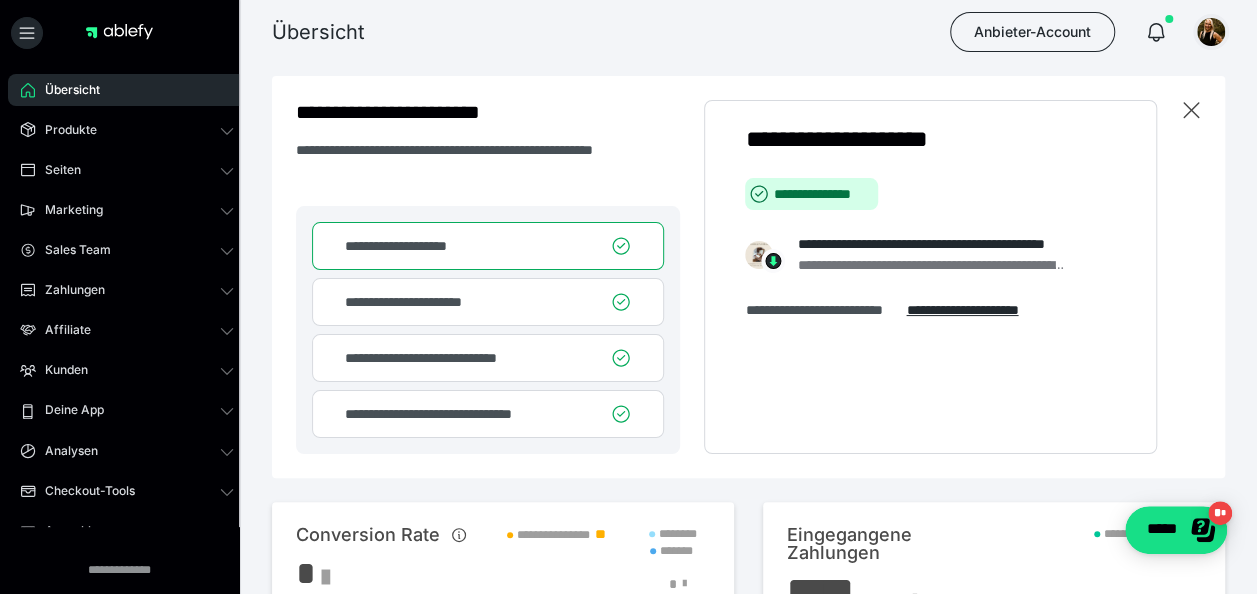 click at bounding box center (1211, 32) 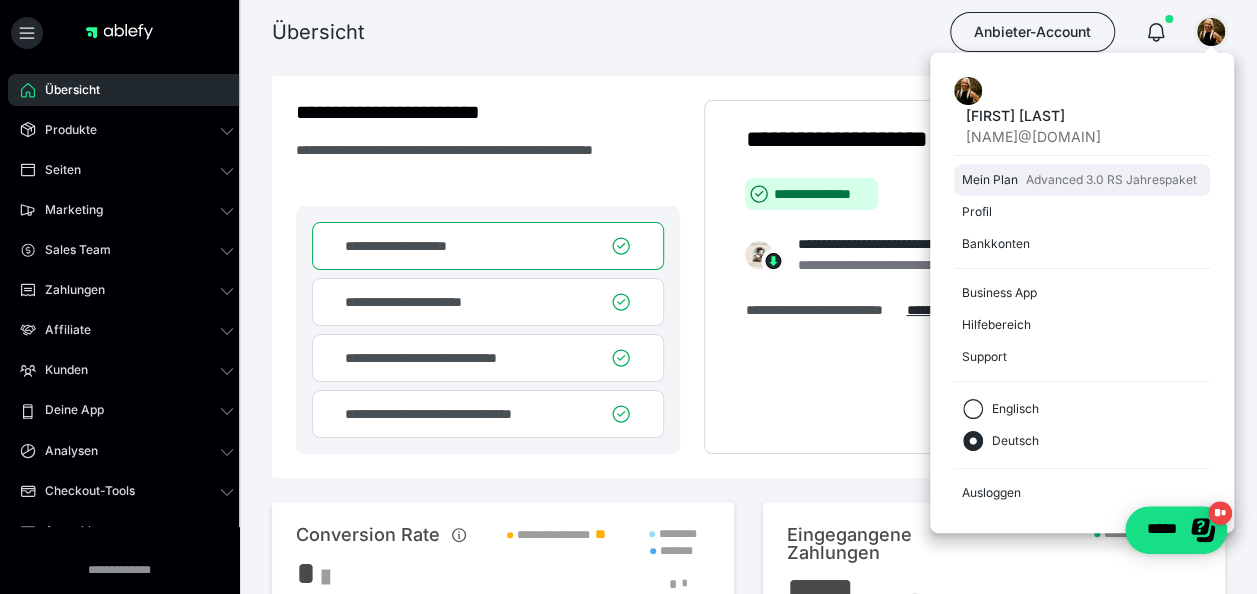 click on "Advanced 3.0 RS Jahrespaket" at bounding box center (1111, 180) 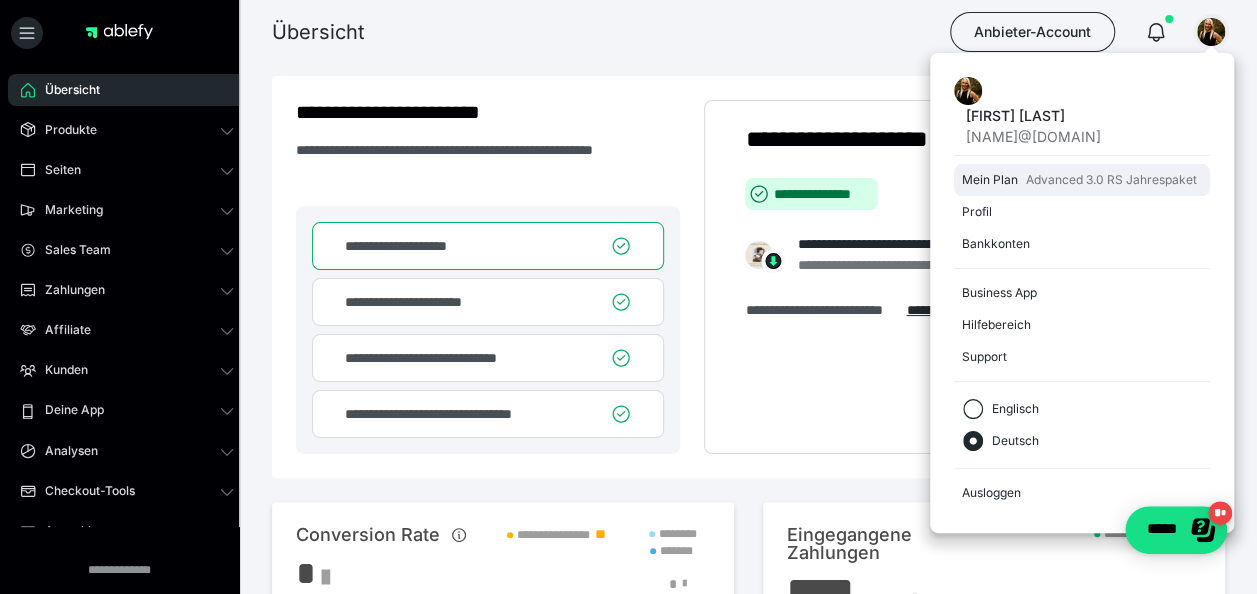 click on "Mein Plan" at bounding box center [990, 180] 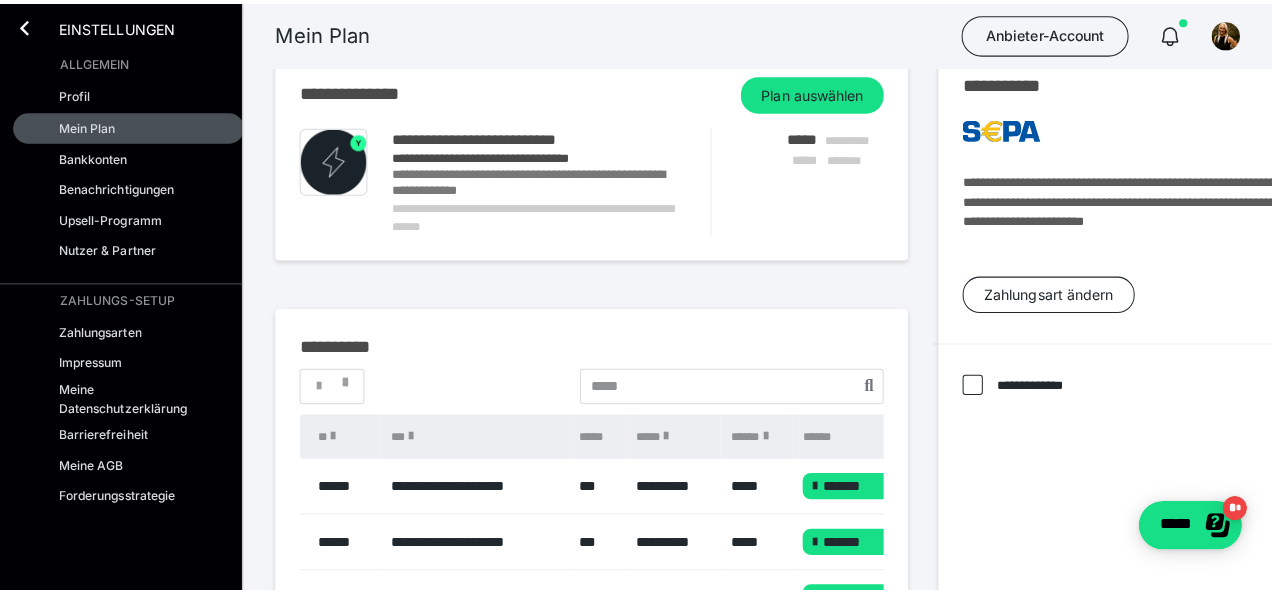 scroll, scrollTop: 0, scrollLeft: 0, axis: both 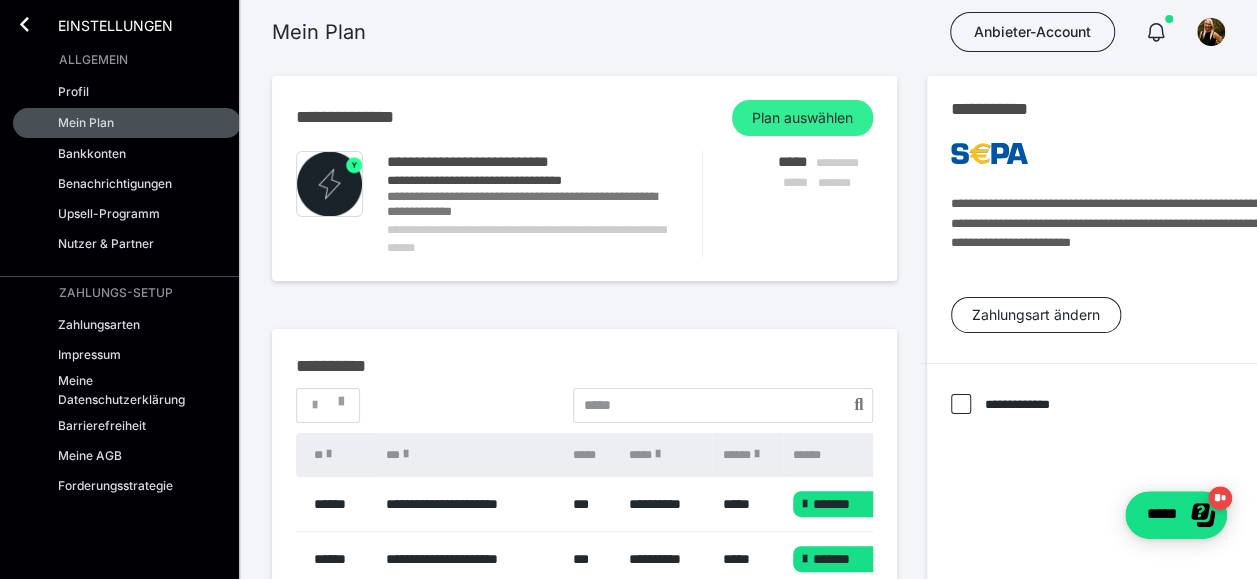 click on "Plan auswählen" at bounding box center [802, 118] 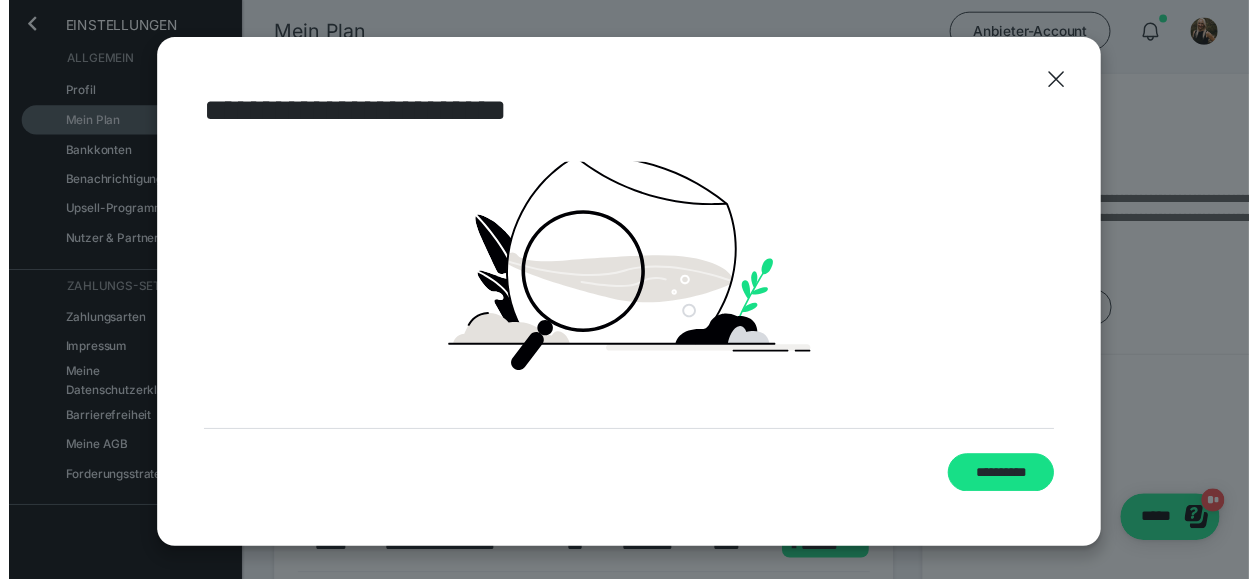 scroll, scrollTop: 80, scrollLeft: 0, axis: vertical 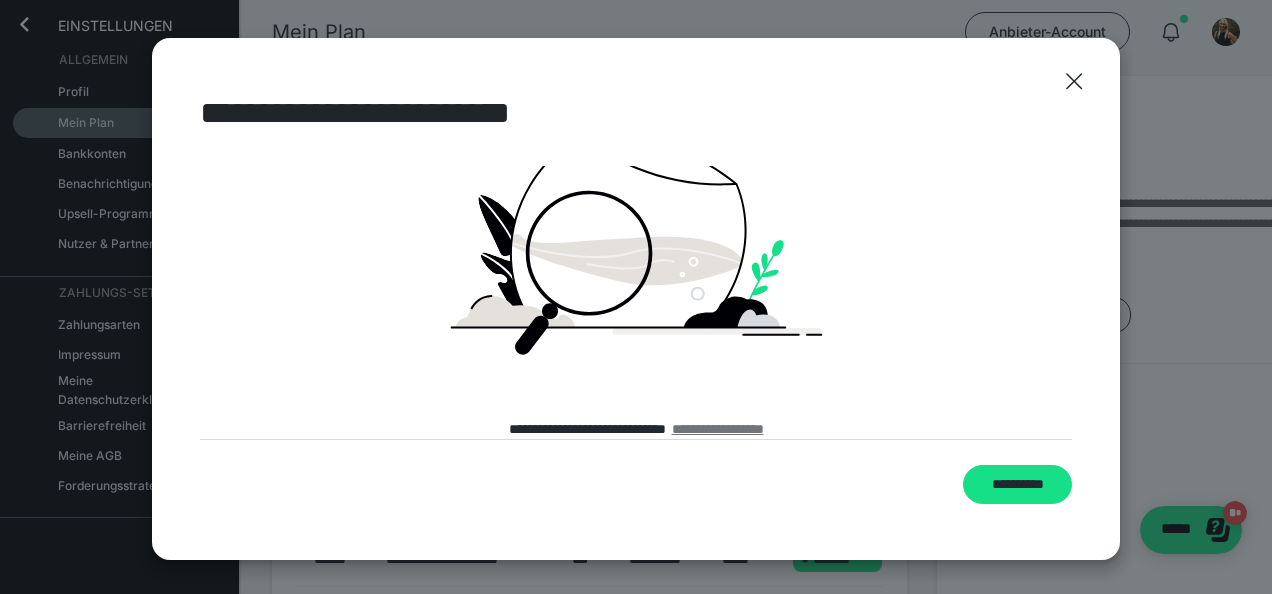 click on "**********" at bounding box center (718, 429) 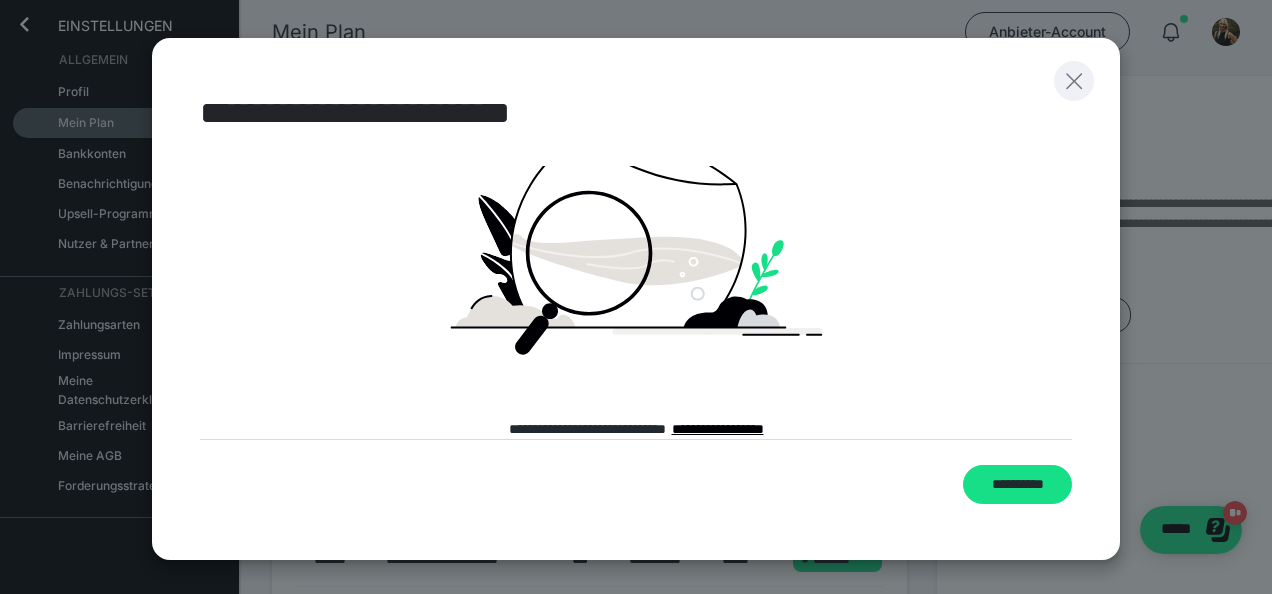 click 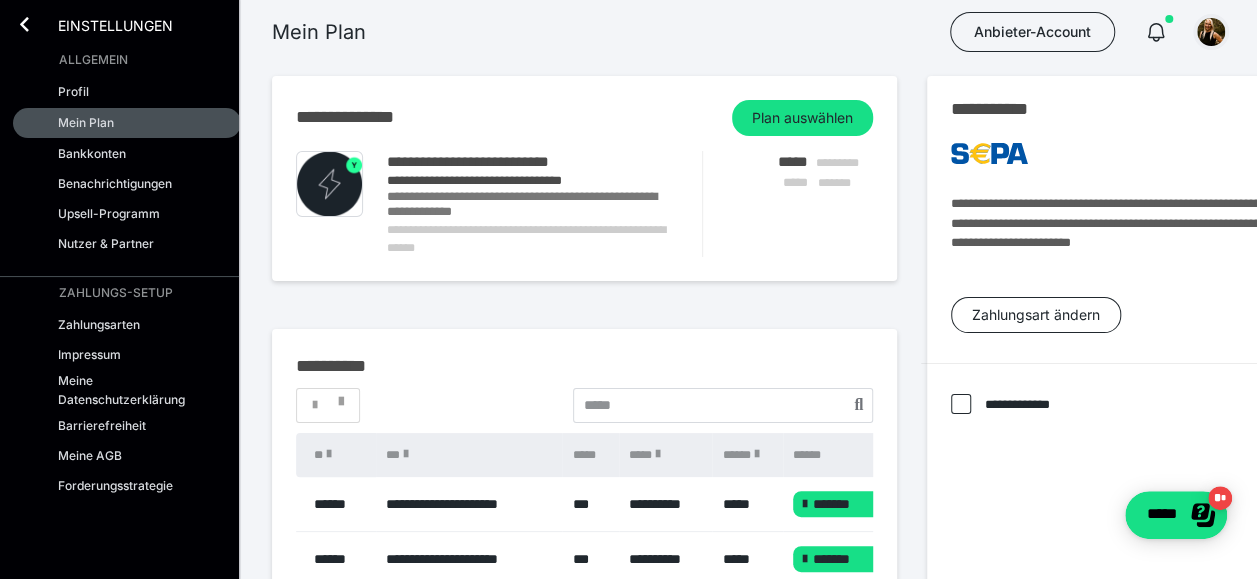 click at bounding box center (1211, 32) 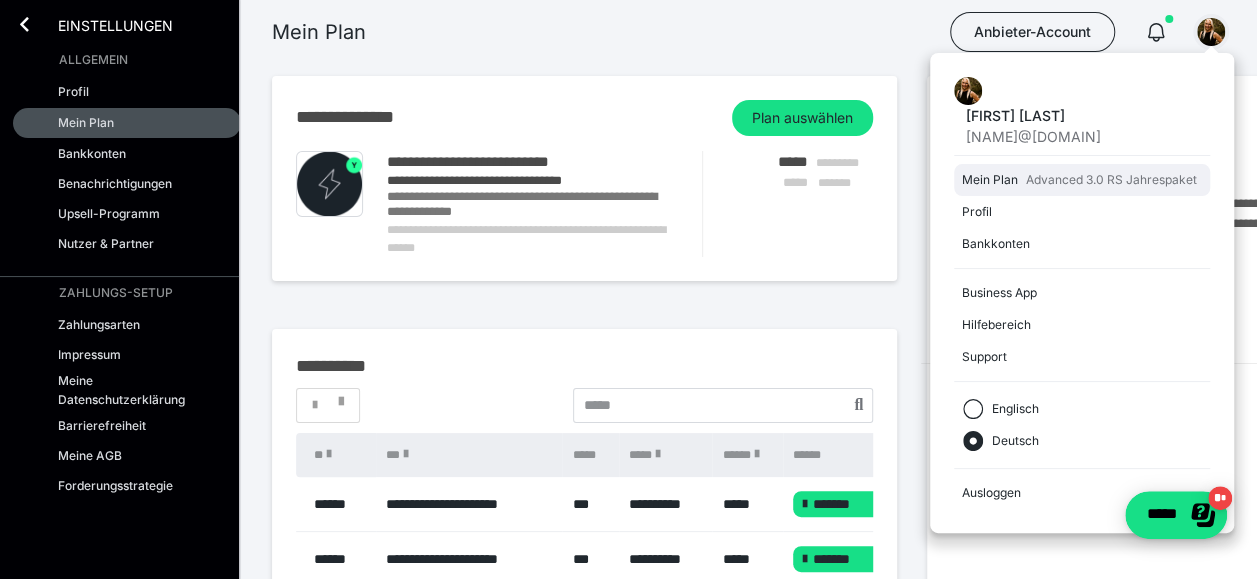click on "Advanced 3.0 RS Jahrespaket" at bounding box center [1111, 180] 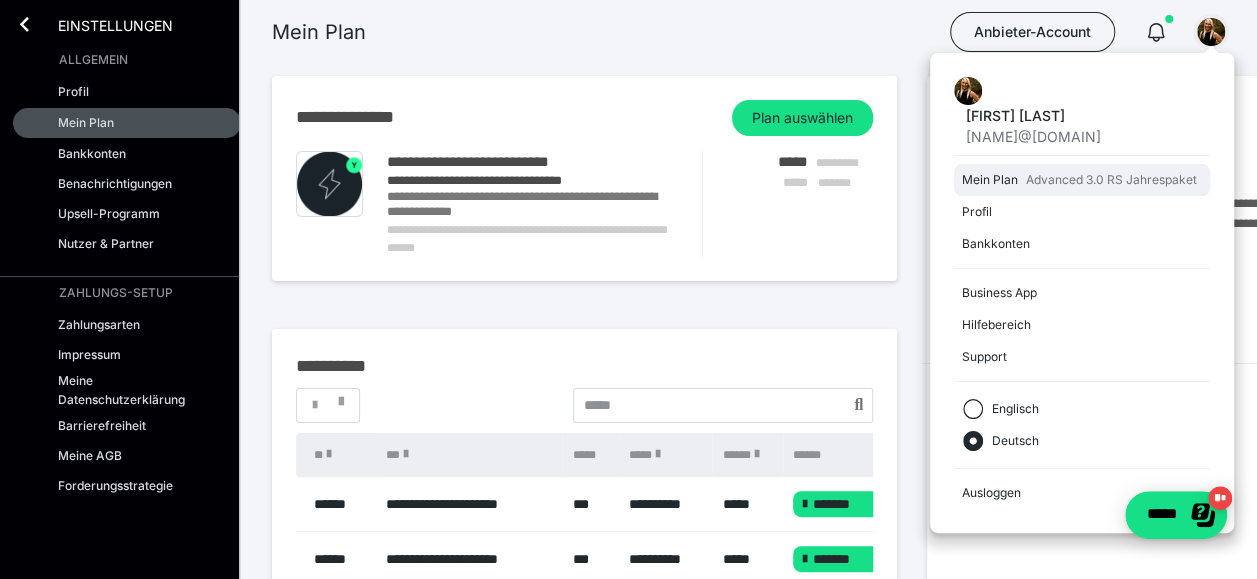 click on "Mein Plan" at bounding box center [990, 180] 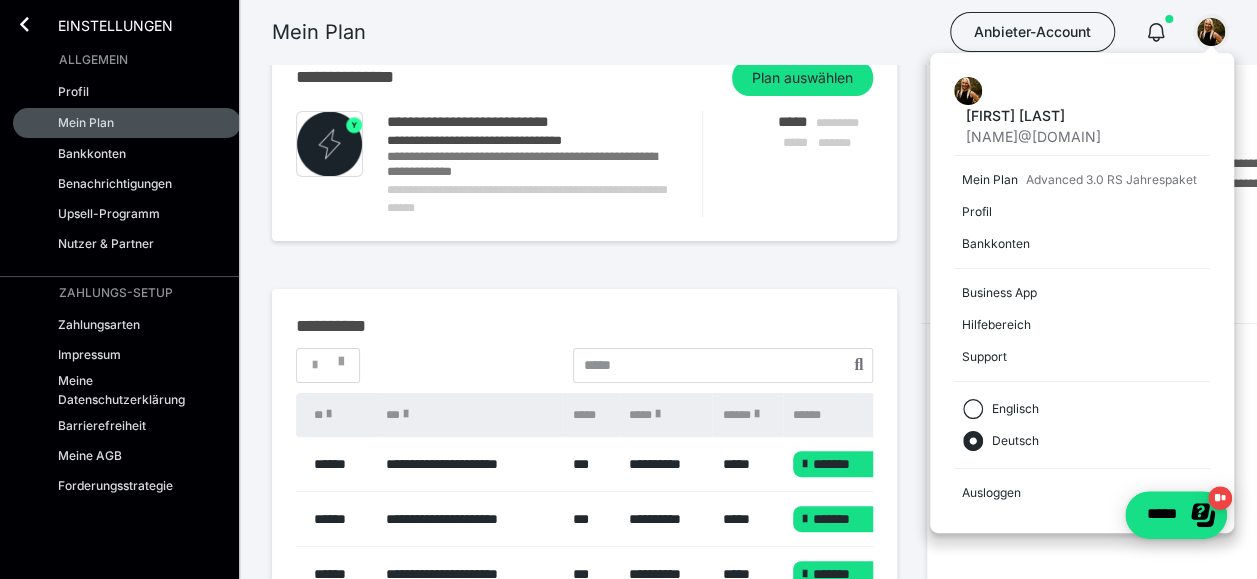 scroll, scrollTop: 0, scrollLeft: 0, axis: both 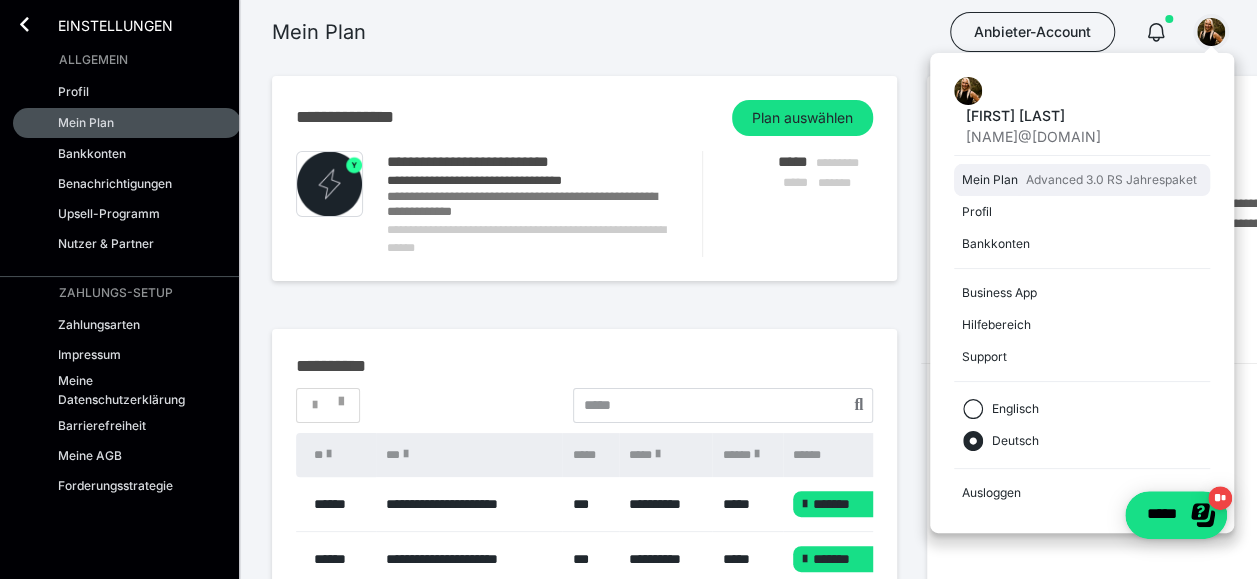 click on "Mein Plan" at bounding box center [990, 180] 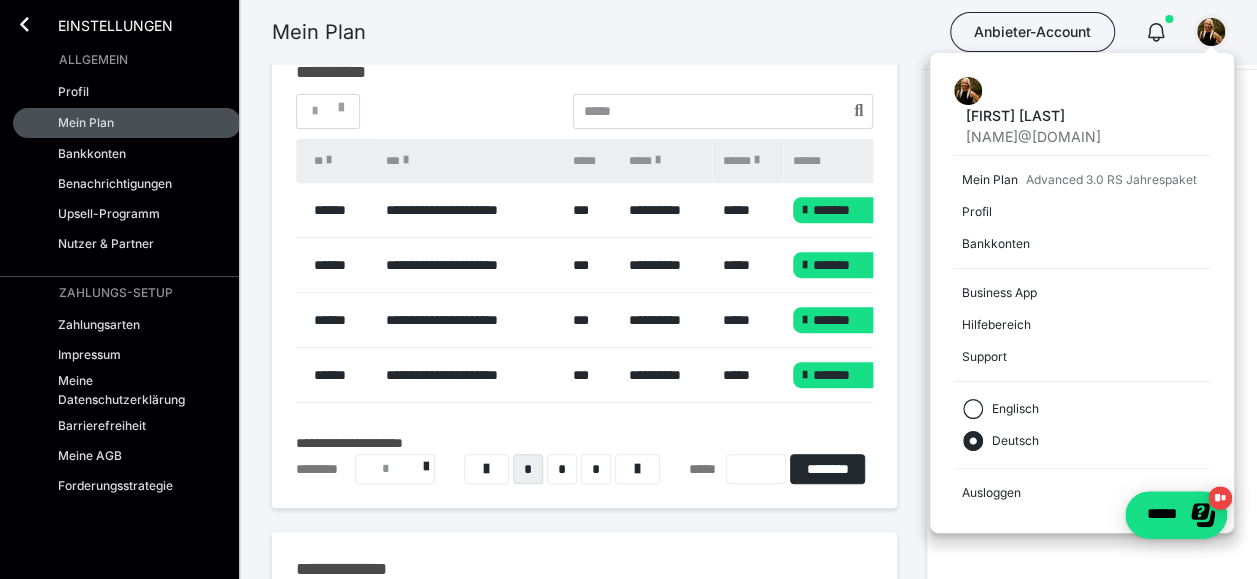 scroll, scrollTop: 300, scrollLeft: 0, axis: vertical 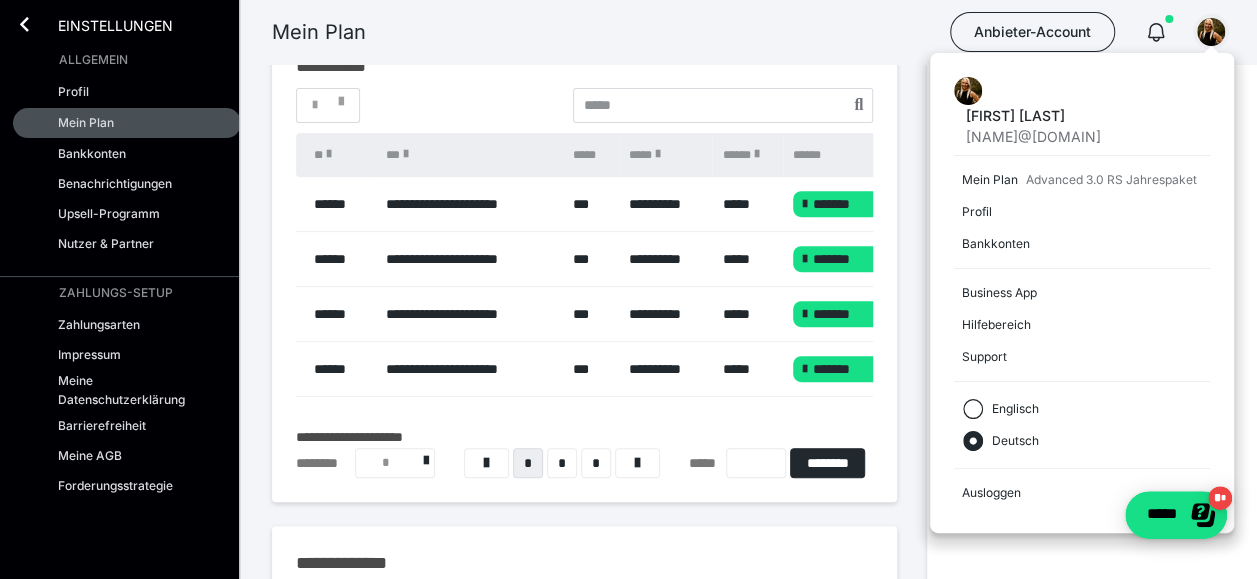 click on "**********" at bounding box center [1122, 316] 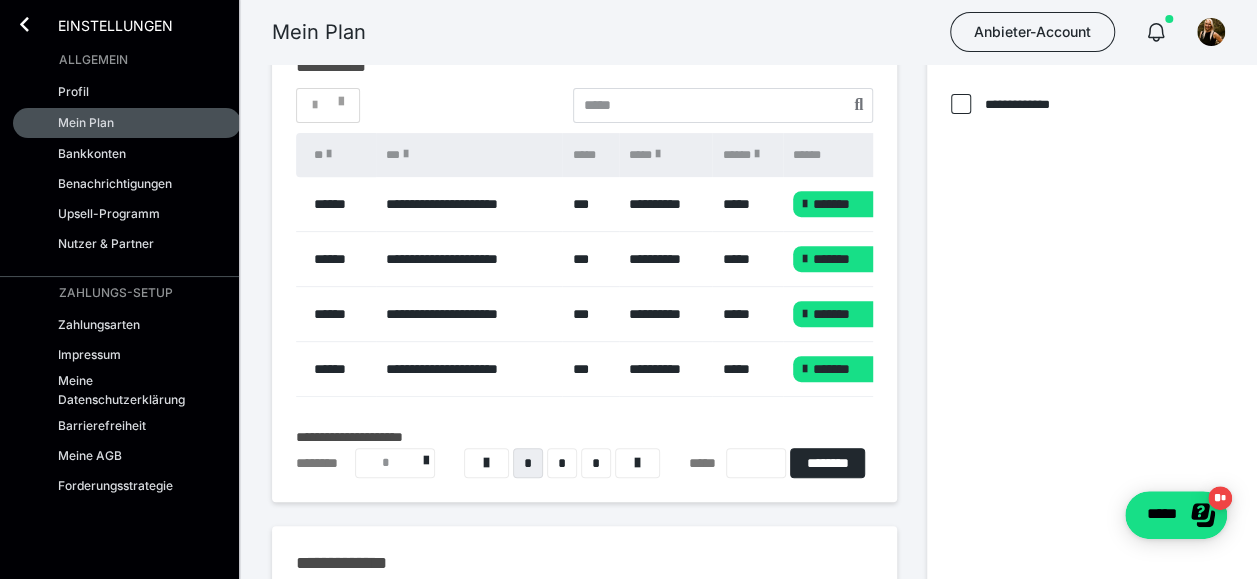 click at bounding box center [961, 104] 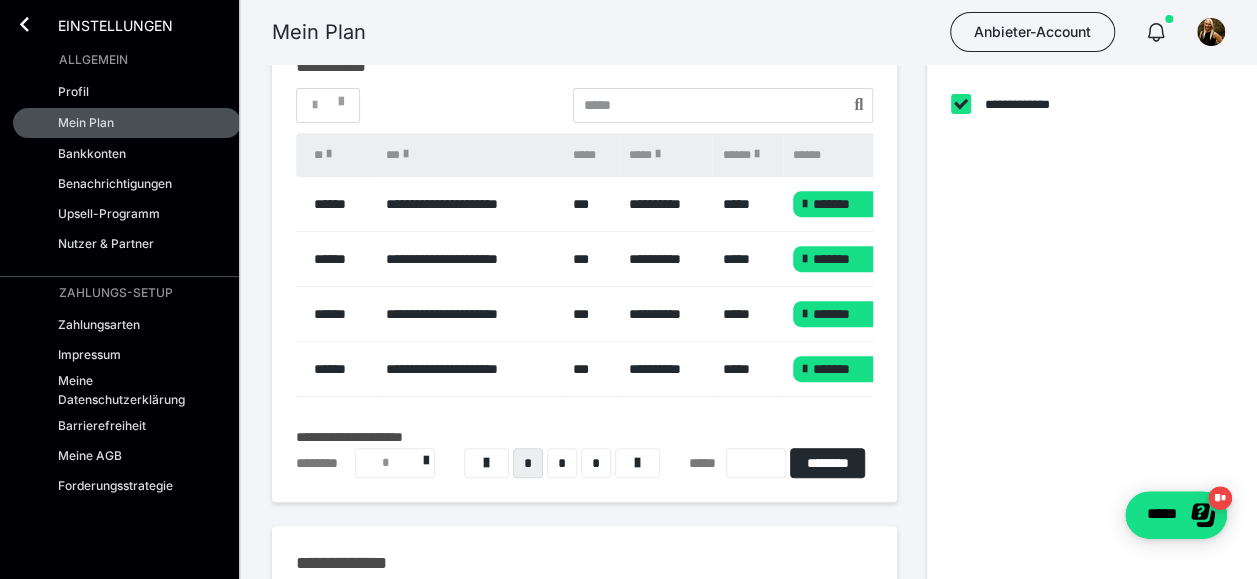 checkbox on "****" 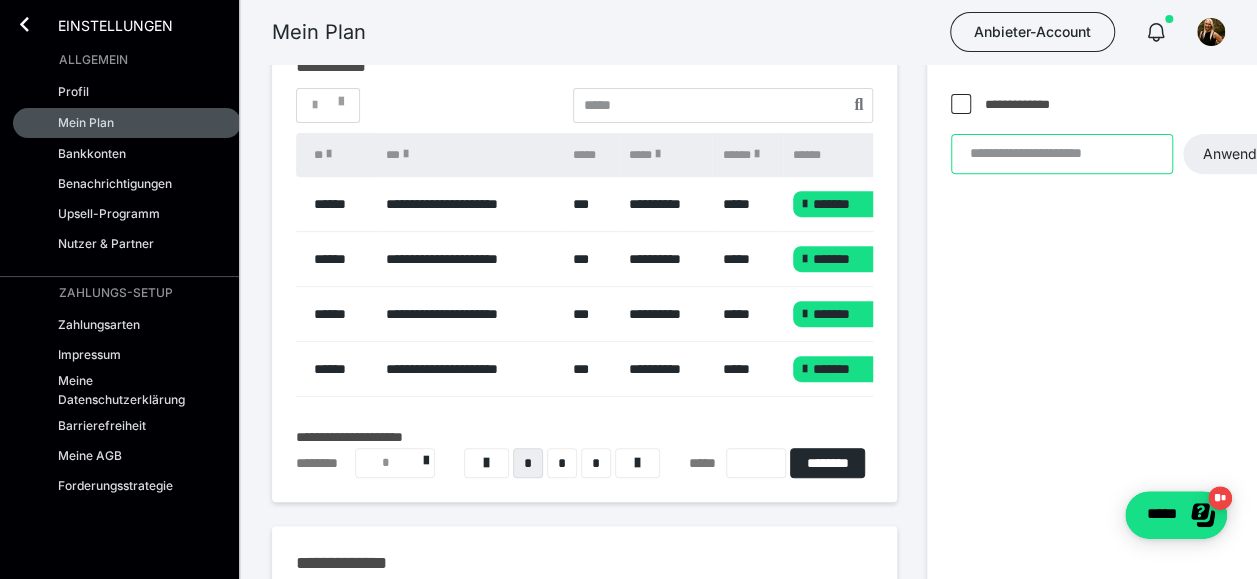 paste on "**********" 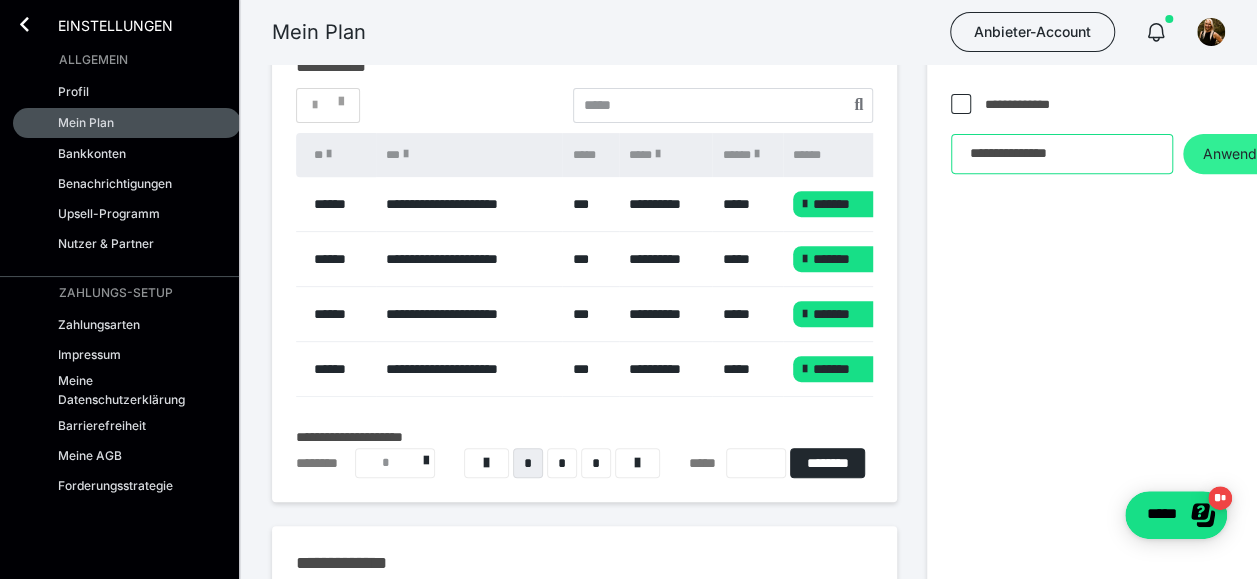 type on "**********" 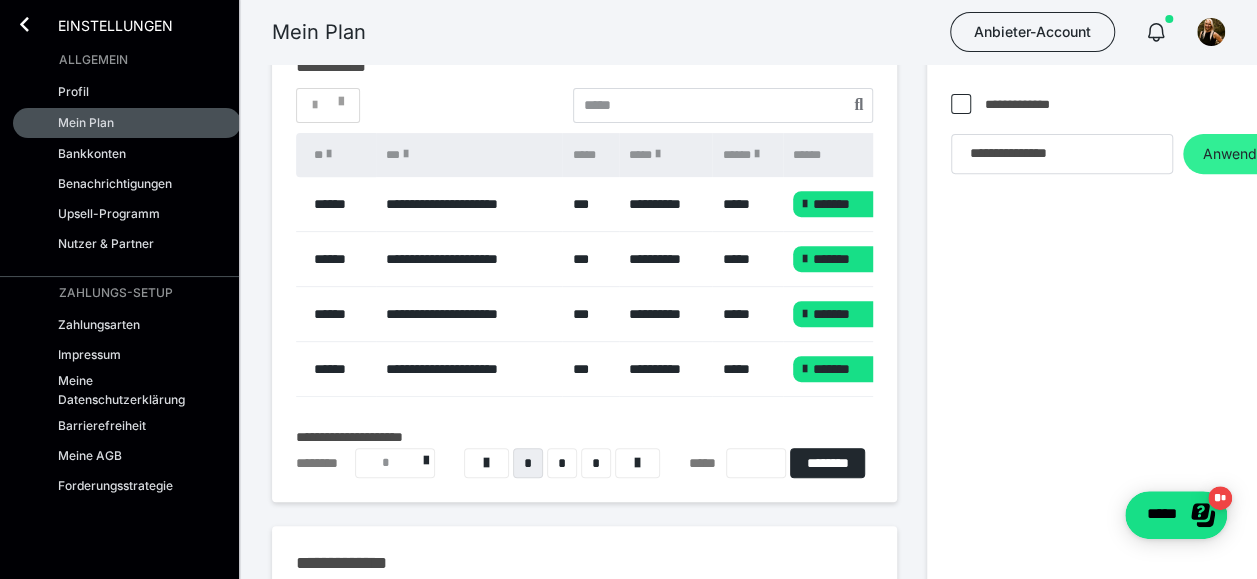 click on "Anwenden" at bounding box center (1238, 154) 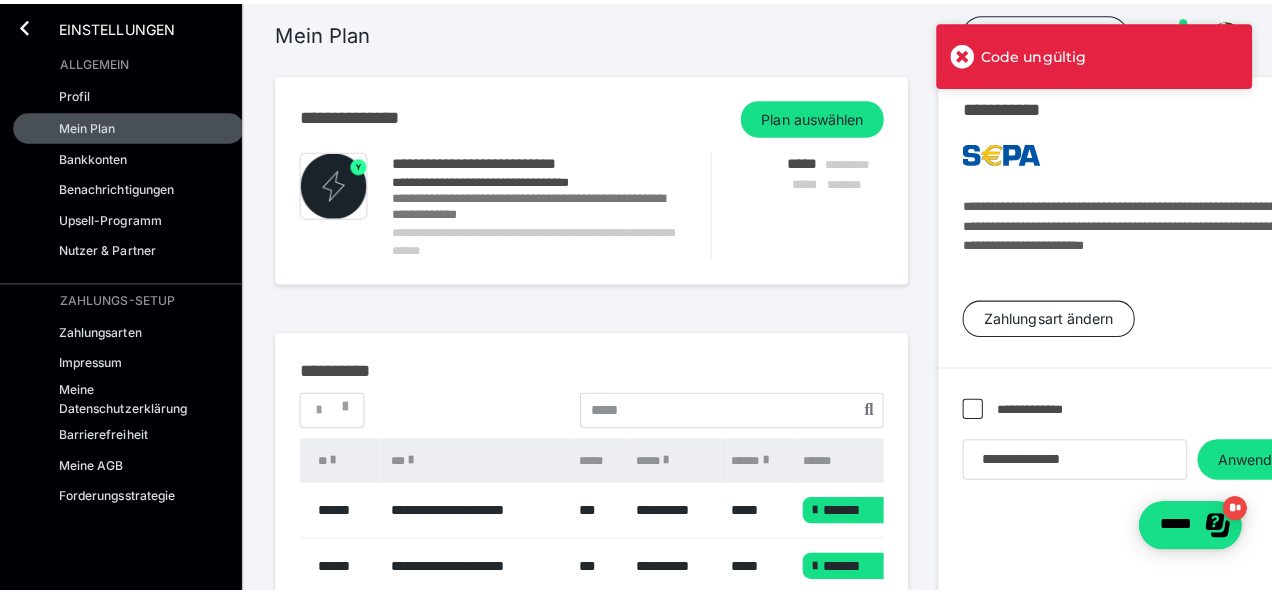 scroll, scrollTop: 0, scrollLeft: 0, axis: both 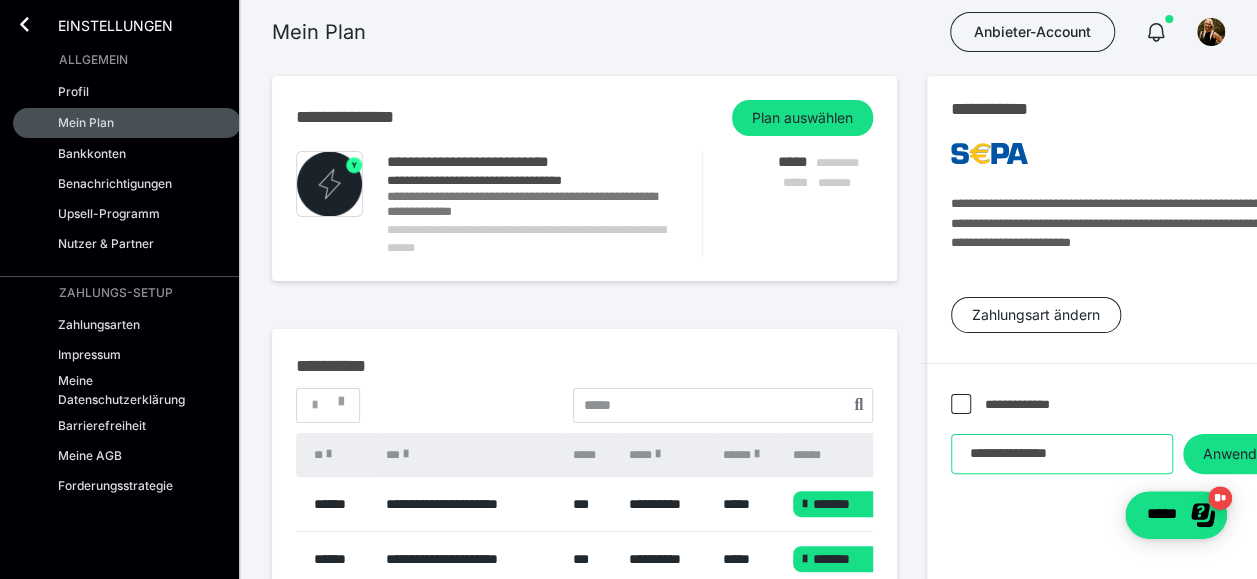 click on "**********" at bounding box center (1062, 454) 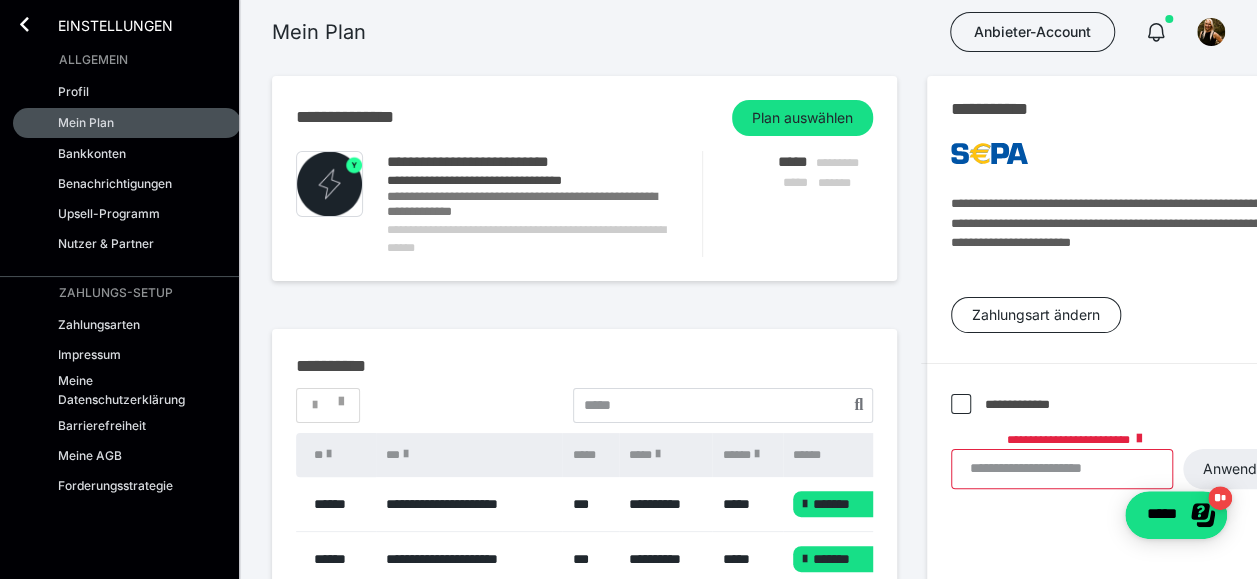 paste on "**********" 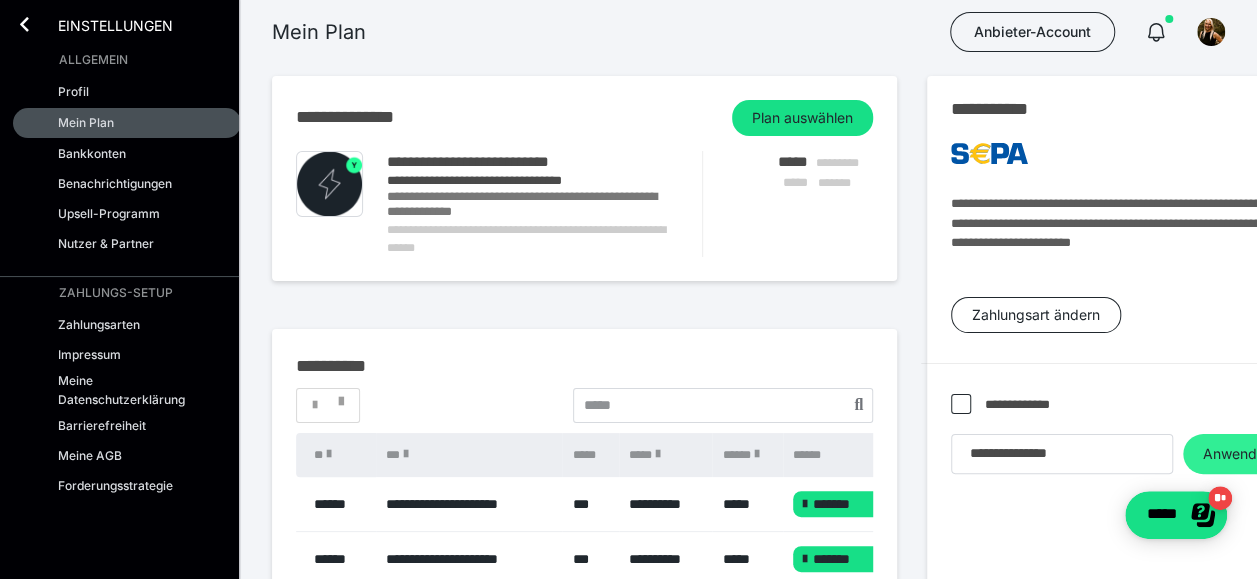 click on "Anwenden" at bounding box center [1238, 454] 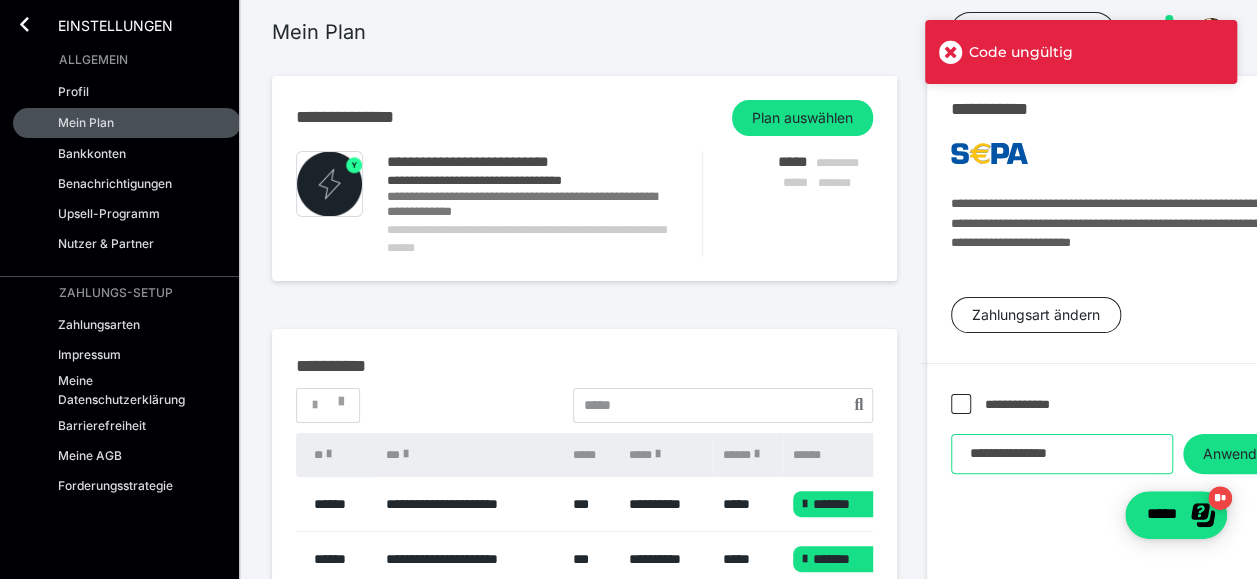 click on "**********" at bounding box center [1062, 454] 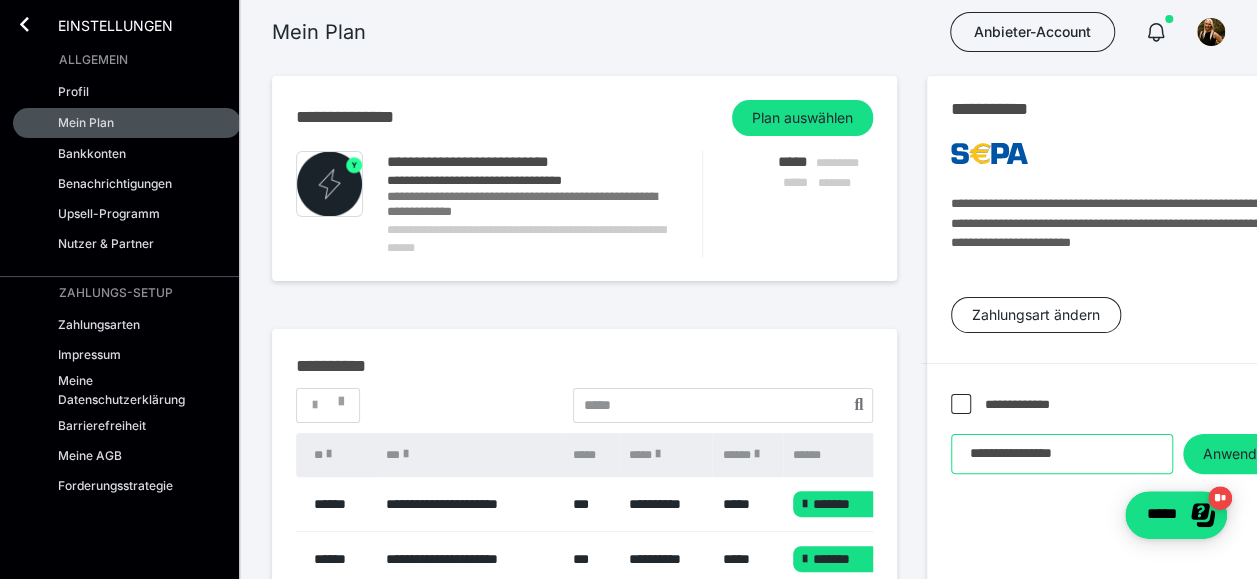 click on "**********" at bounding box center (1062, 454) 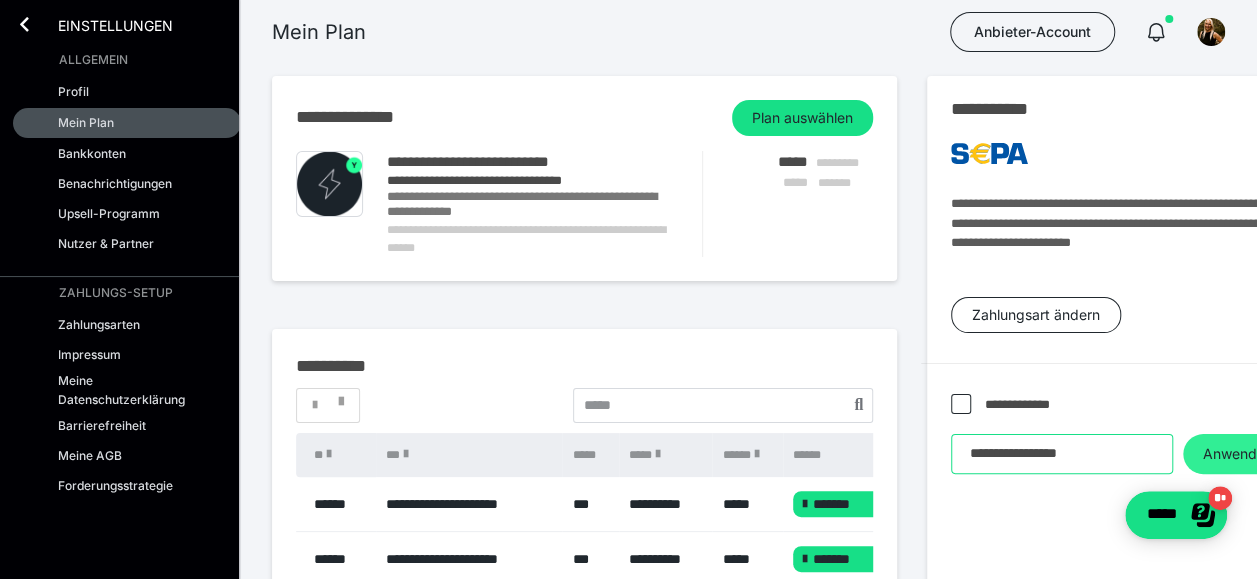 type on "**********" 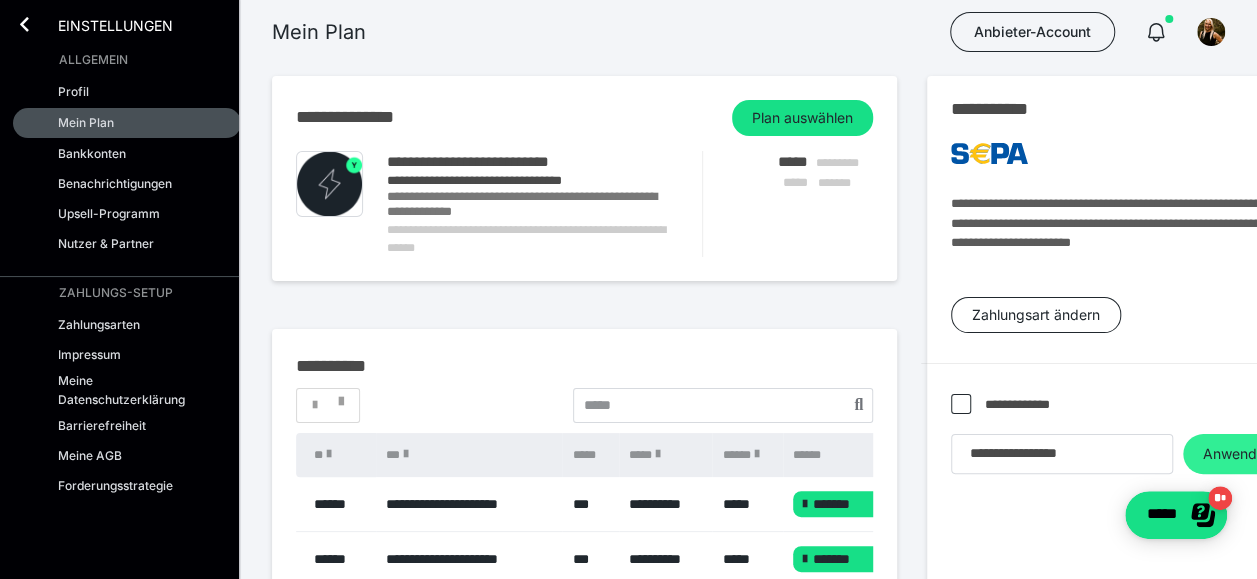 click on "Anwenden" at bounding box center [1238, 454] 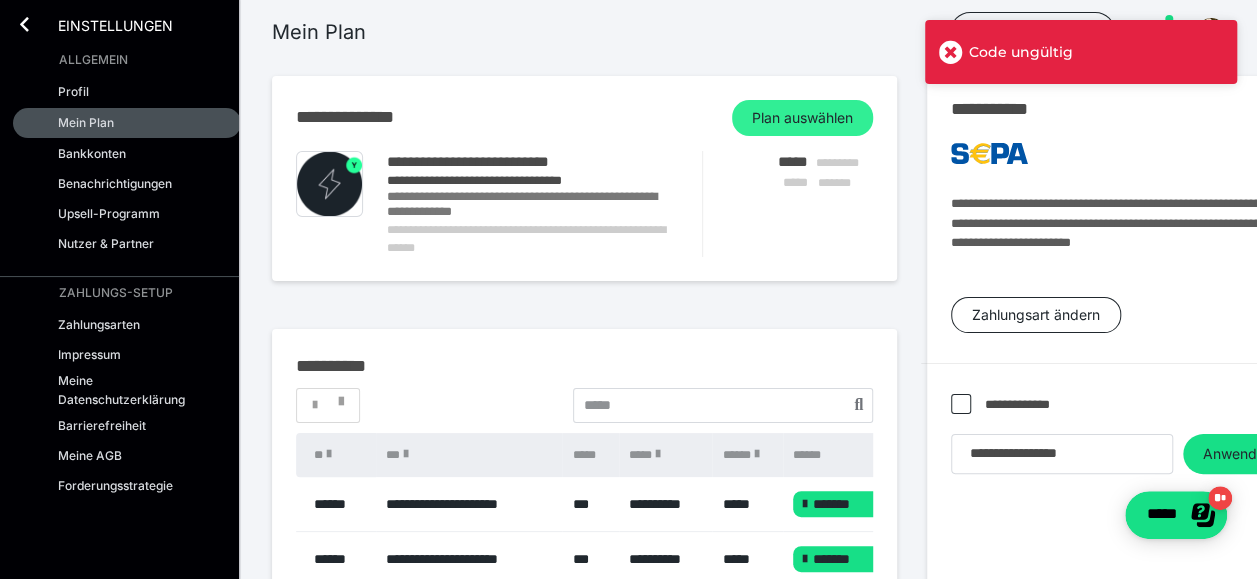 click on "Plan auswählen" at bounding box center (802, 118) 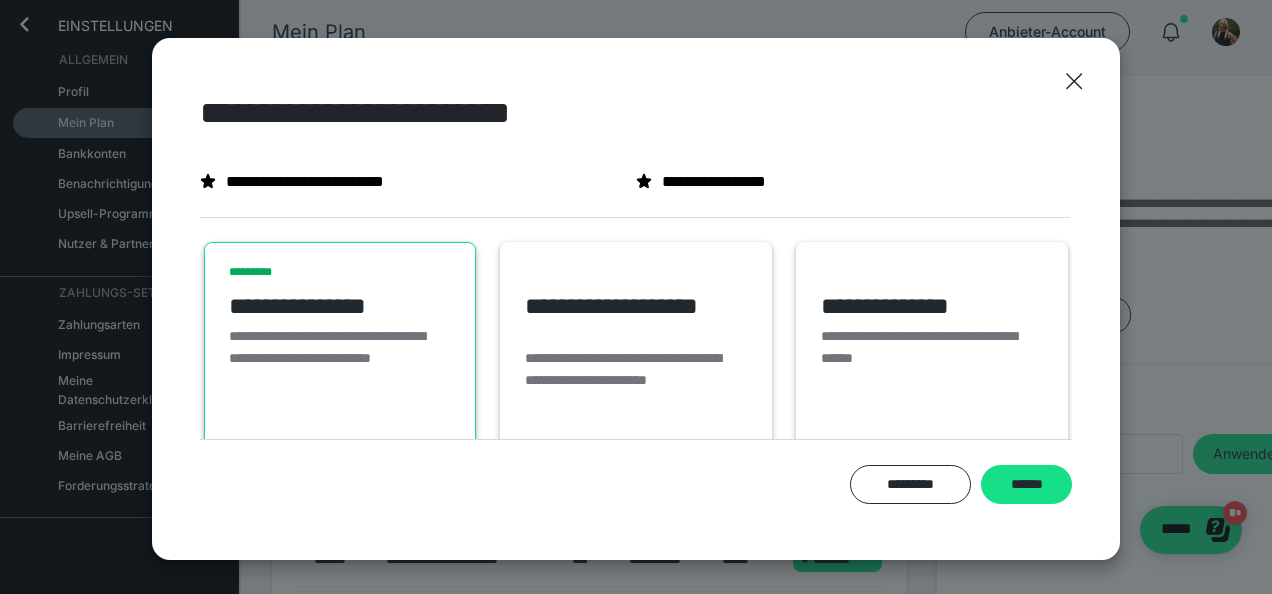 scroll, scrollTop: 178, scrollLeft: 0, axis: vertical 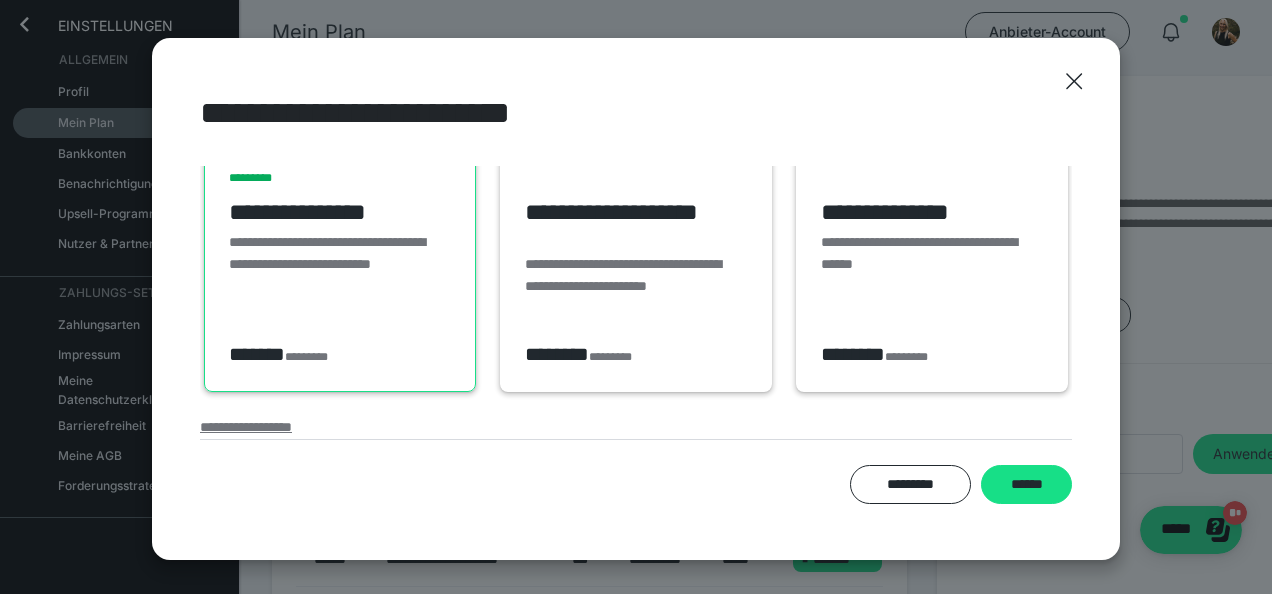 click on "**********" at bounding box center [246, 427] 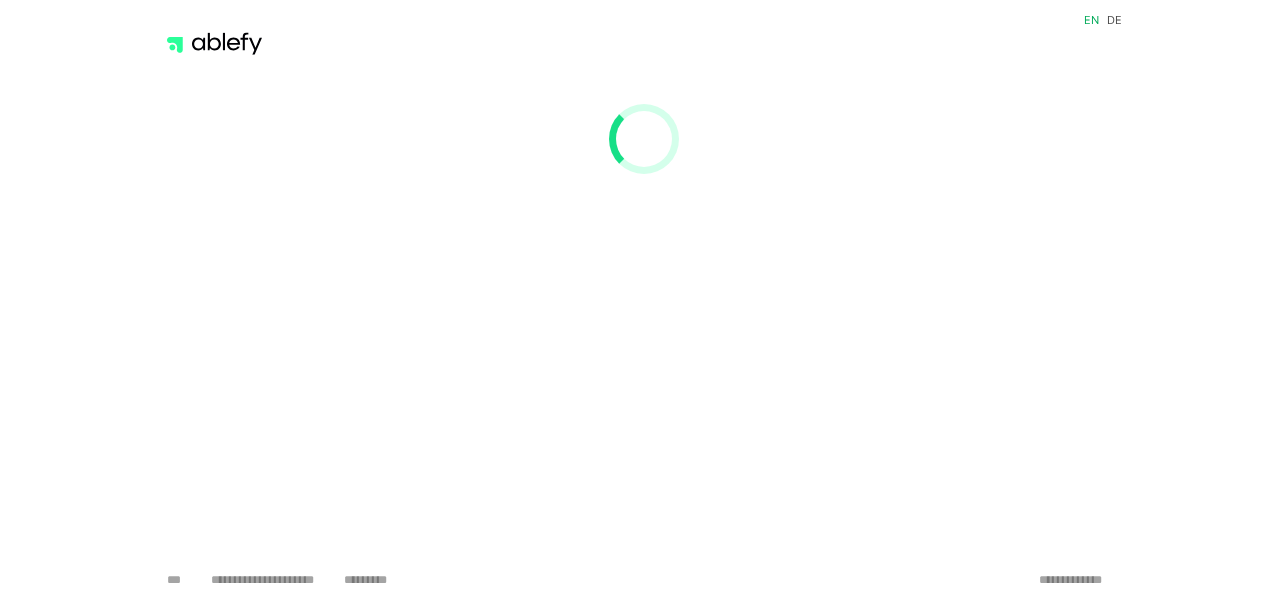 scroll, scrollTop: 0, scrollLeft: 0, axis: both 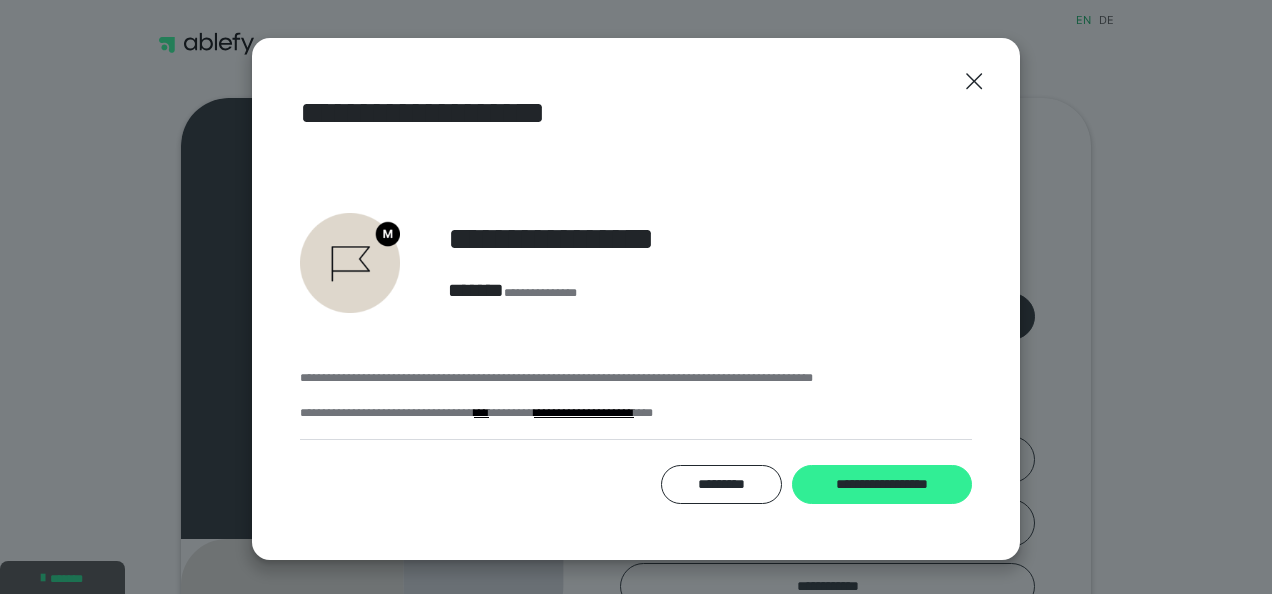 click on "**********" at bounding box center (882, 484) 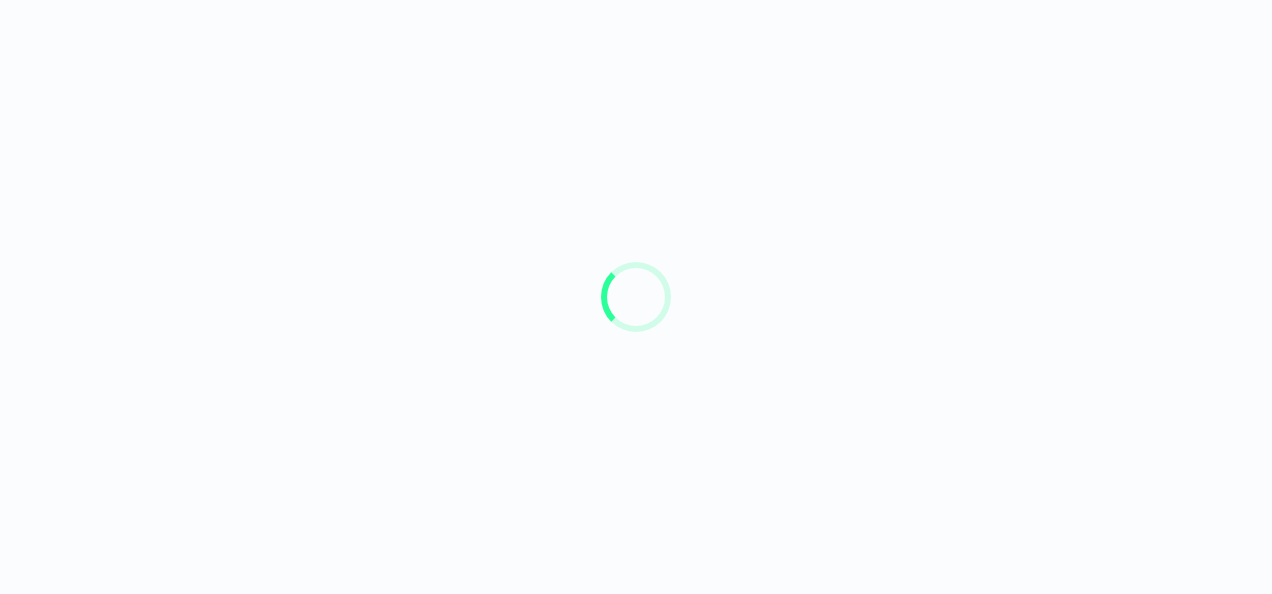 scroll, scrollTop: 0, scrollLeft: 0, axis: both 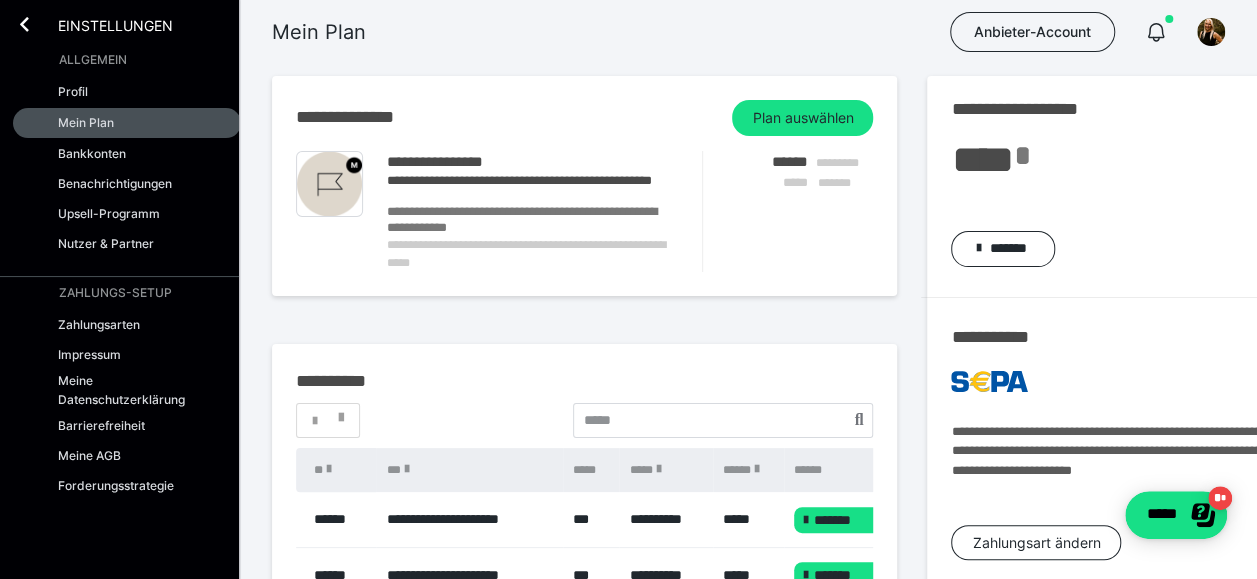 click at bounding box center (329, 184) 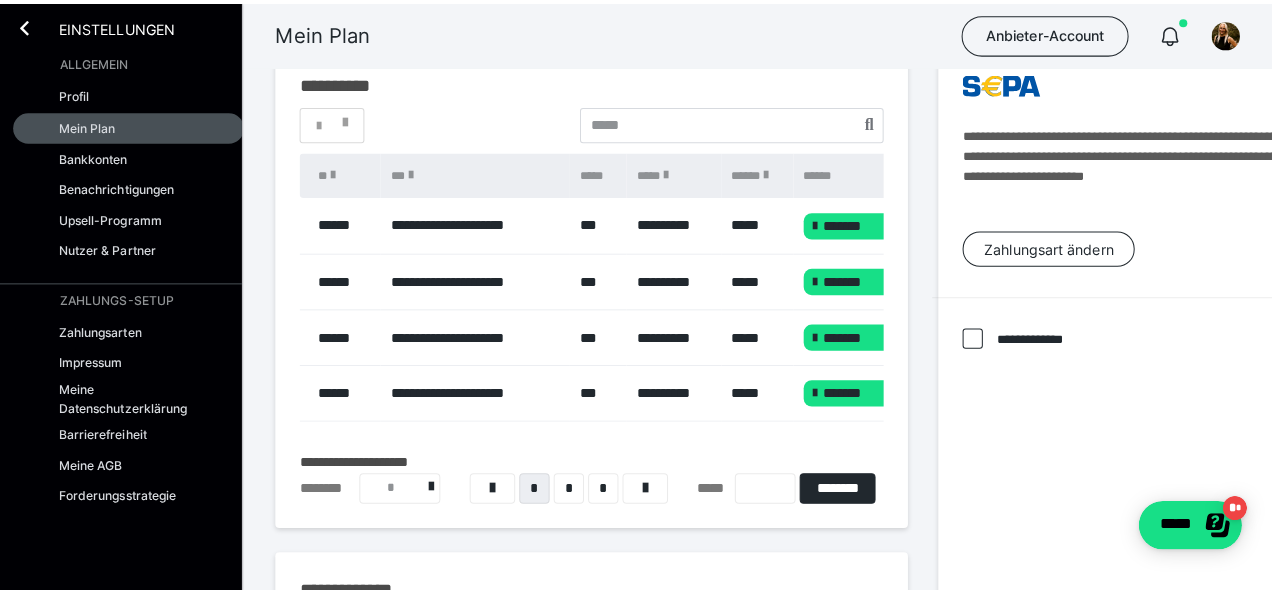 scroll, scrollTop: 0, scrollLeft: 0, axis: both 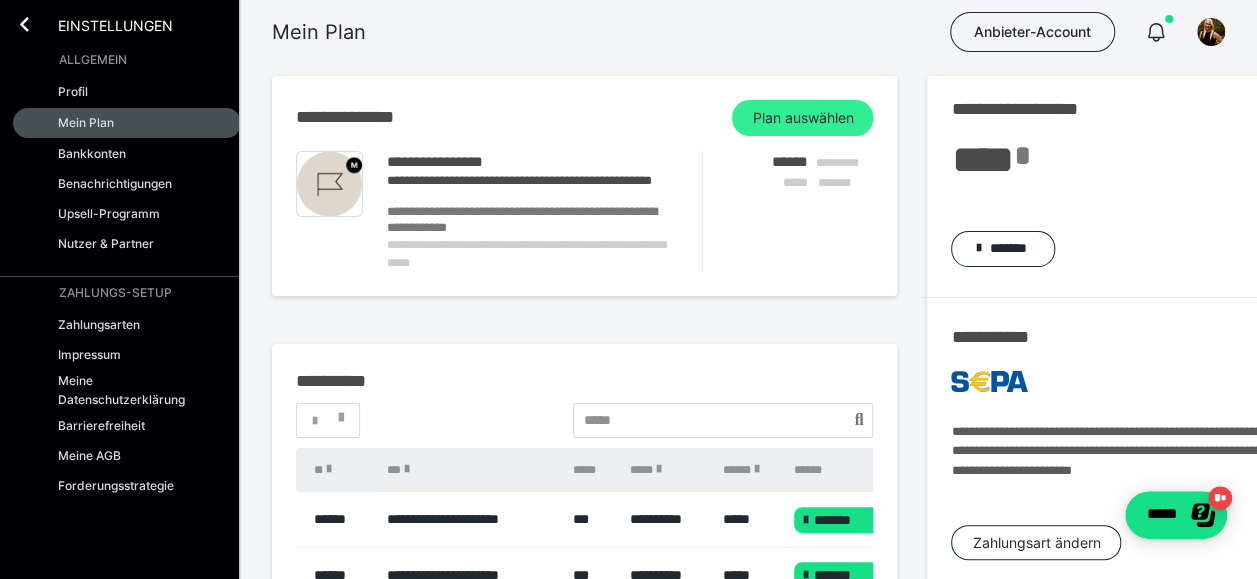click on "Plan auswählen" at bounding box center [802, 118] 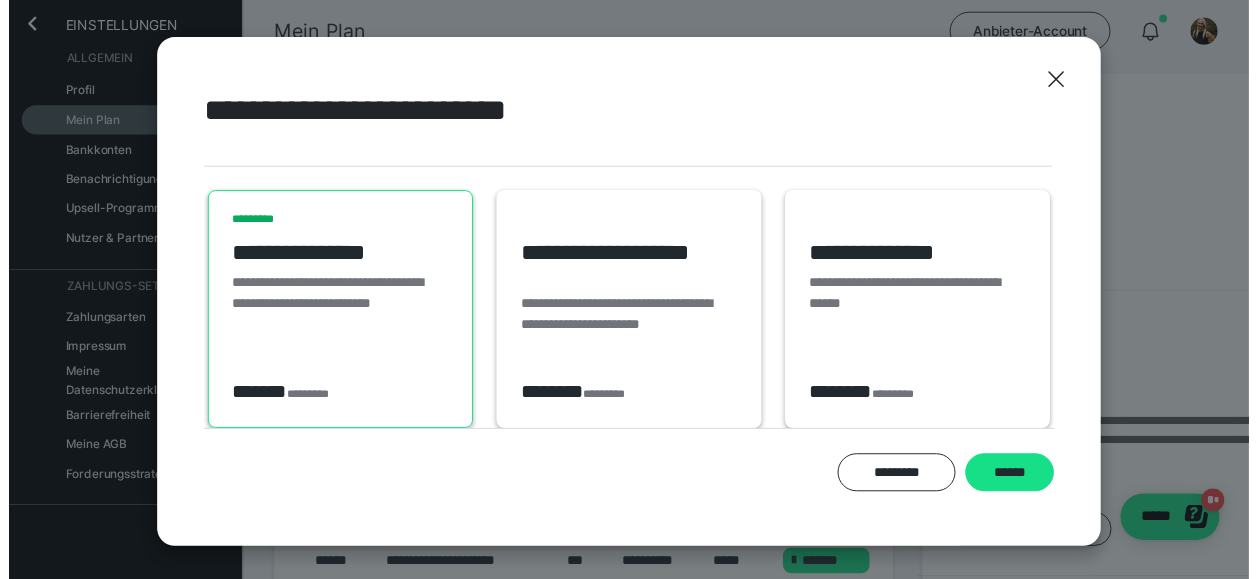 scroll, scrollTop: 178, scrollLeft: 0, axis: vertical 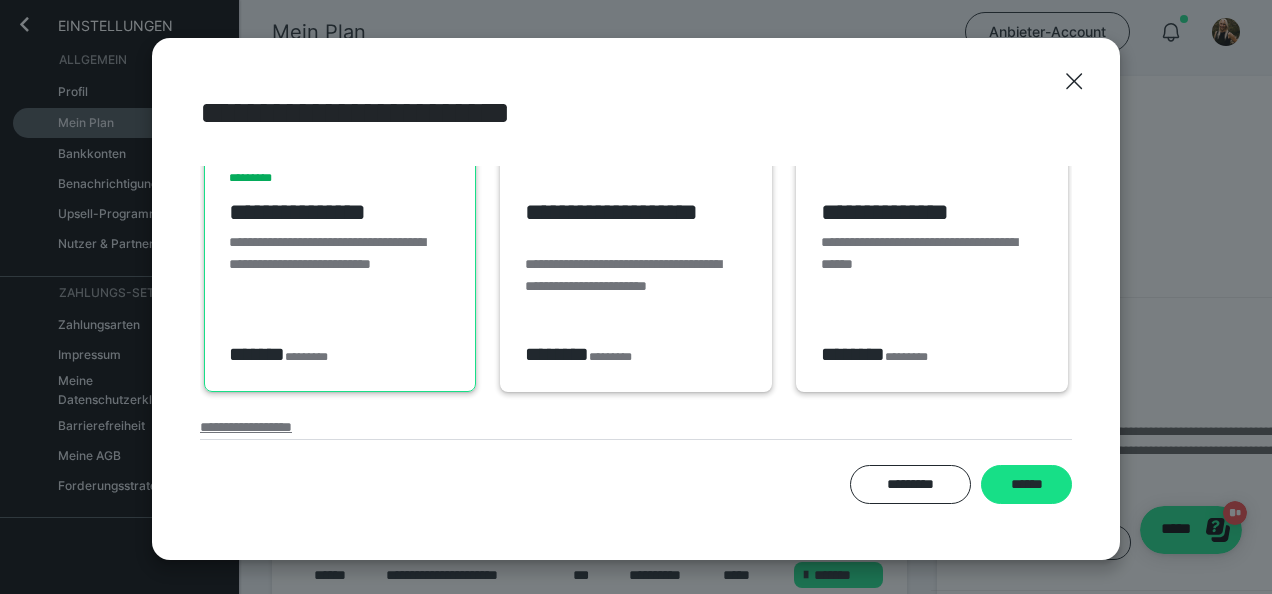 click on "**********" at bounding box center [246, 427] 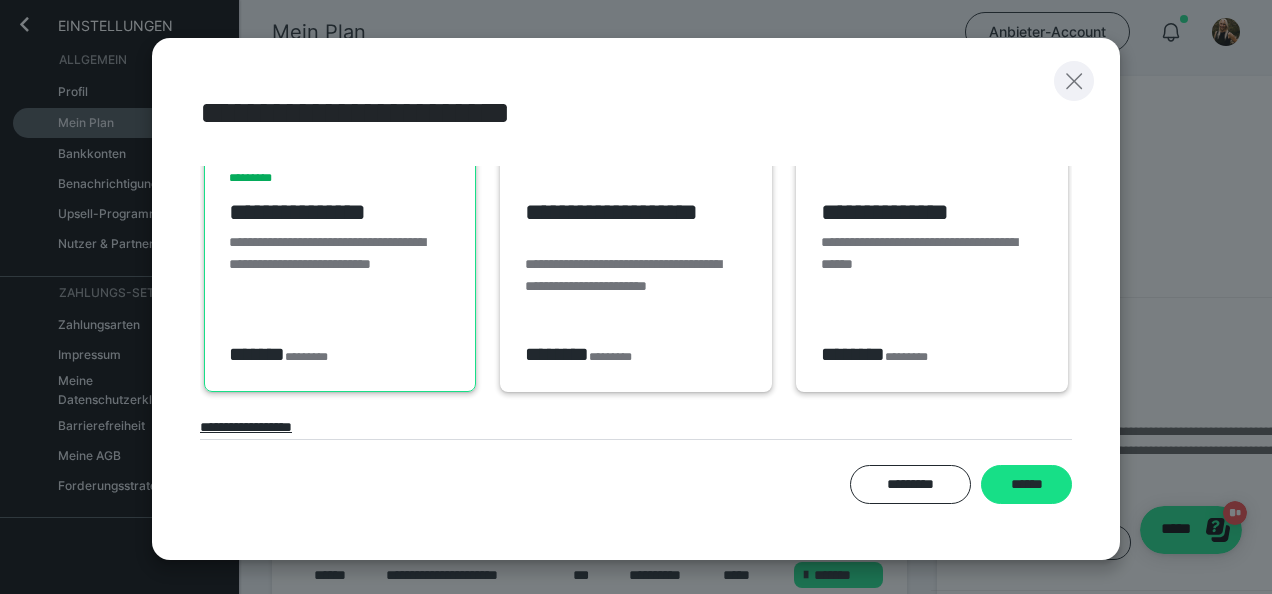 click 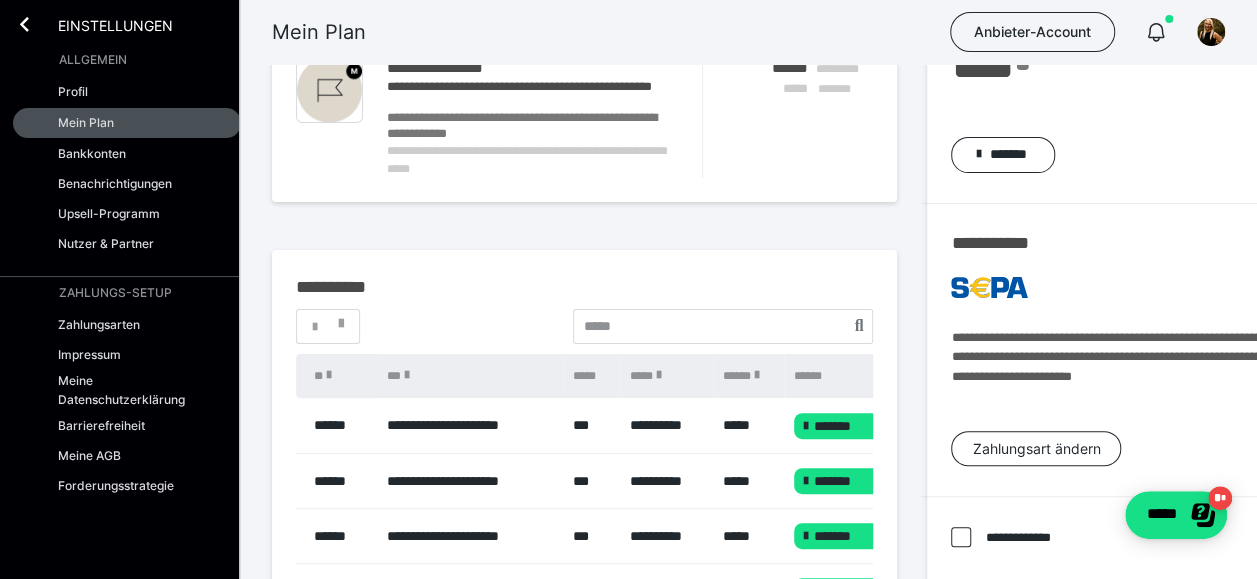 scroll, scrollTop: 0, scrollLeft: 0, axis: both 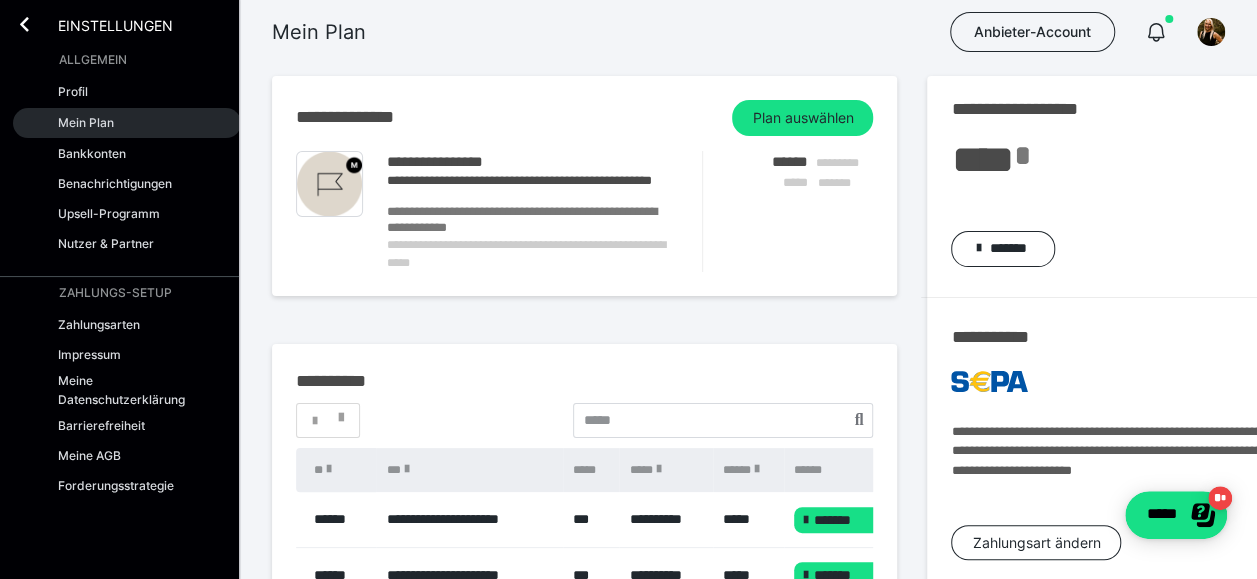 click on "Mein Plan" at bounding box center (86, 122) 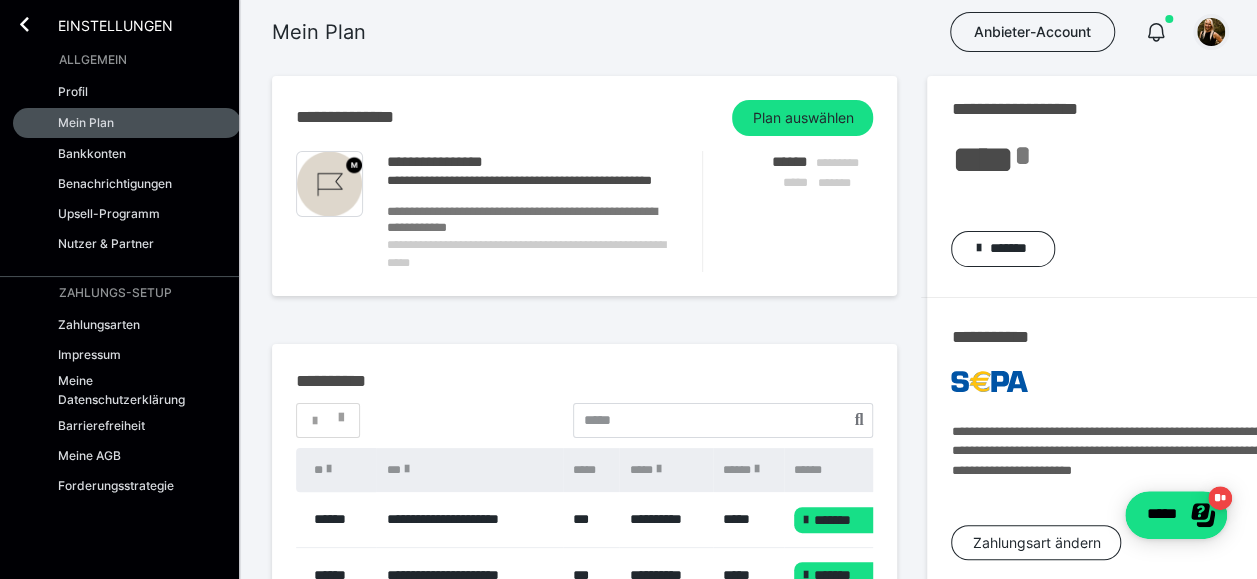 click at bounding box center (1211, 32) 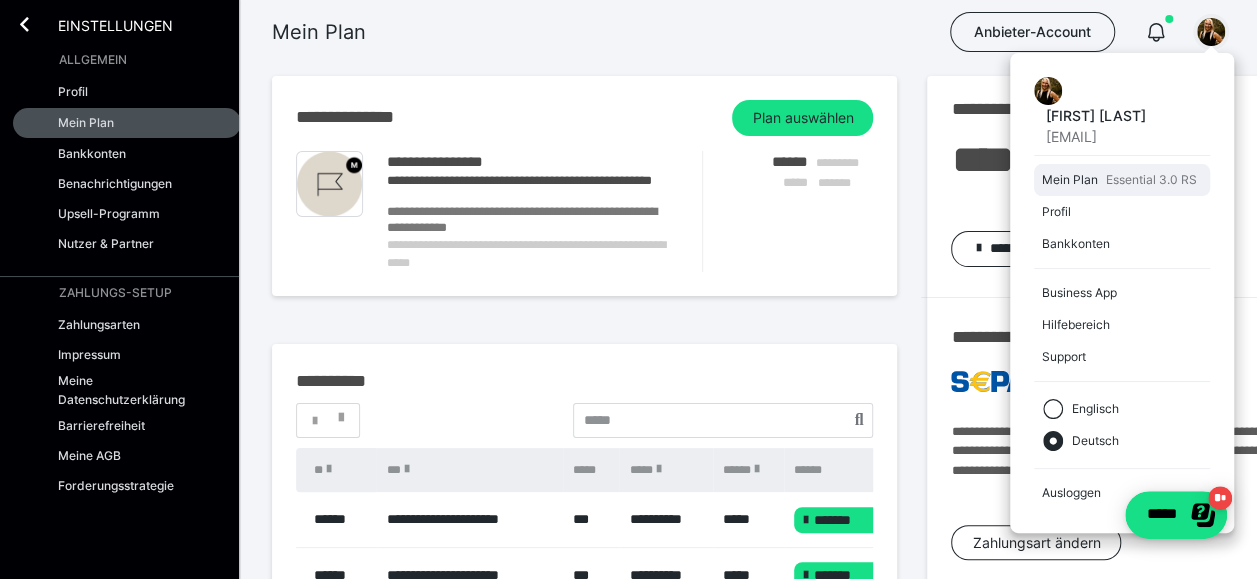 click on "Mein Plan" at bounding box center (1070, 180) 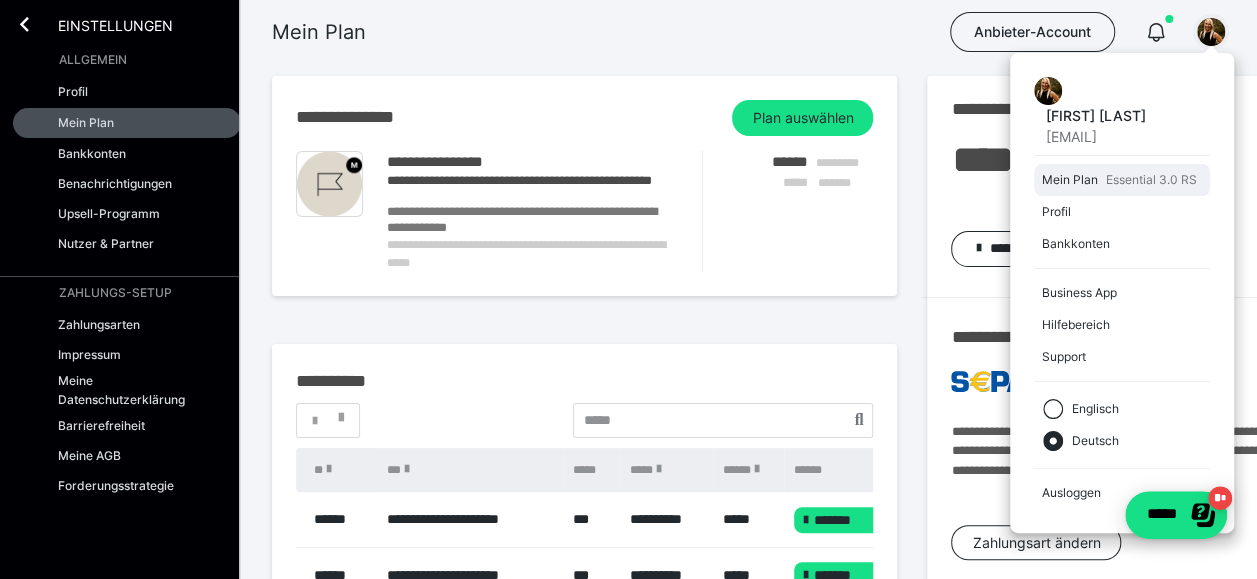 click on "Essential 3.0 RS" at bounding box center [1151, 180] 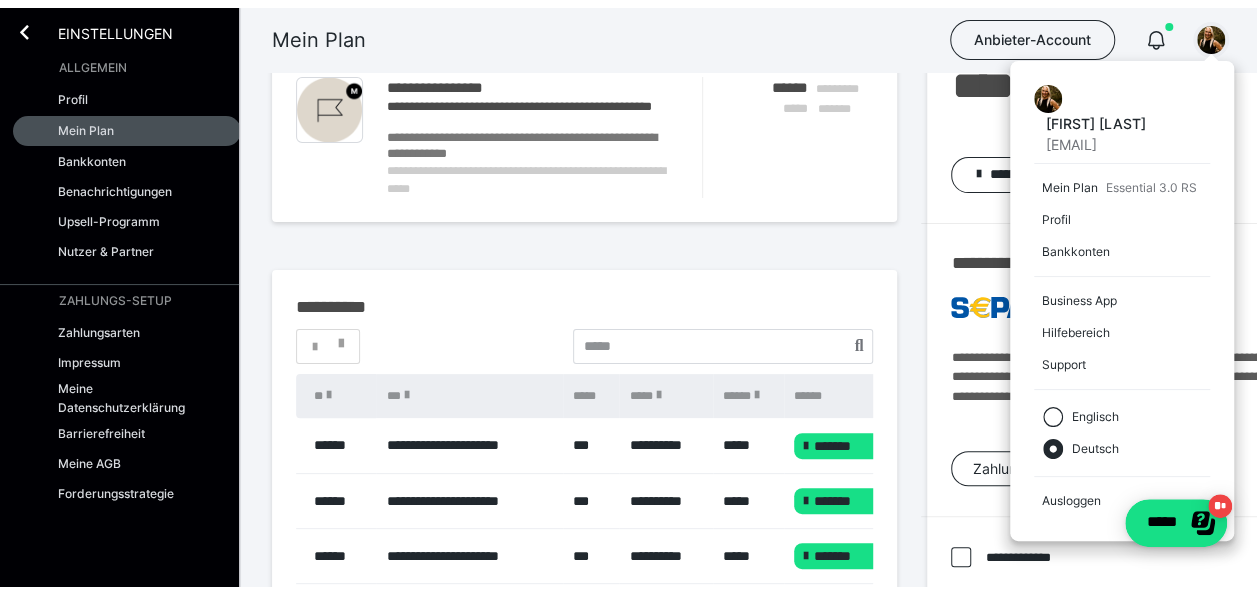 scroll, scrollTop: 0, scrollLeft: 0, axis: both 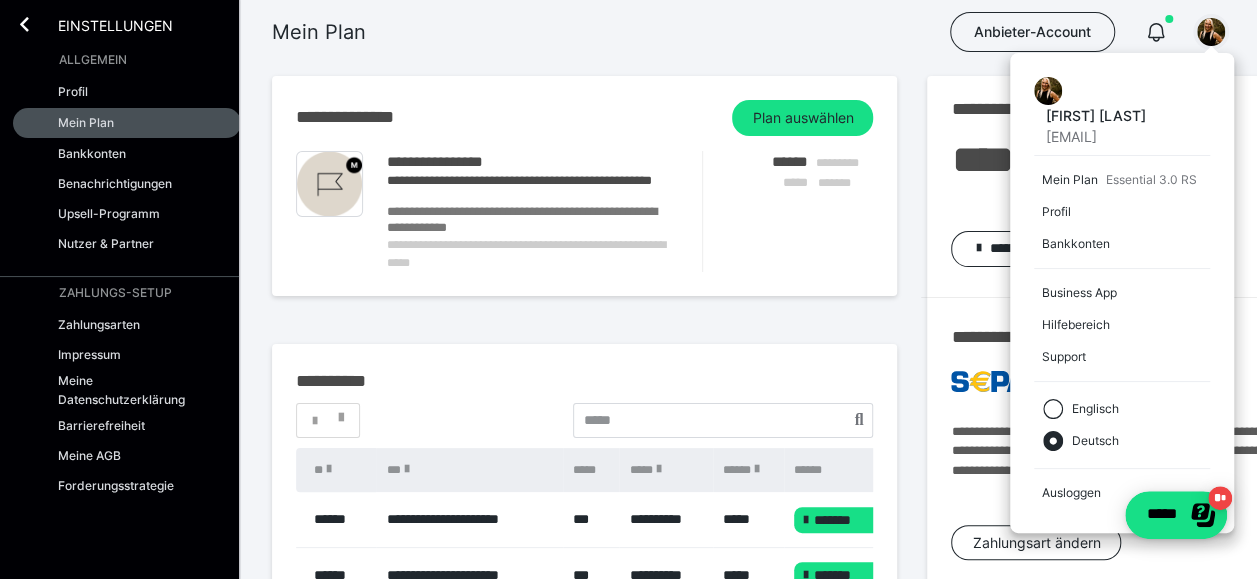 click at bounding box center (1211, 32) 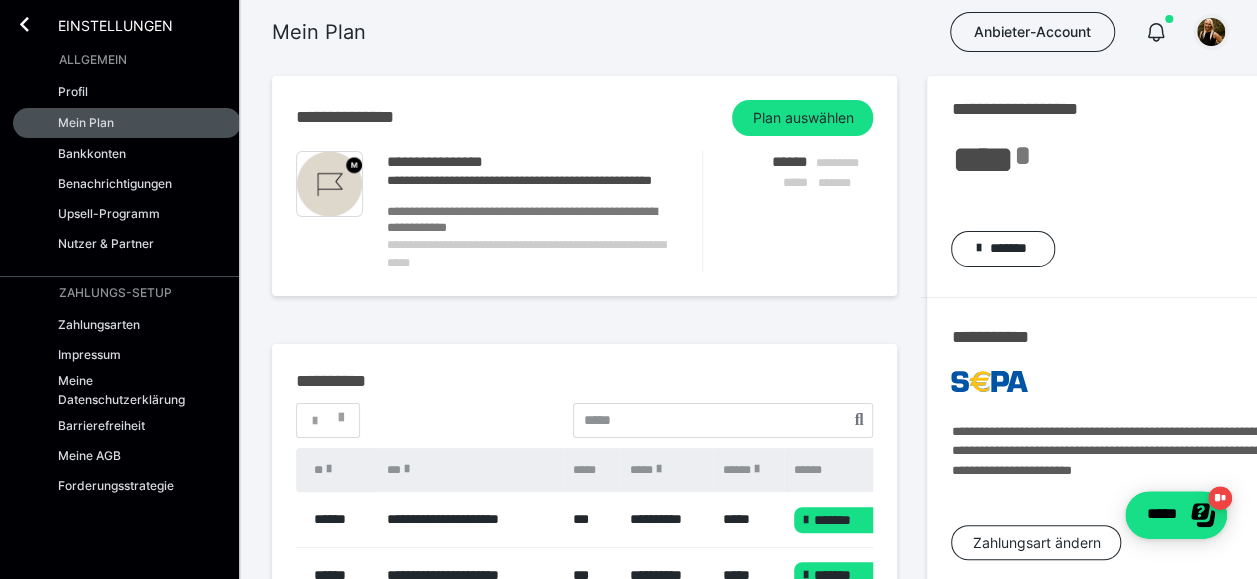 click at bounding box center [1211, 32] 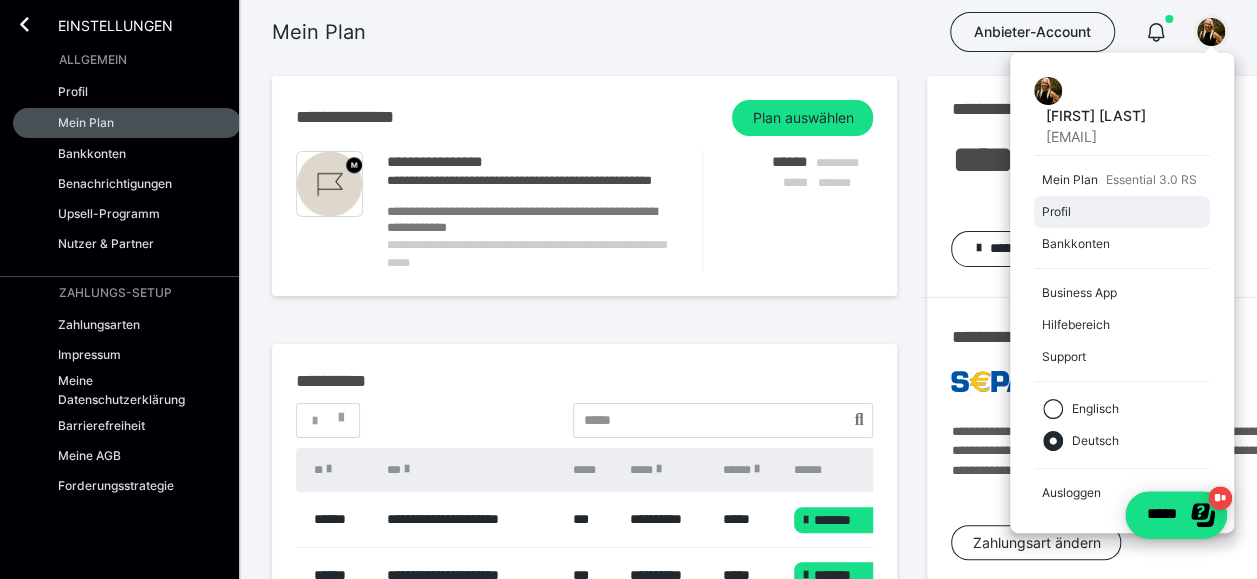 click on "Profil" at bounding box center (1118, 212) 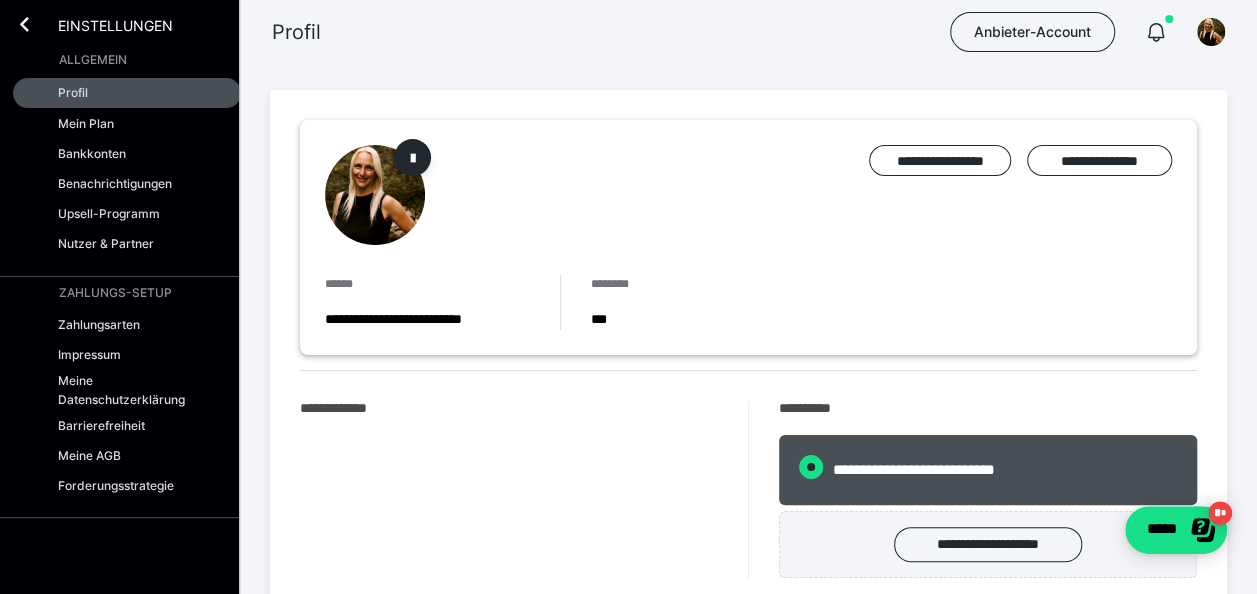 radio on "****" 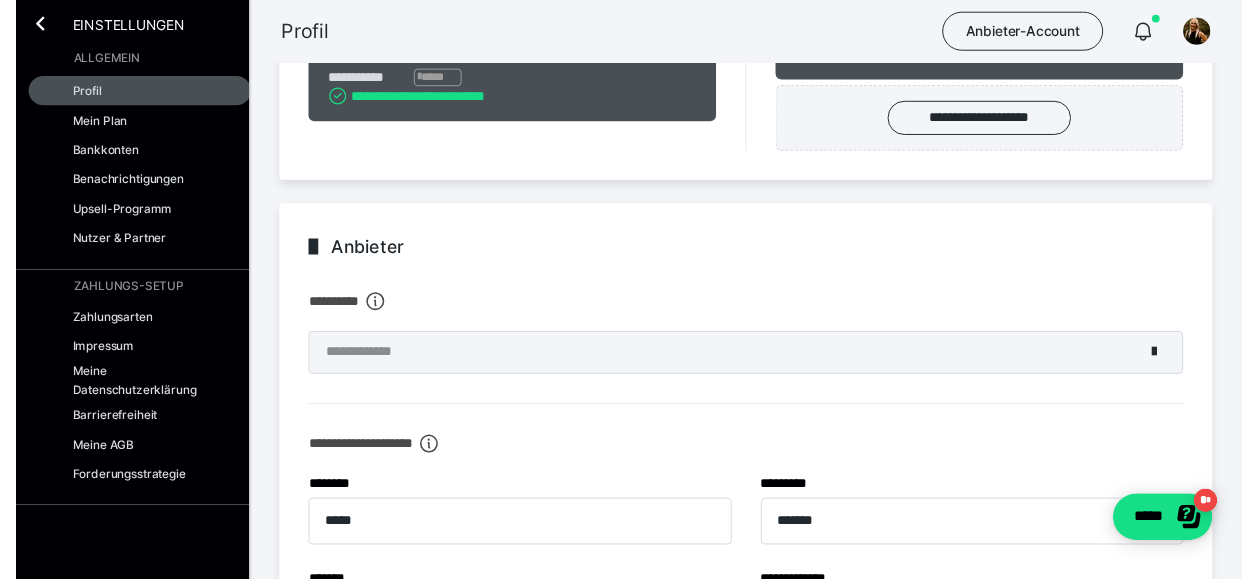 scroll, scrollTop: 0, scrollLeft: 0, axis: both 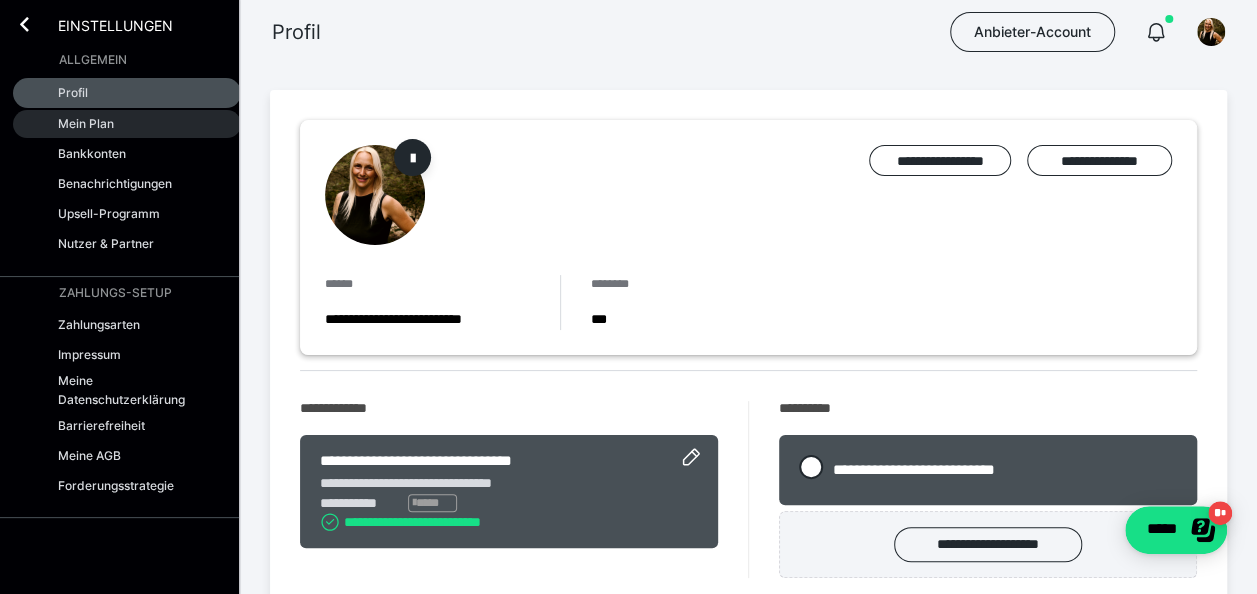 click on "Mein Plan" at bounding box center [127, 124] 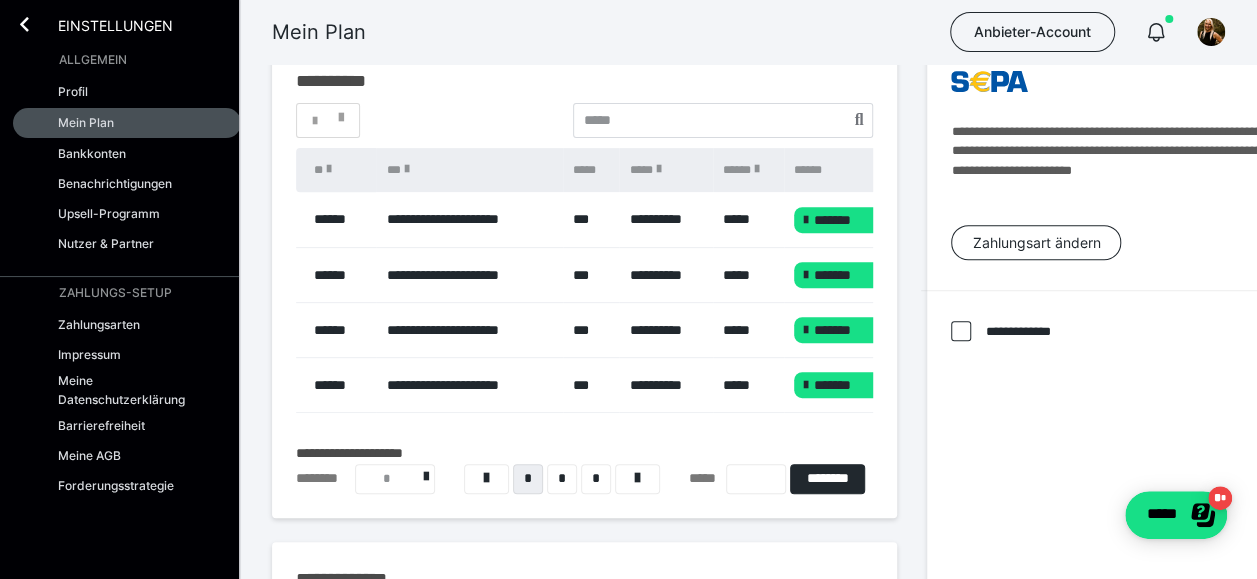scroll, scrollTop: 0, scrollLeft: 0, axis: both 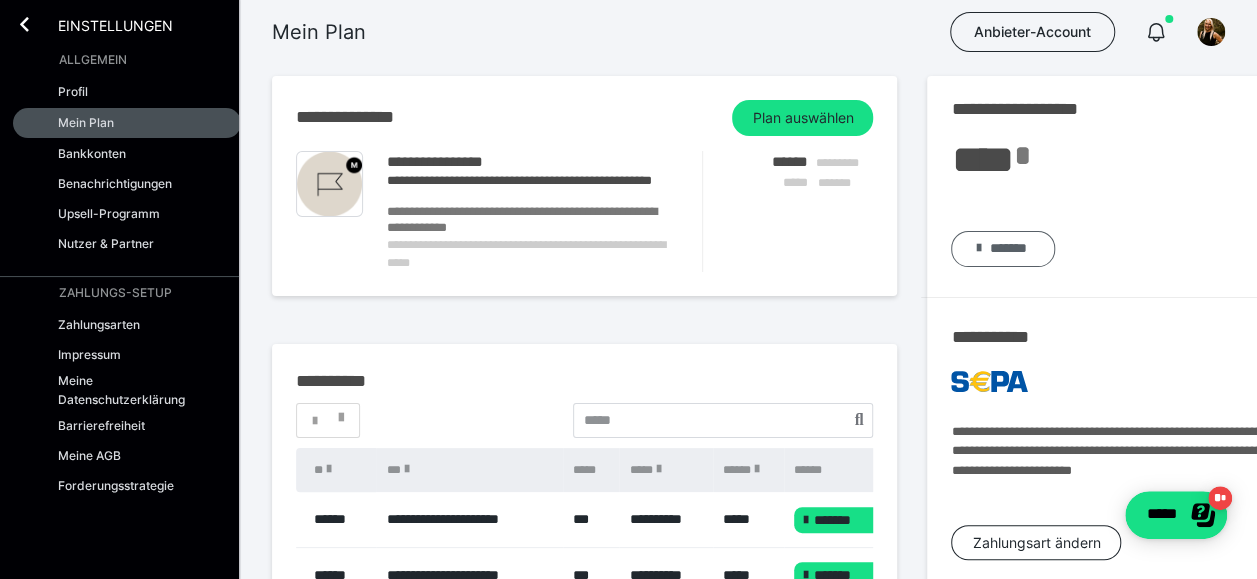 click on "*******" at bounding box center (1007, 249) 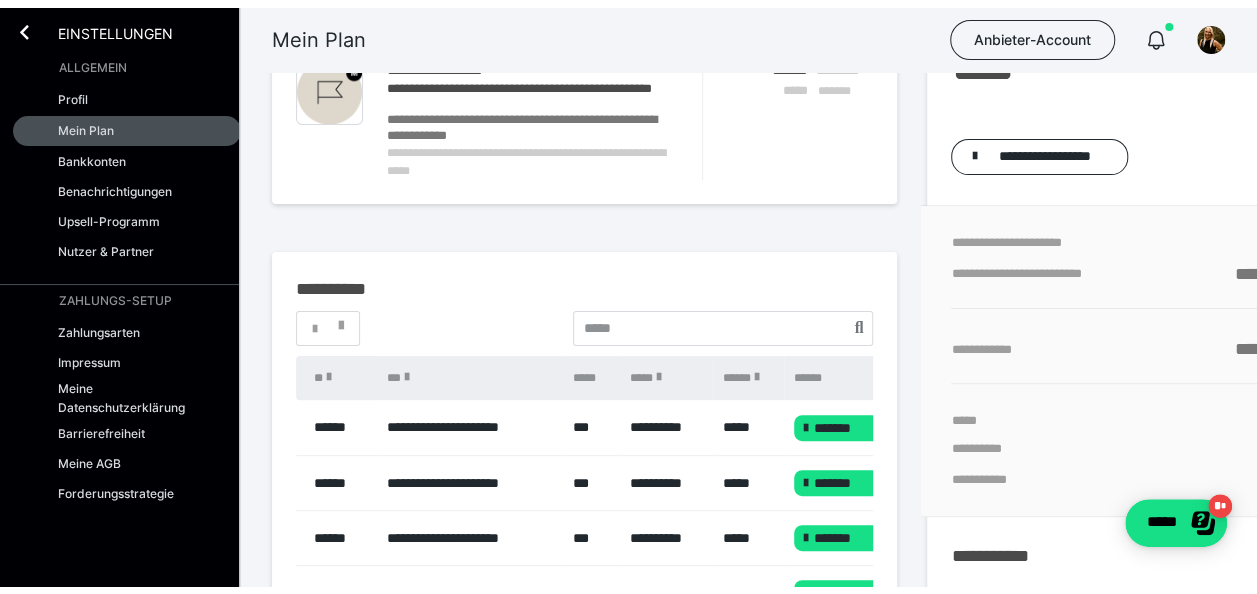 scroll, scrollTop: 0, scrollLeft: 0, axis: both 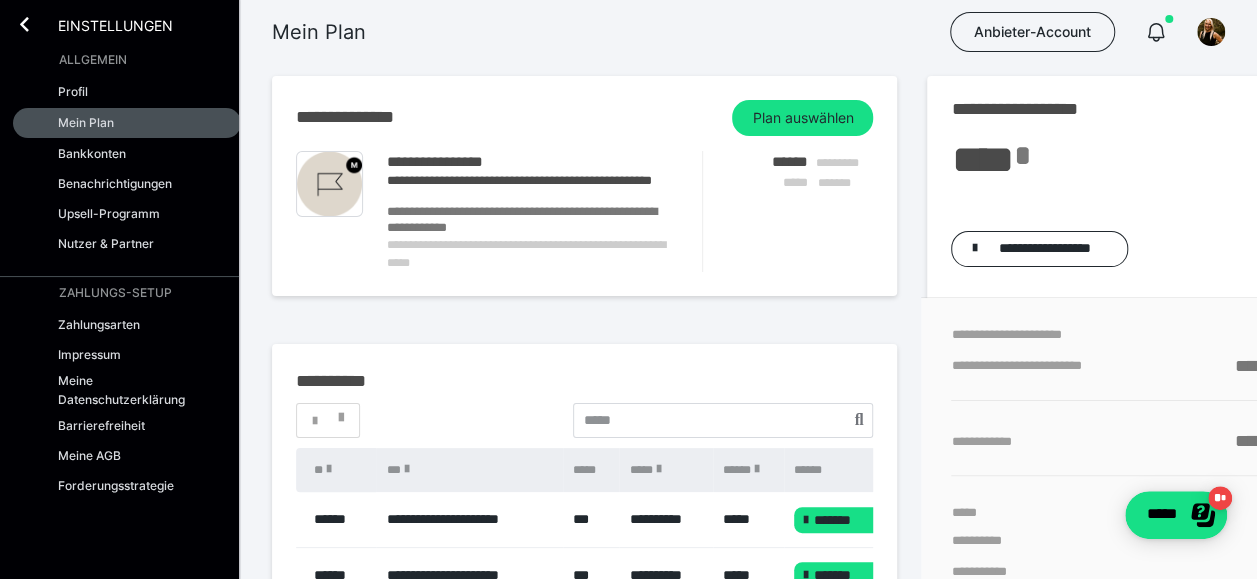 click on "Einstellungen" at bounding box center (127, 22) 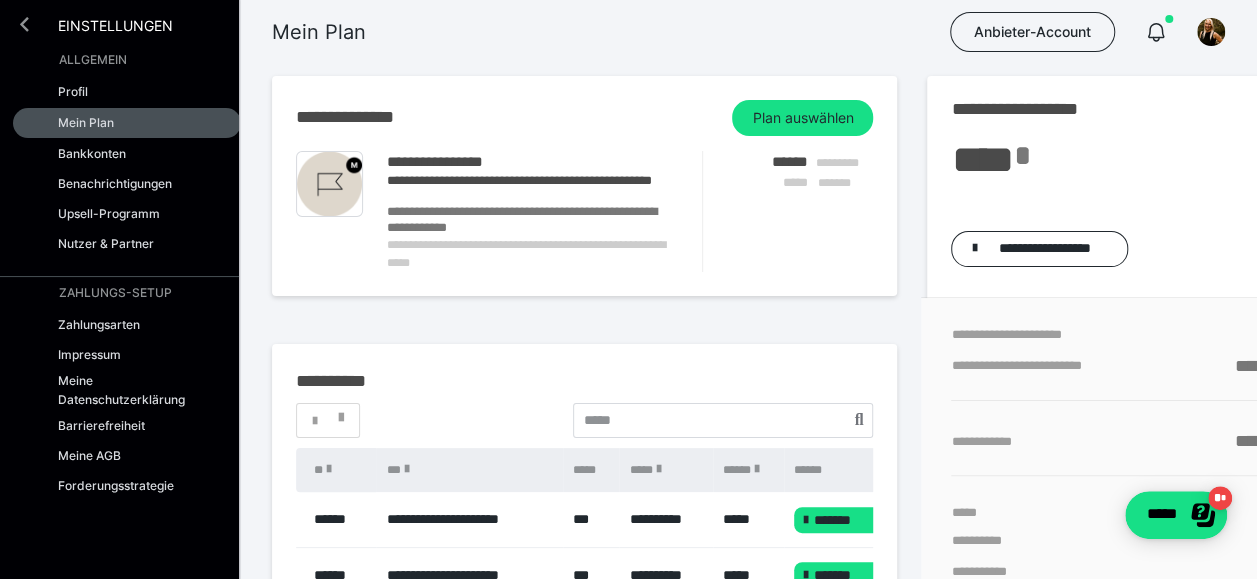 click at bounding box center (24, 24) 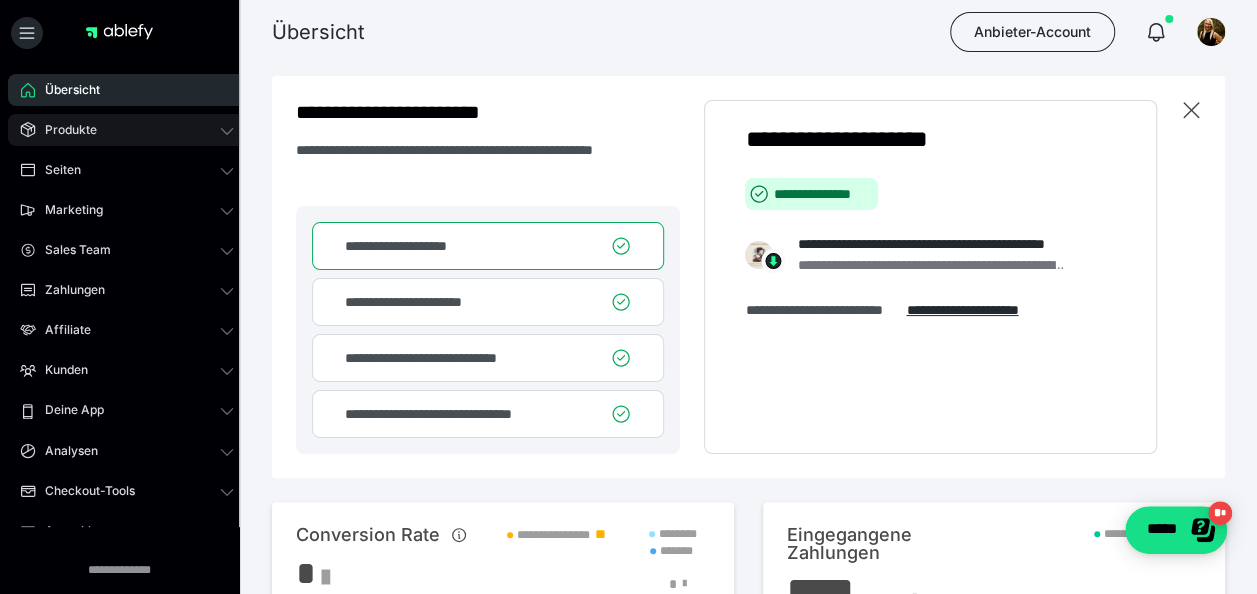 click on "Produkte" at bounding box center [64, 130] 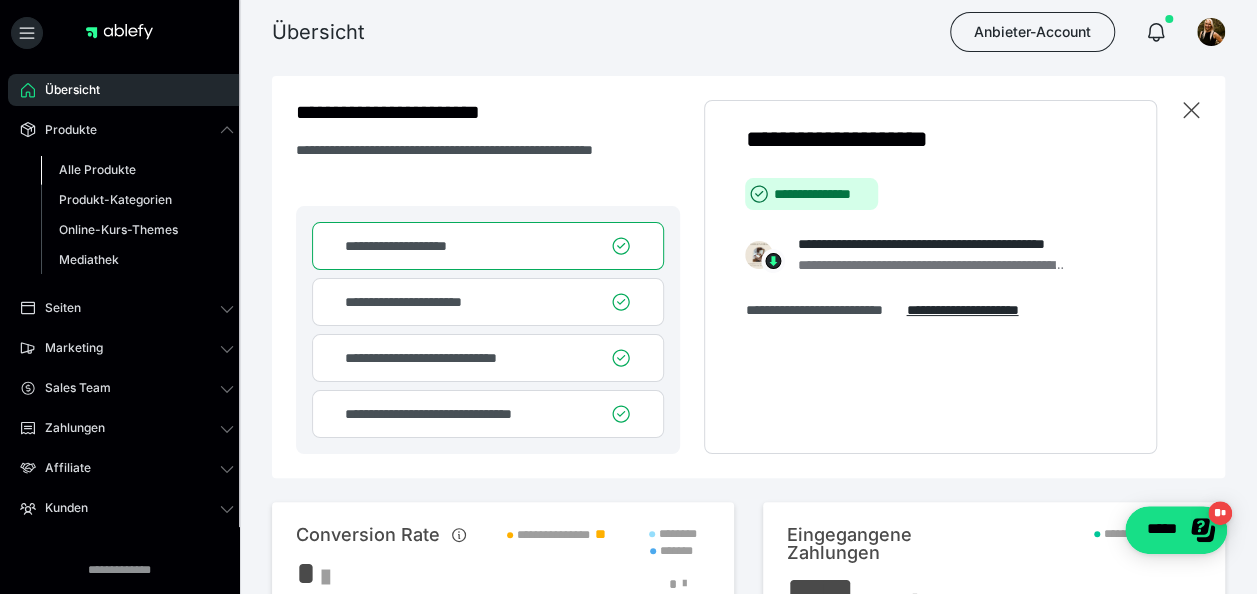click on "Alle Produkte" at bounding box center (97, 169) 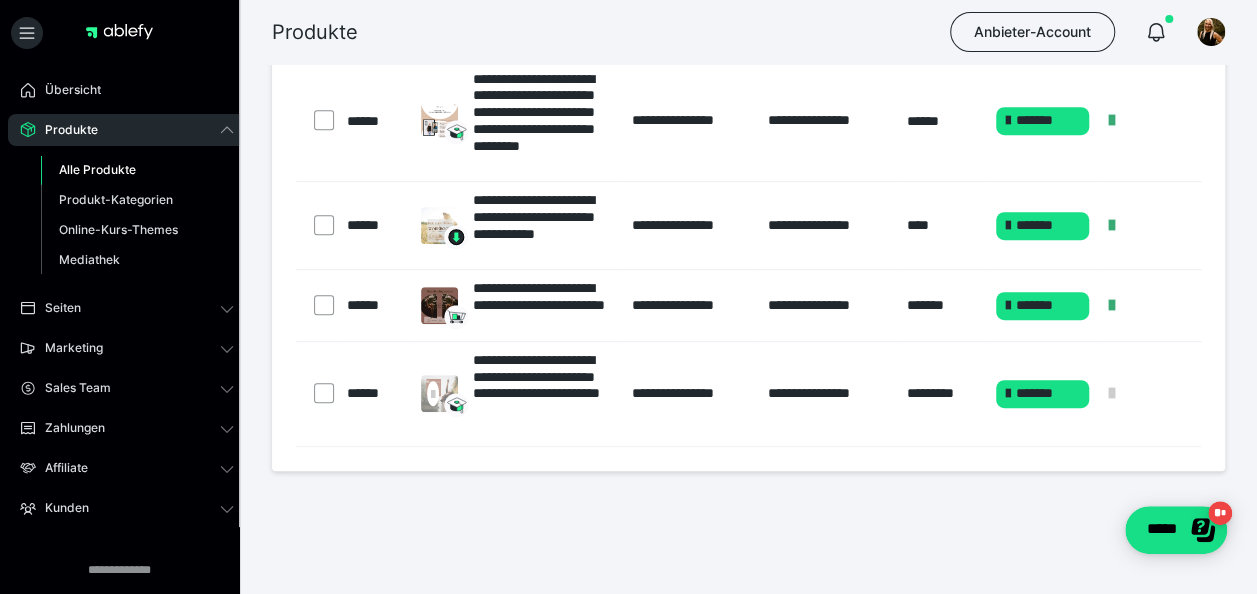 scroll, scrollTop: 409, scrollLeft: 0, axis: vertical 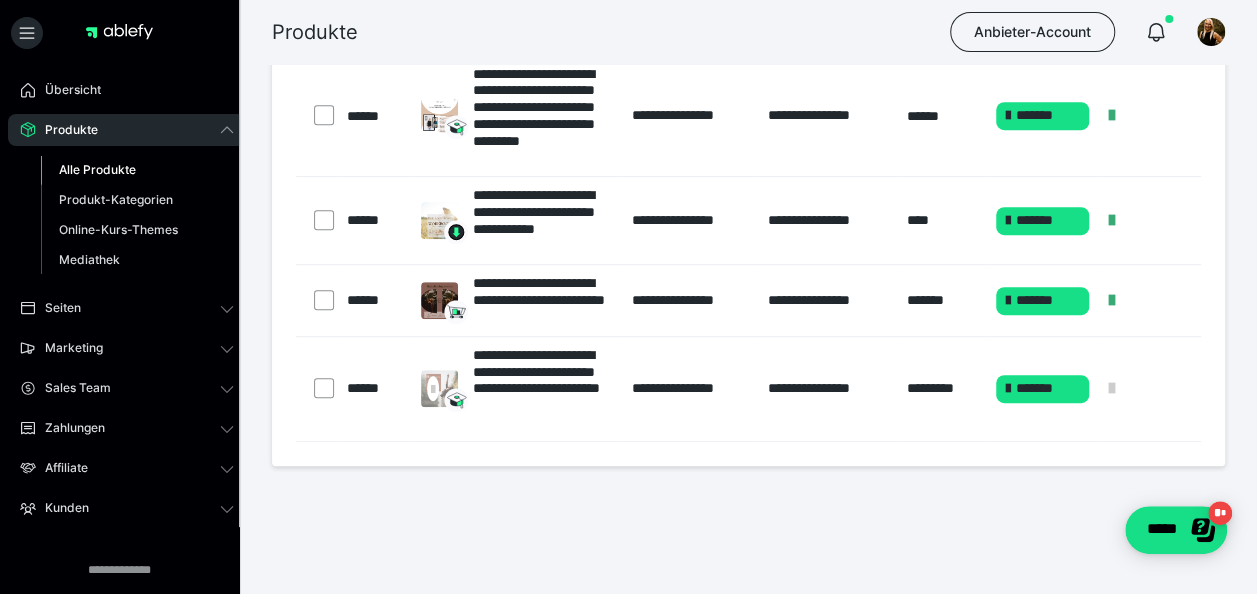 click at bounding box center [316, 388] 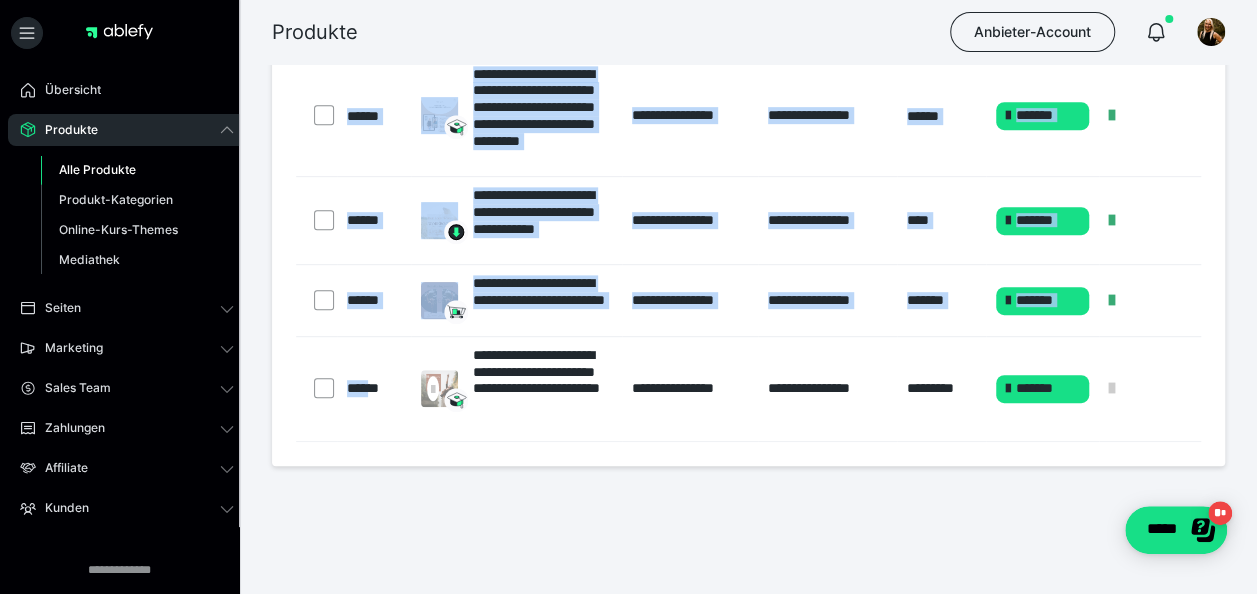 drag, startPoint x: 378, startPoint y: 438, endPoint x: 912, endPoint y: 470, distance: 534.95795 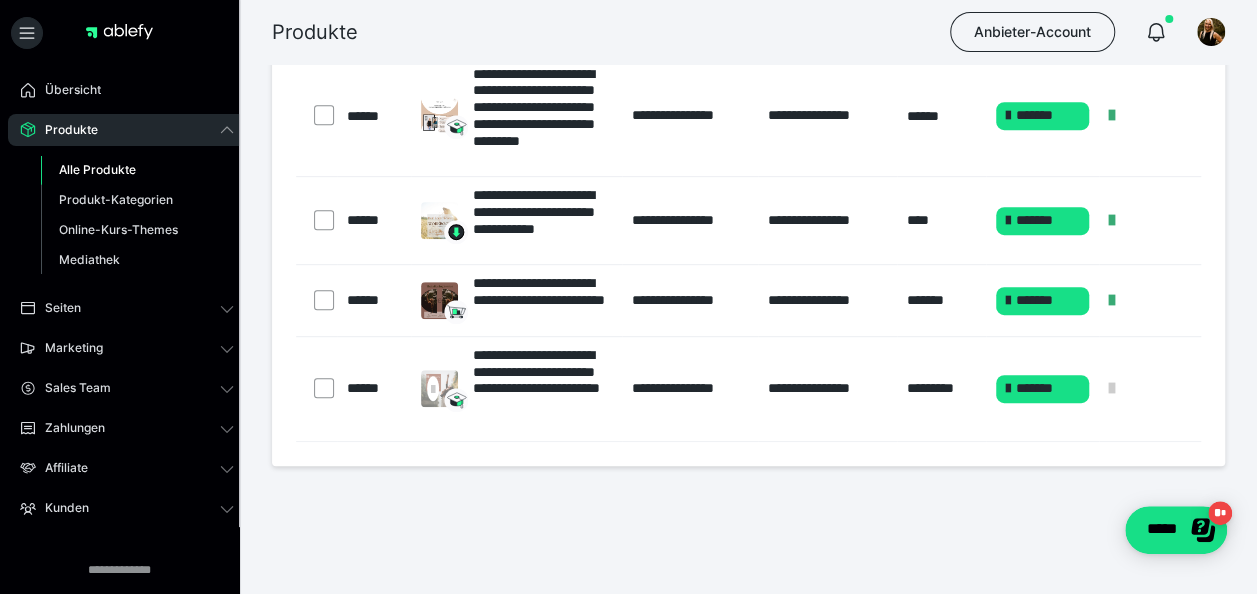 drag, startPoint x: 912, startPoint y: 470, endPoint x: 706, endPoint y: 542, distance: 218.22008 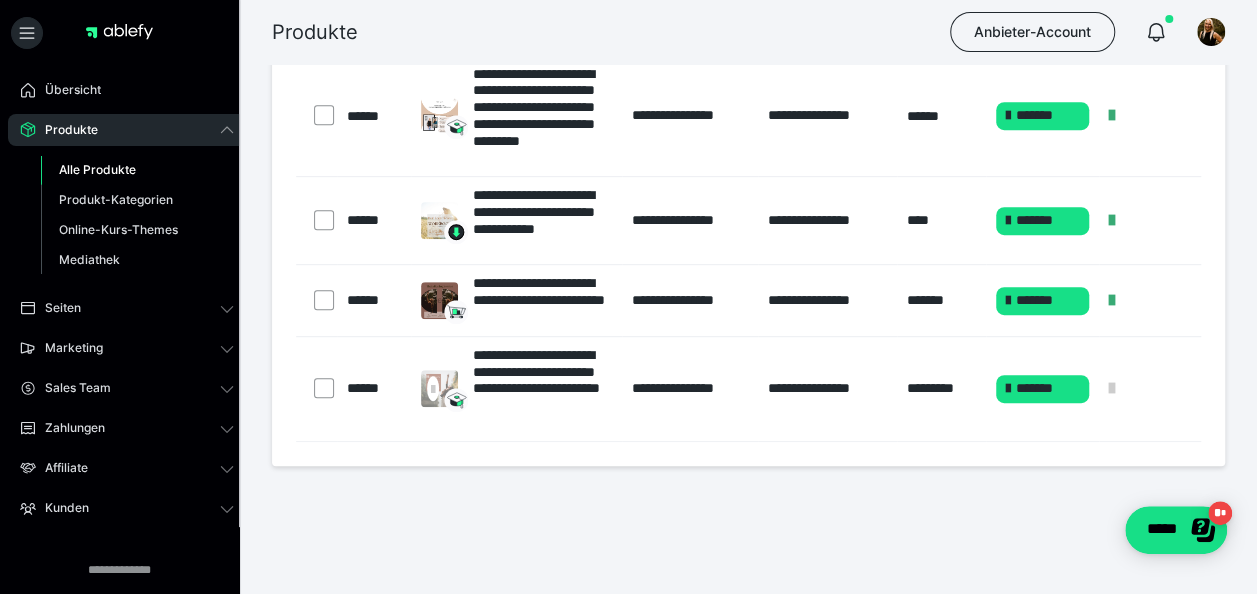 click at bounding box center [316, 388] 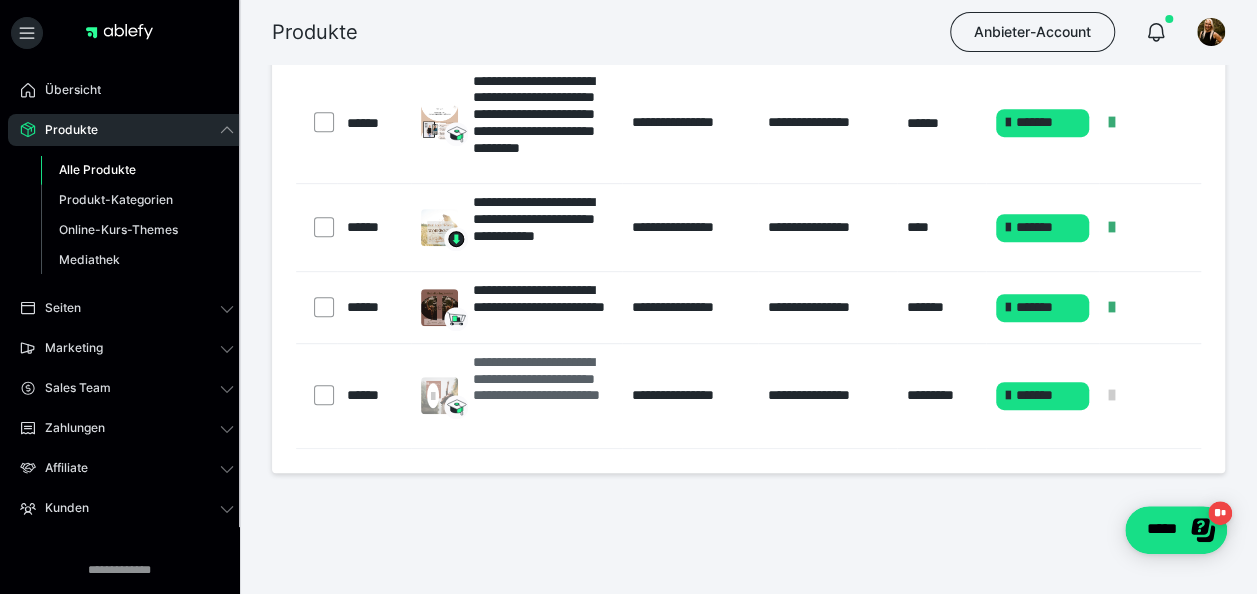scroll, scrollTop: 409, scrollLeft: 0, axis: vertical 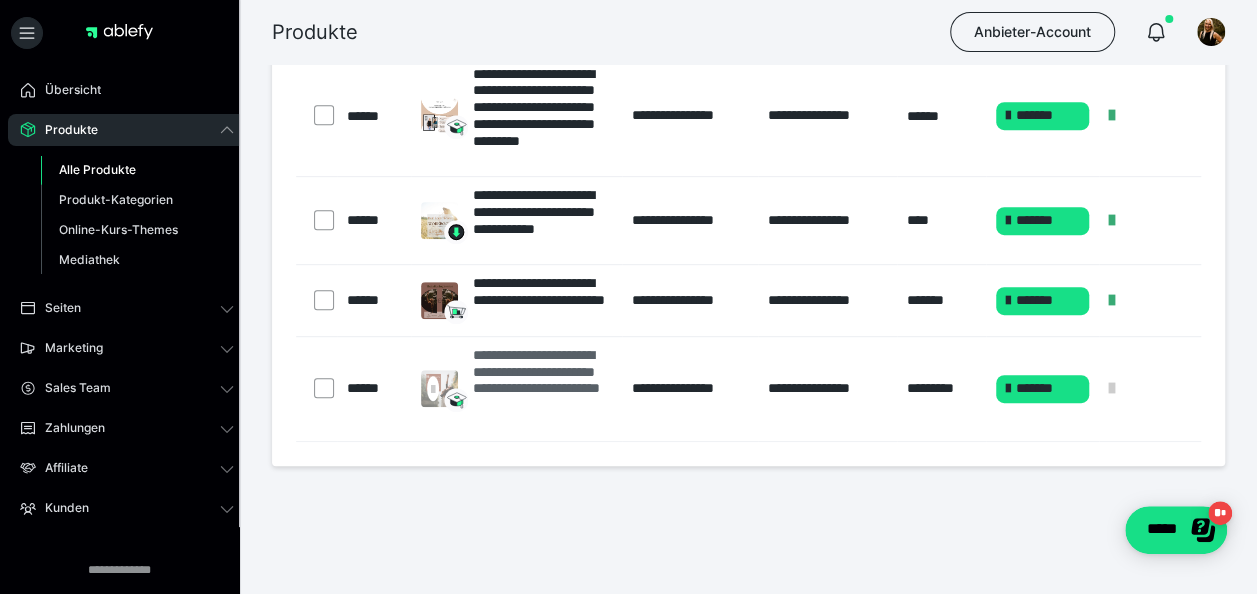 click on "**********" at bounding box center [542, 389] 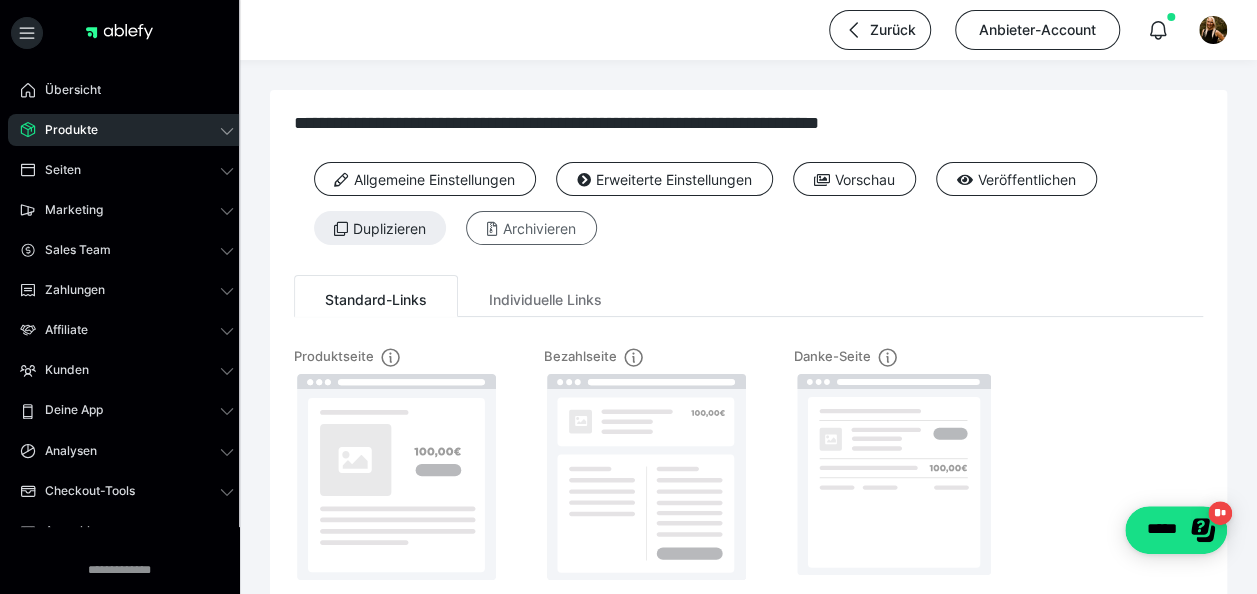 click on "Archivieren" at bounding box center [531, 228] 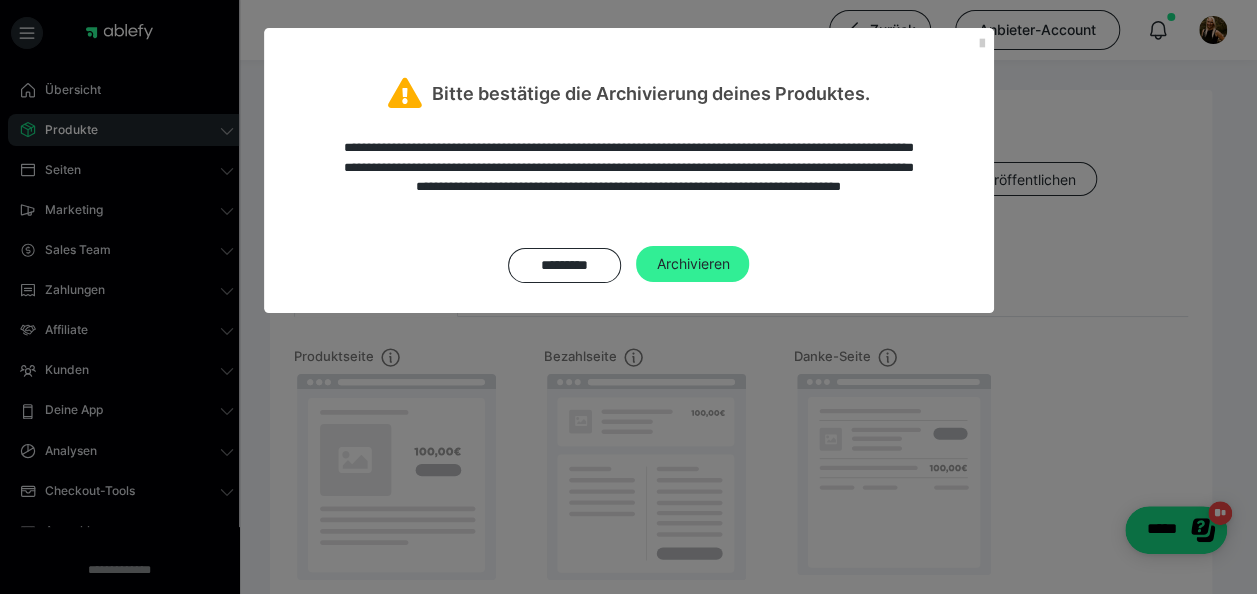 click on "Archivieren" at bounding box center [692, 264] 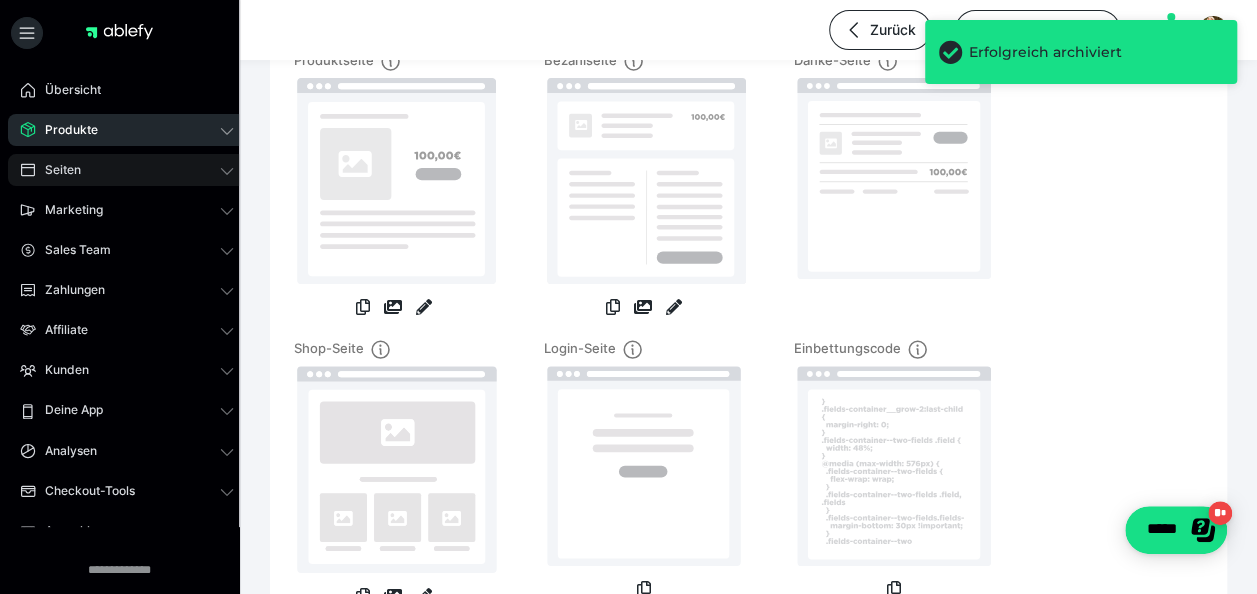 scroll, scrollTop: 54, scrollLeft: 0, axis: vertical 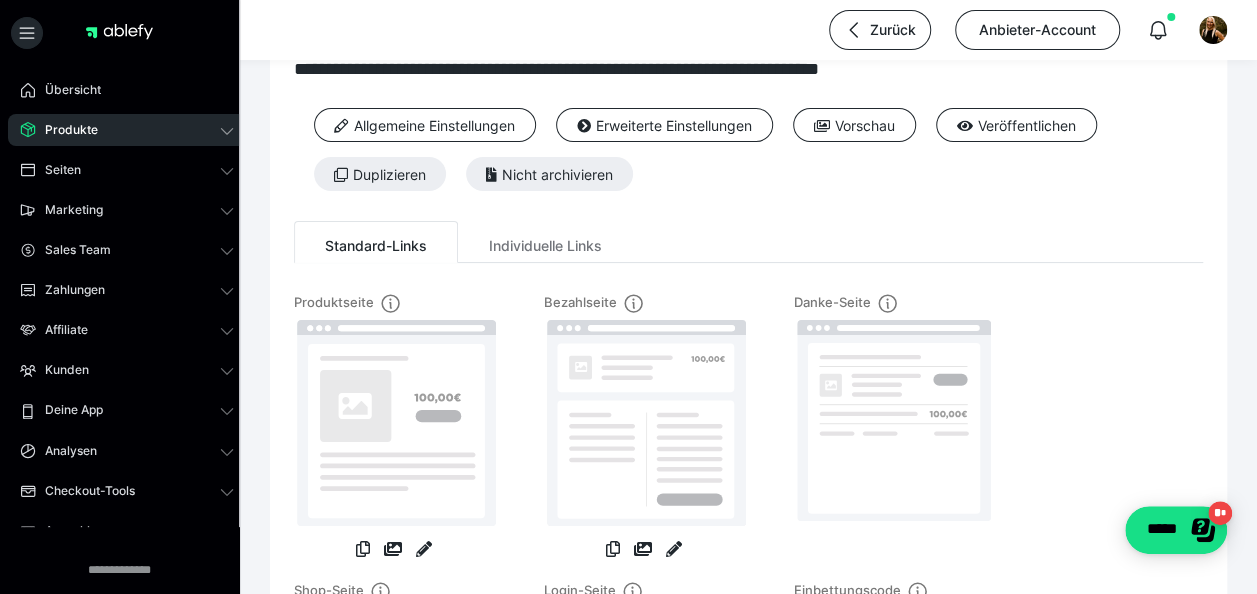 click on "Produkte" at bounding box center [64, 130] 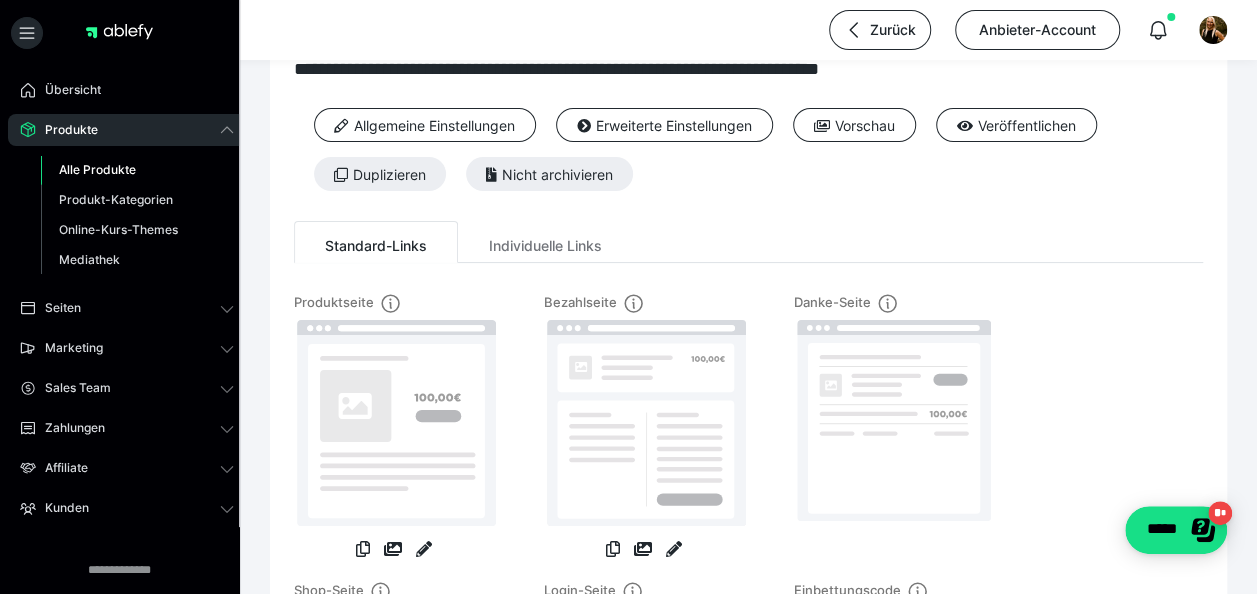 click on "Alle Produkte" at bounding box center (97, 169) 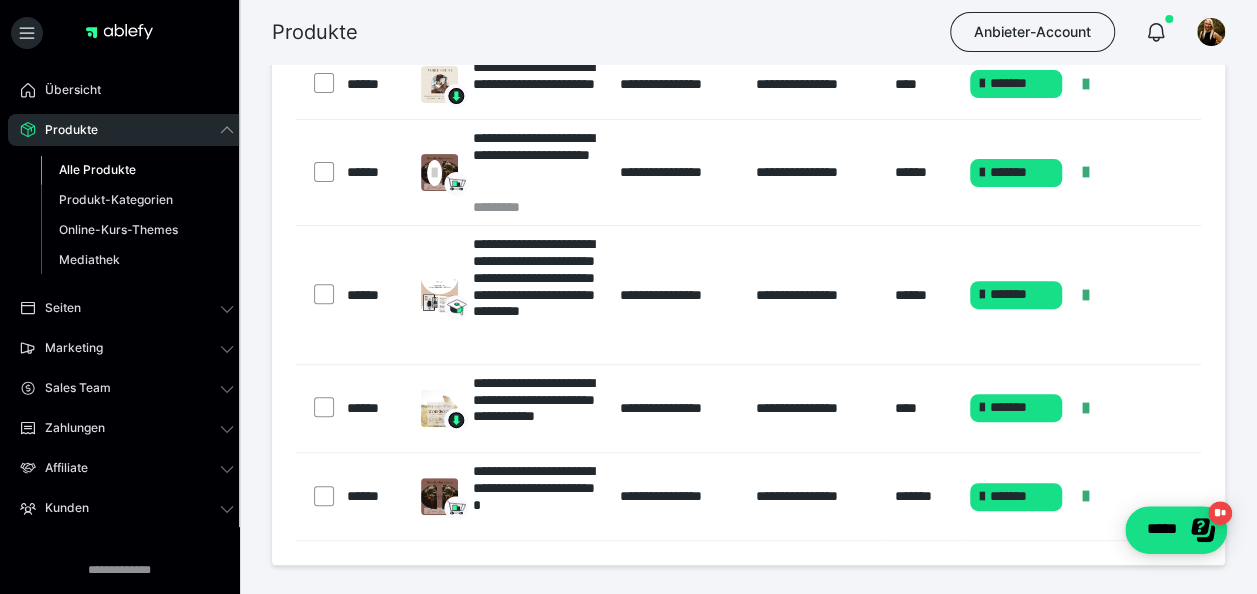 scroll, scrollTop: 0, scrollLeft: 0, axis: both 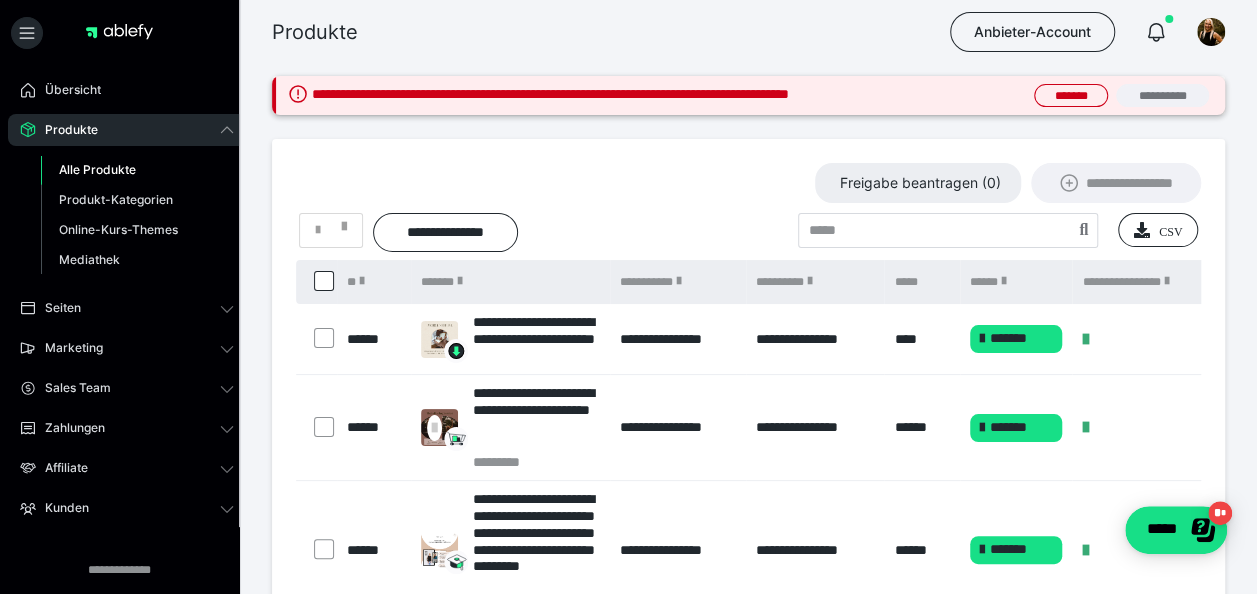 click on "**********" at bounding box center [1162, 95] 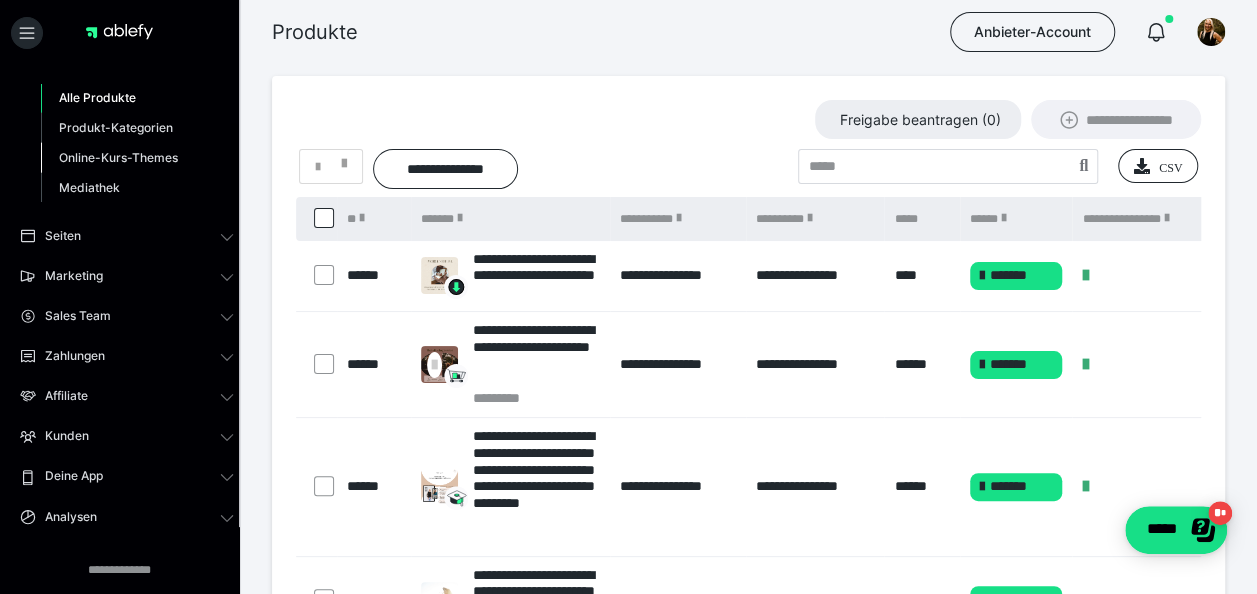 scroll, scrollTop: 100, scrollLeft: 0, axis: vertical 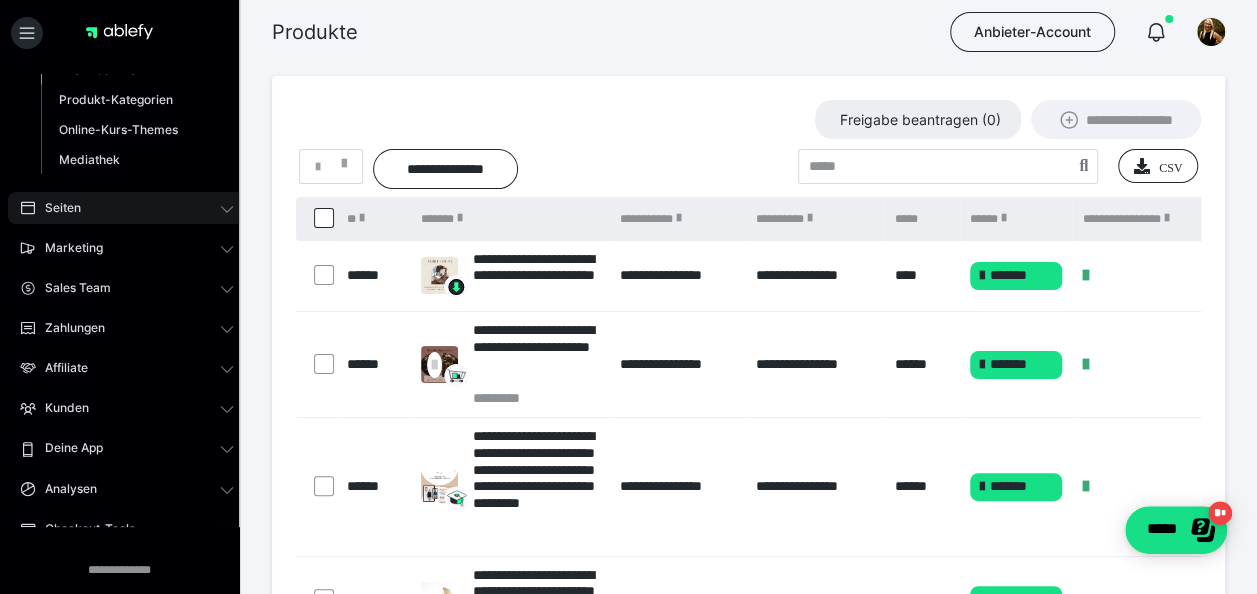 click on "Seiten" at bounding box center (127, 208) 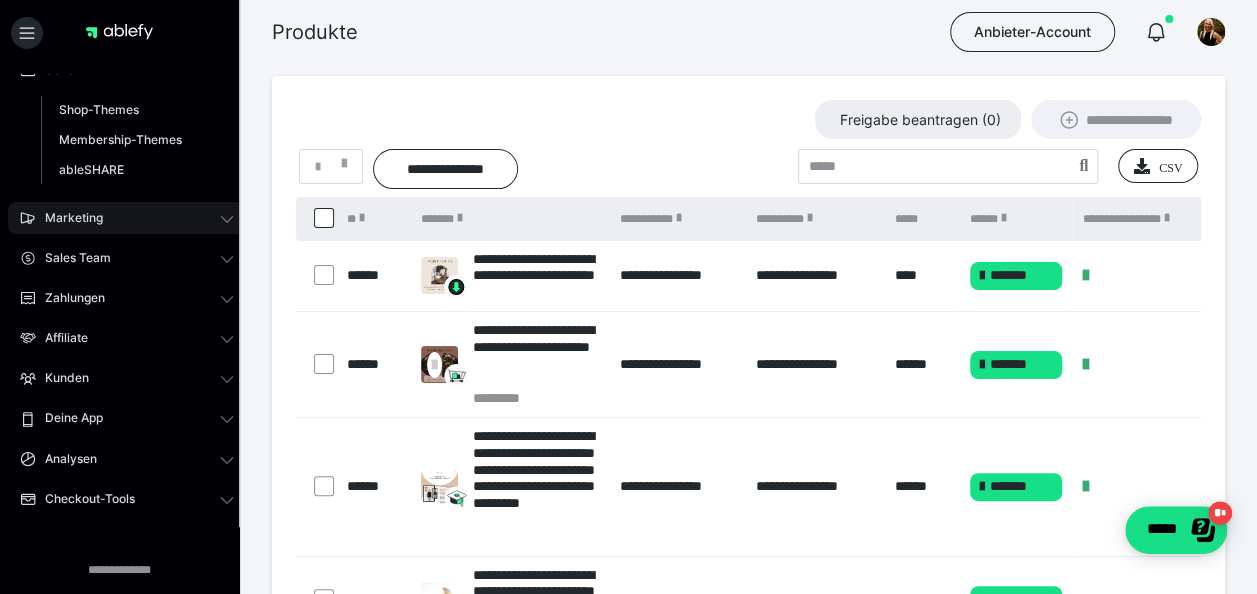 click on "Marketing" at bounding box center [127, 218] 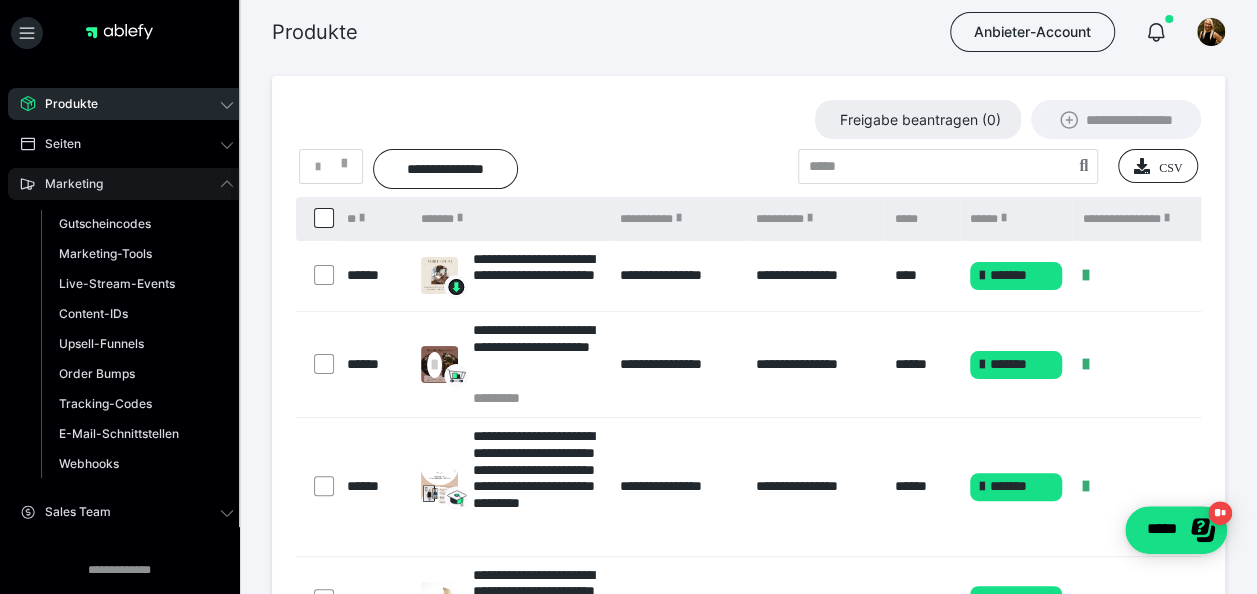 scroll, scrollTop: 0, scrollLeft: 0, axis: both 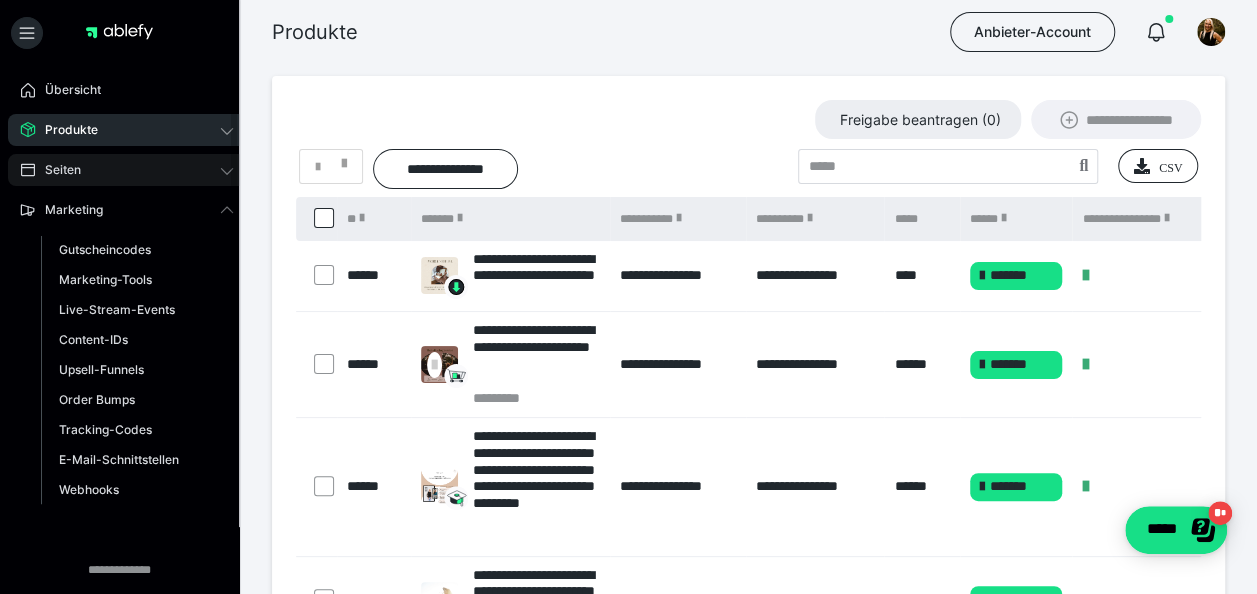 click on "Seiten" at bounding box center [127, 170] 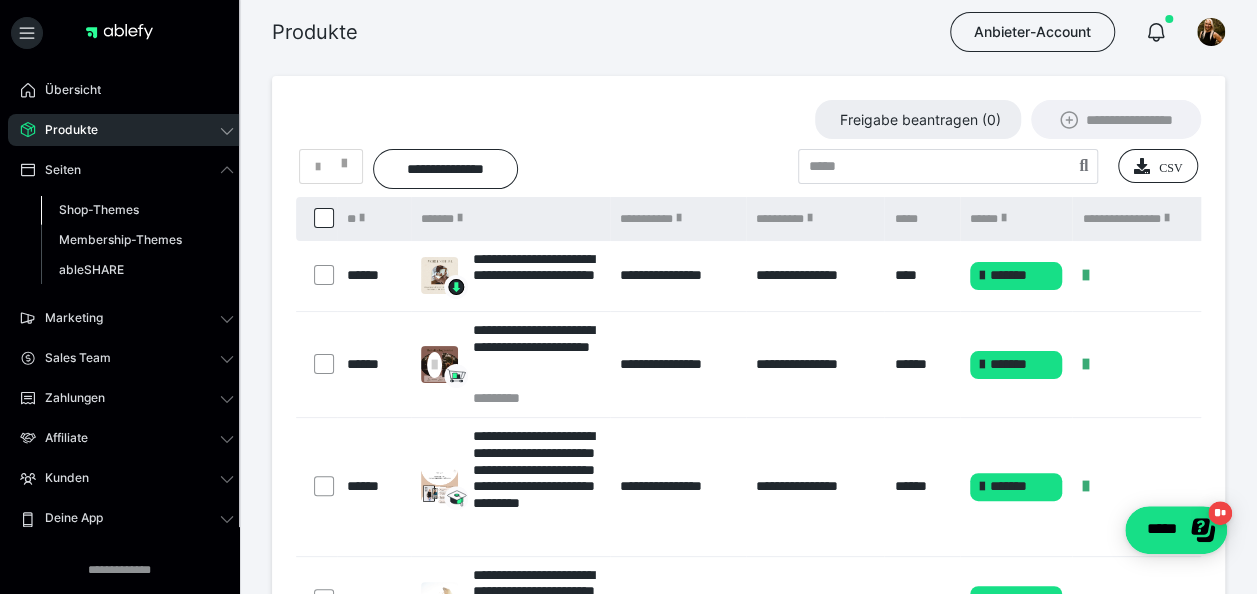 click on "Shop-Themes" at bounding box center [99, 209] 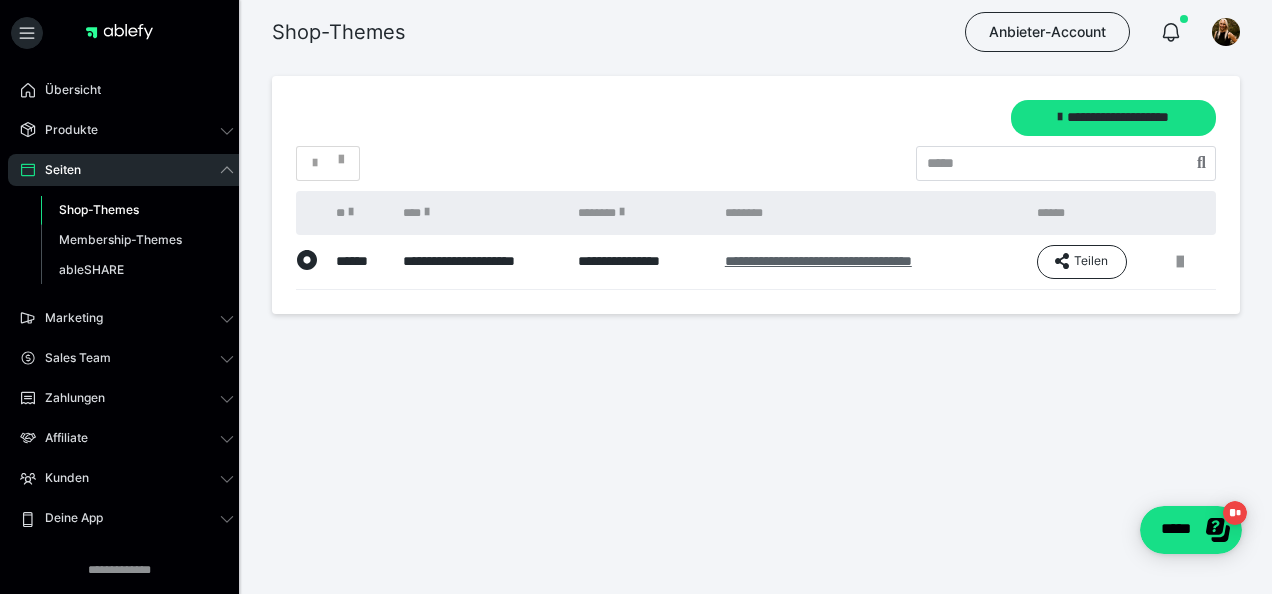 click on "**********" at bounding box center [818, 261] 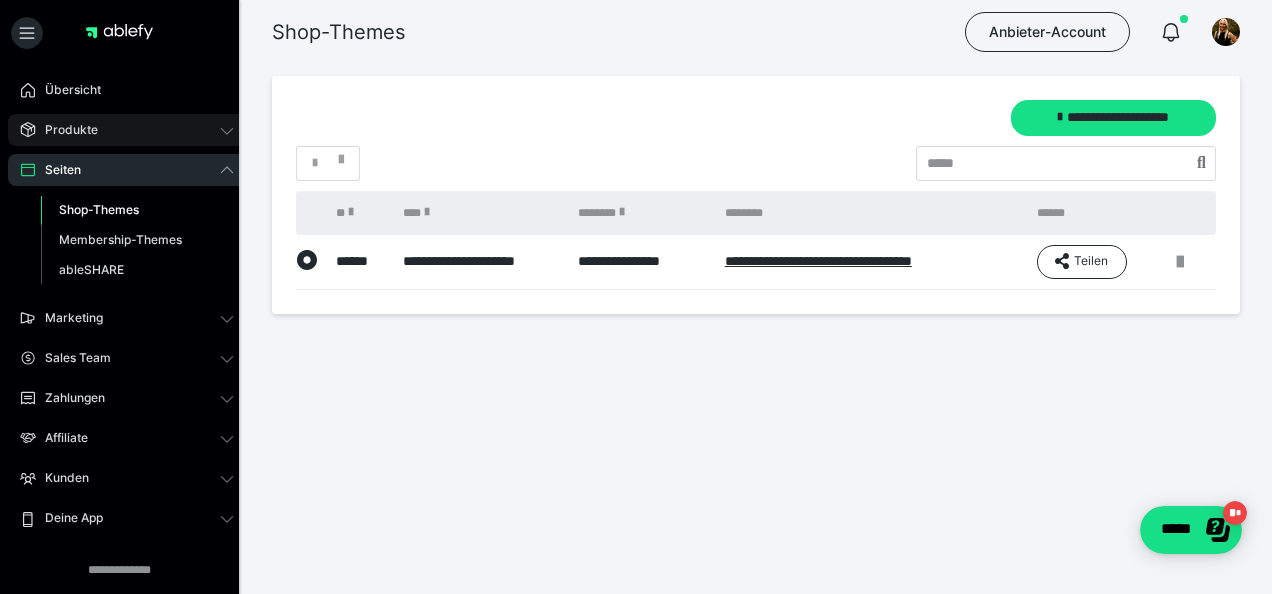 click on "Produkte" at bounding box center [127, 130] 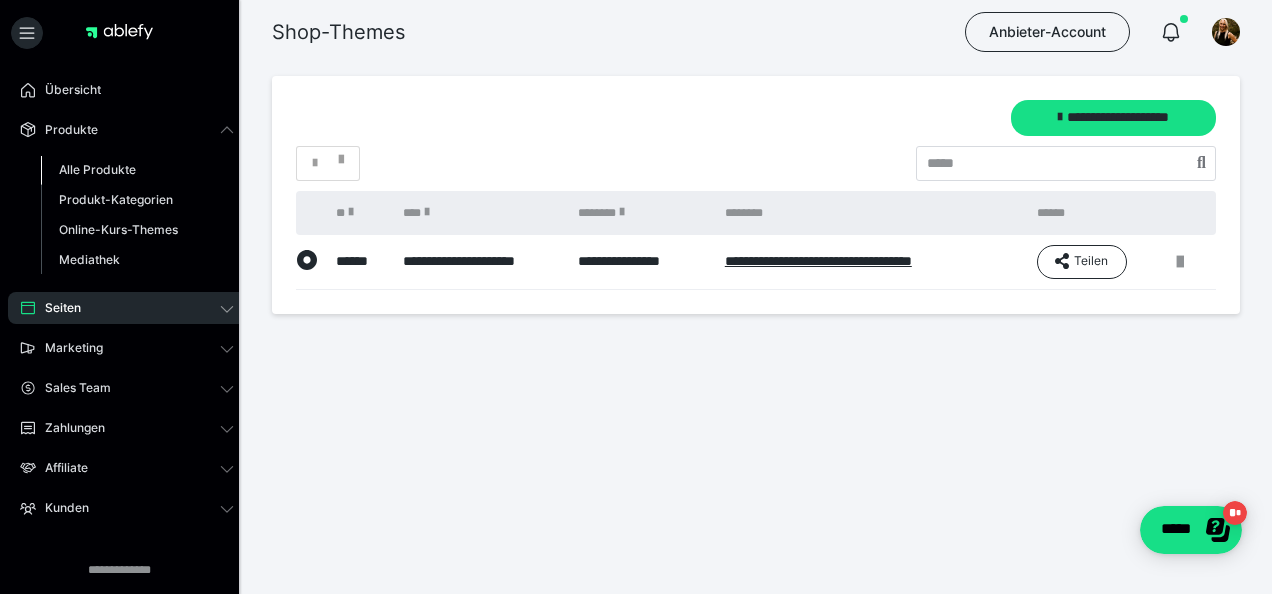 click on "Alle Produkte" at bounding box center [137, 170] 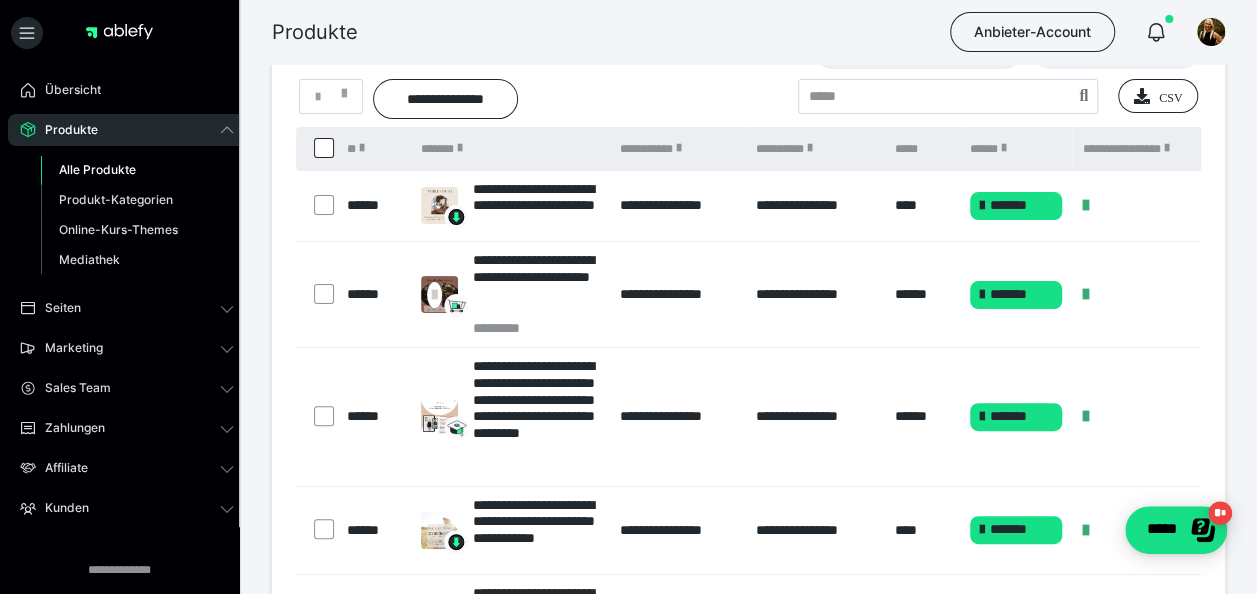 scroll, scrollTop: 200, scrollLeft: 0, axis: vertical 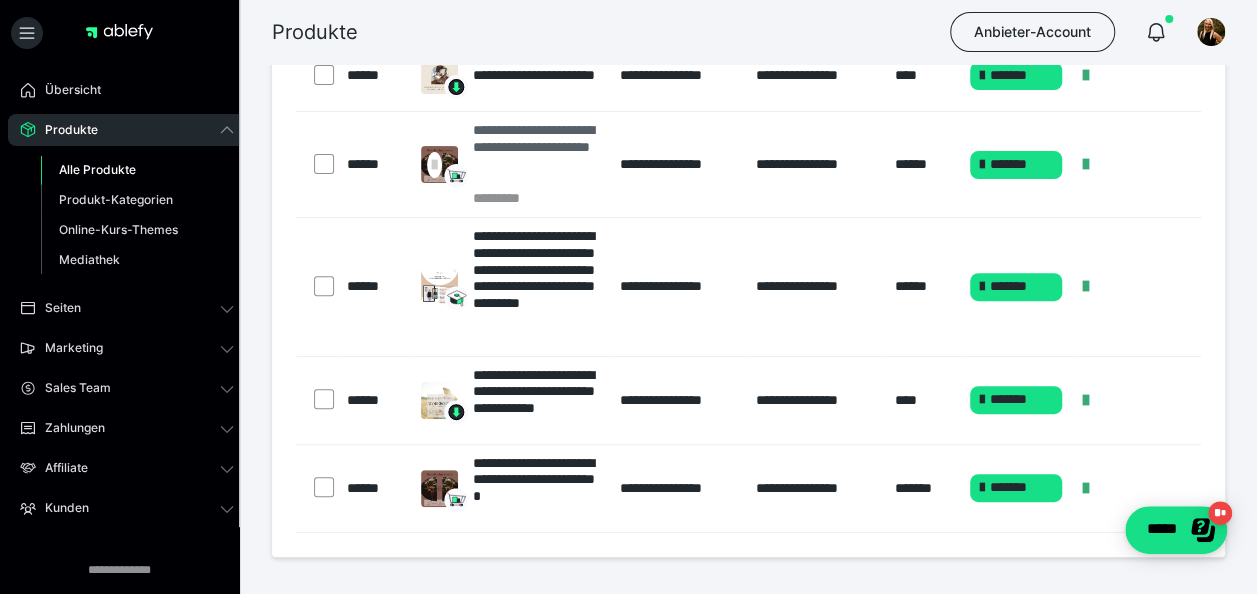 click on "**********" at bounding box center [536, 155] 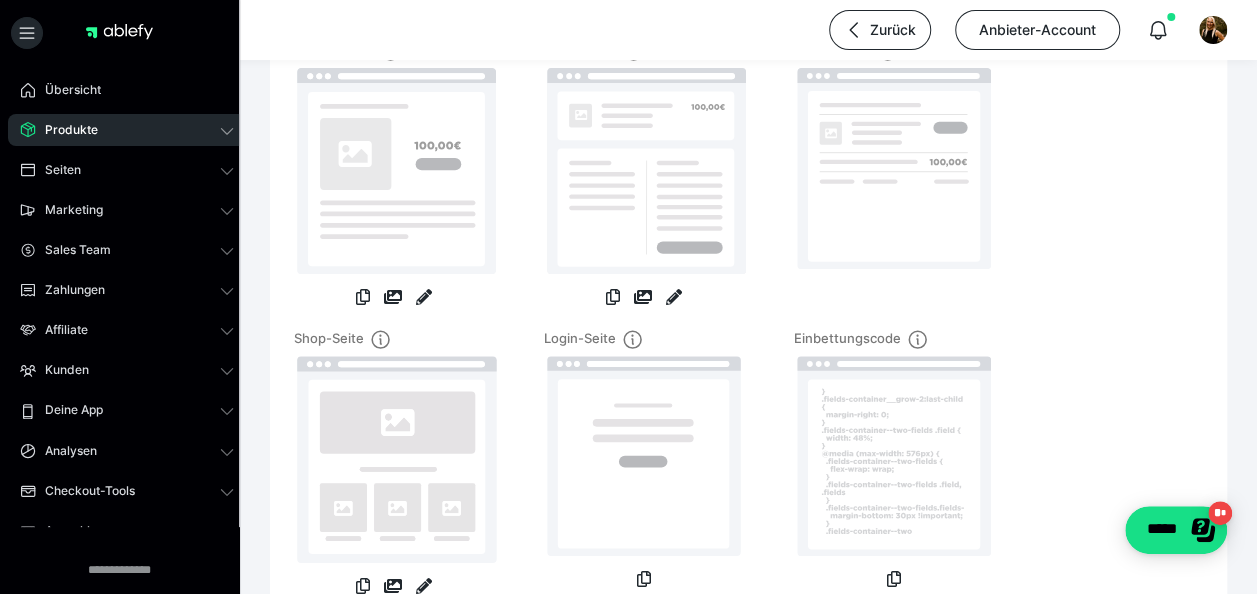 scroll, scrollTop: 0, scrollLeft: 0, axis: both 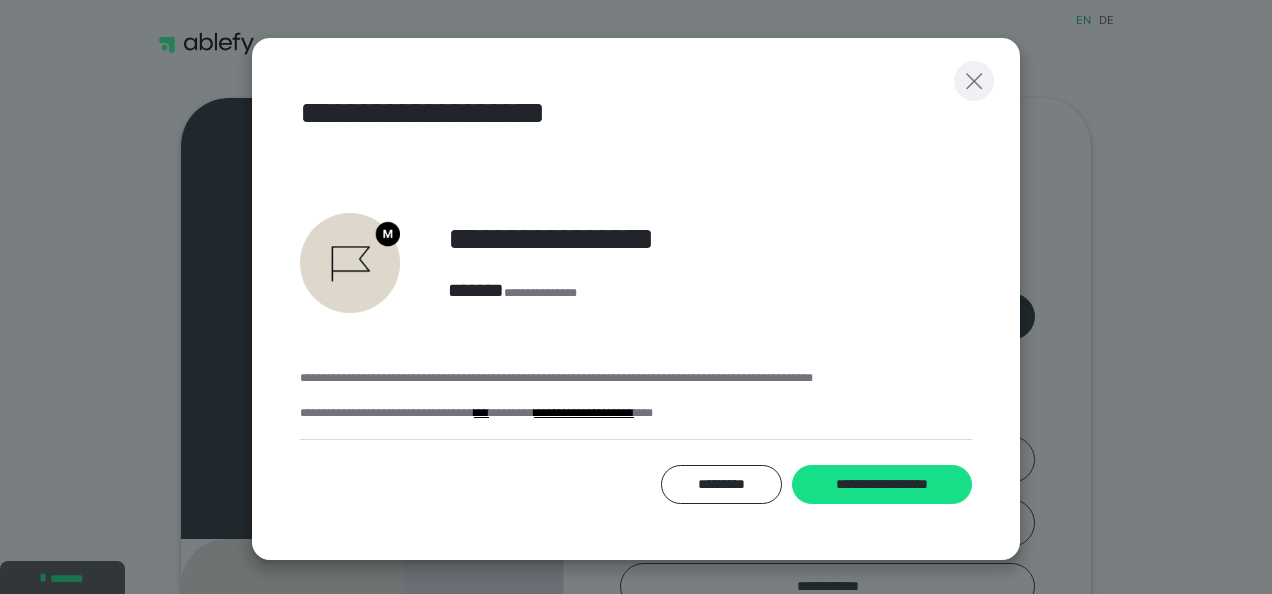 click at bounding box center [974, 81] 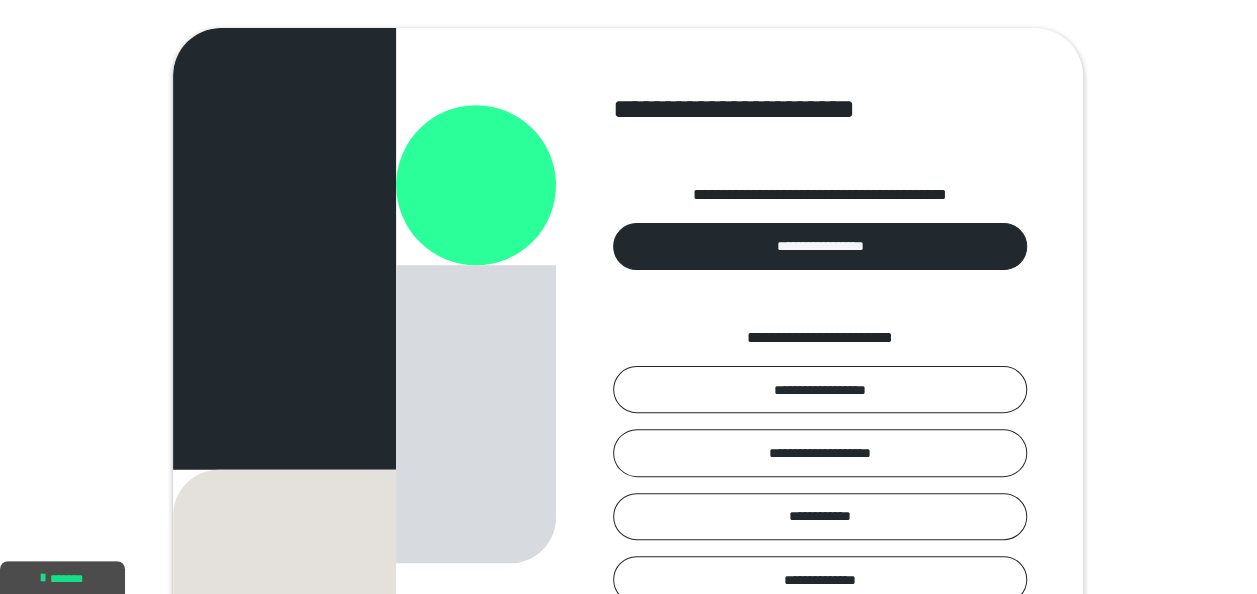 scroll, scrollTop: 0, scrollLeft: 0, axis: both 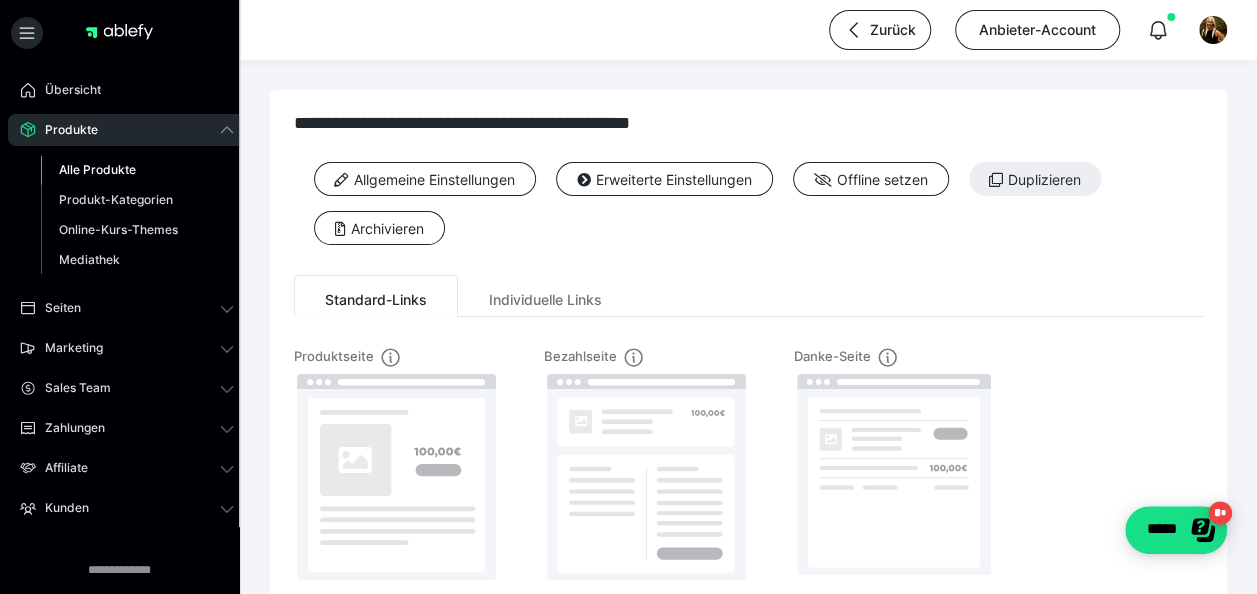 click on "Alle Produkte" at bounding box center [97, 169] 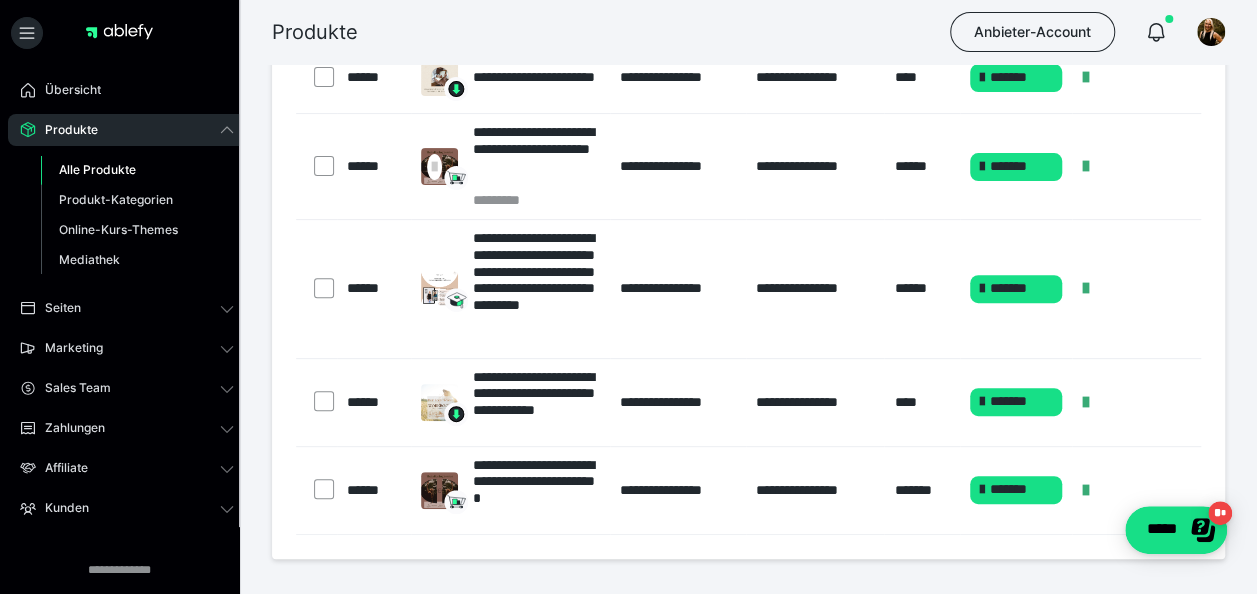 scroll, scrollTop: 200, scrollLeft: 0, axis: vertical 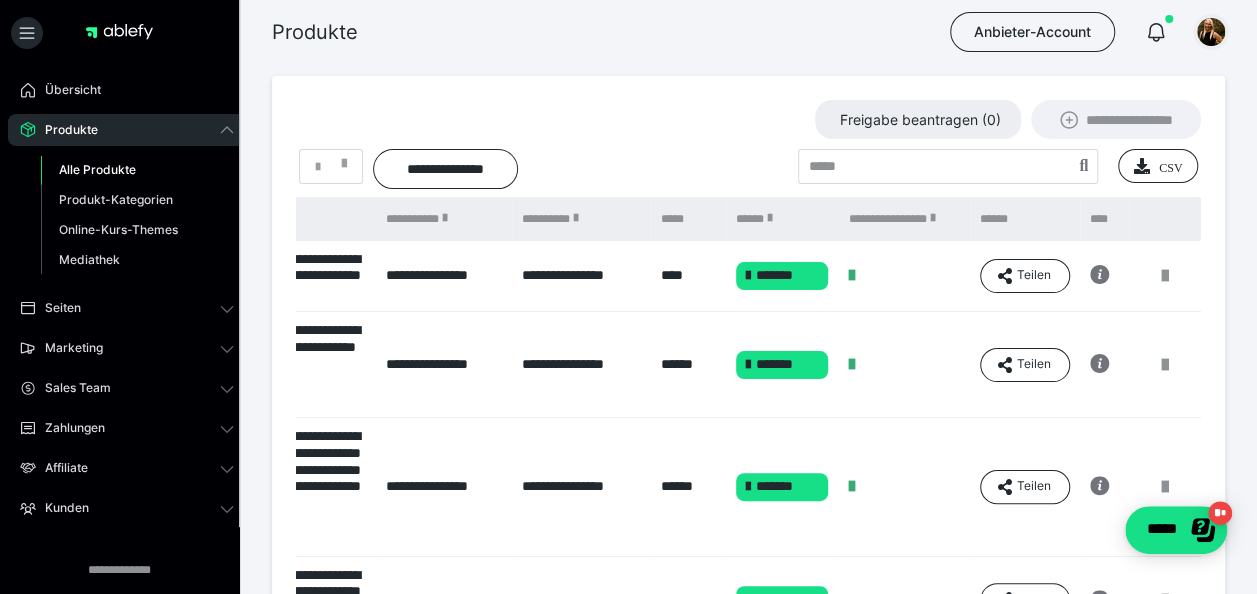 click at bounding box center [1211, 32] 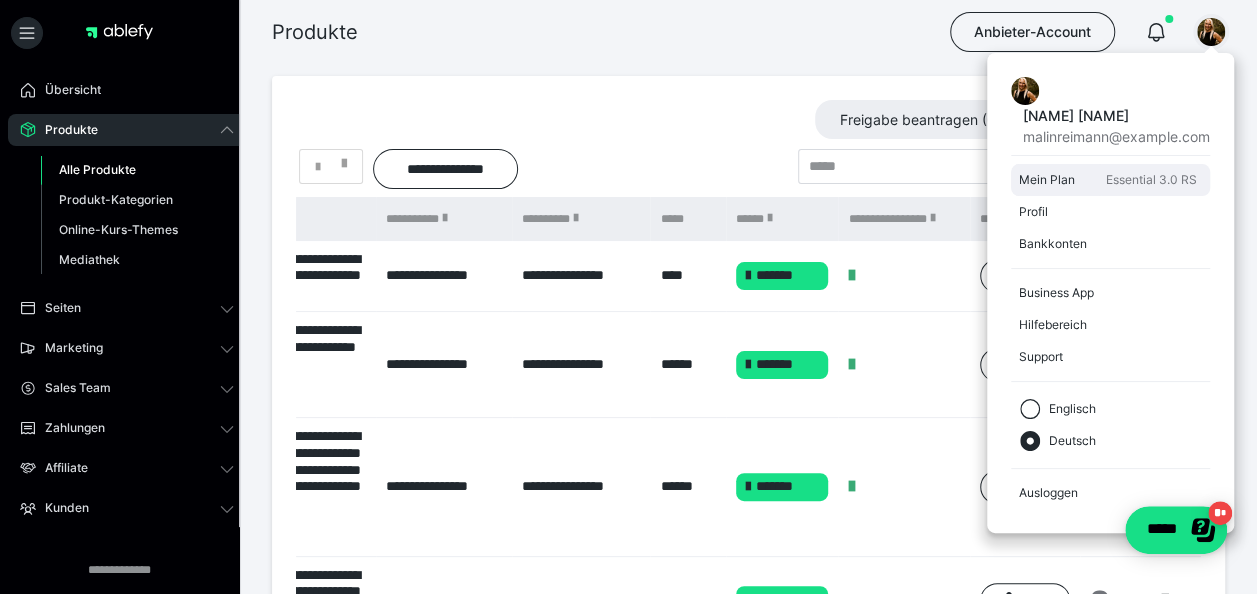 click on "Mein Plan" at bounding box center [1058, 180] 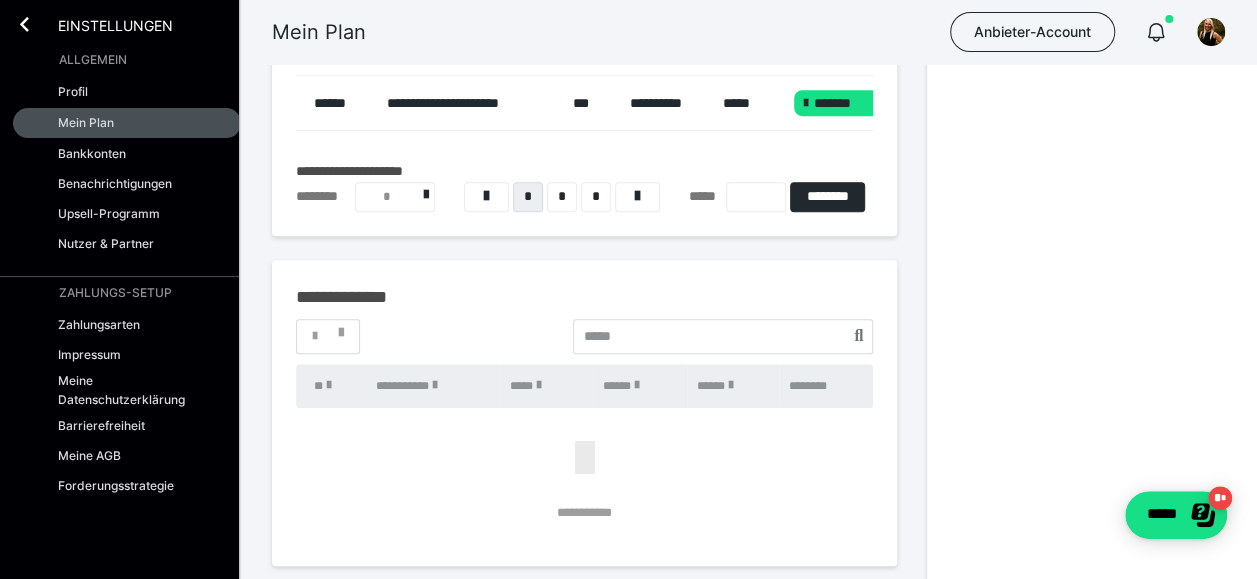 scroll, scrollTop: 400, scrollLeft: 0, axis: vertical 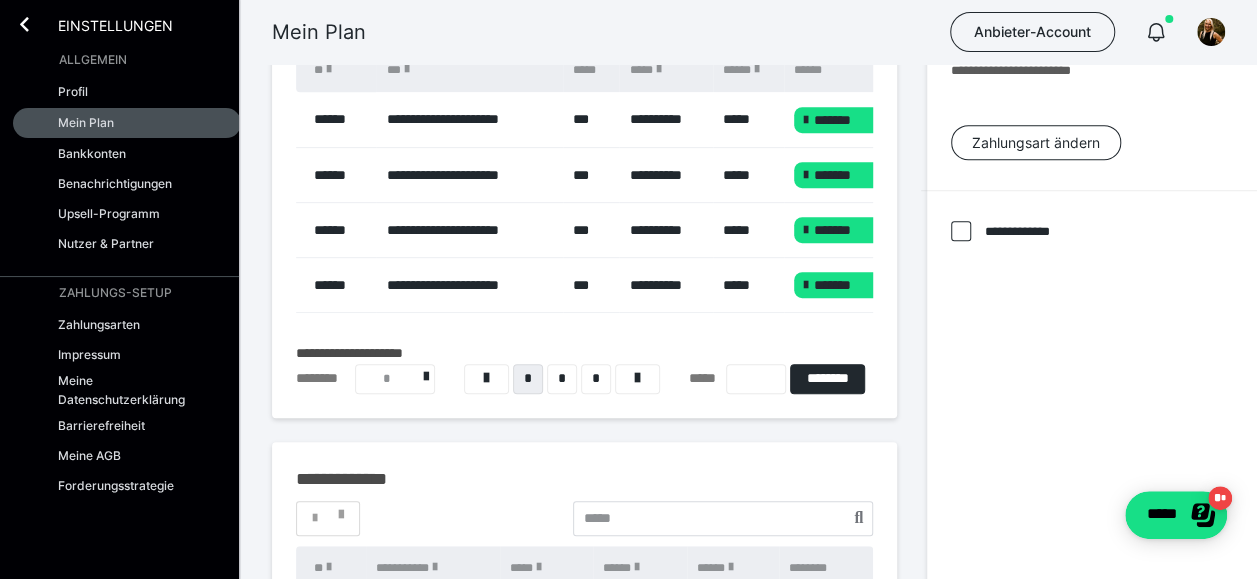 click at bounding box center [961, 231] 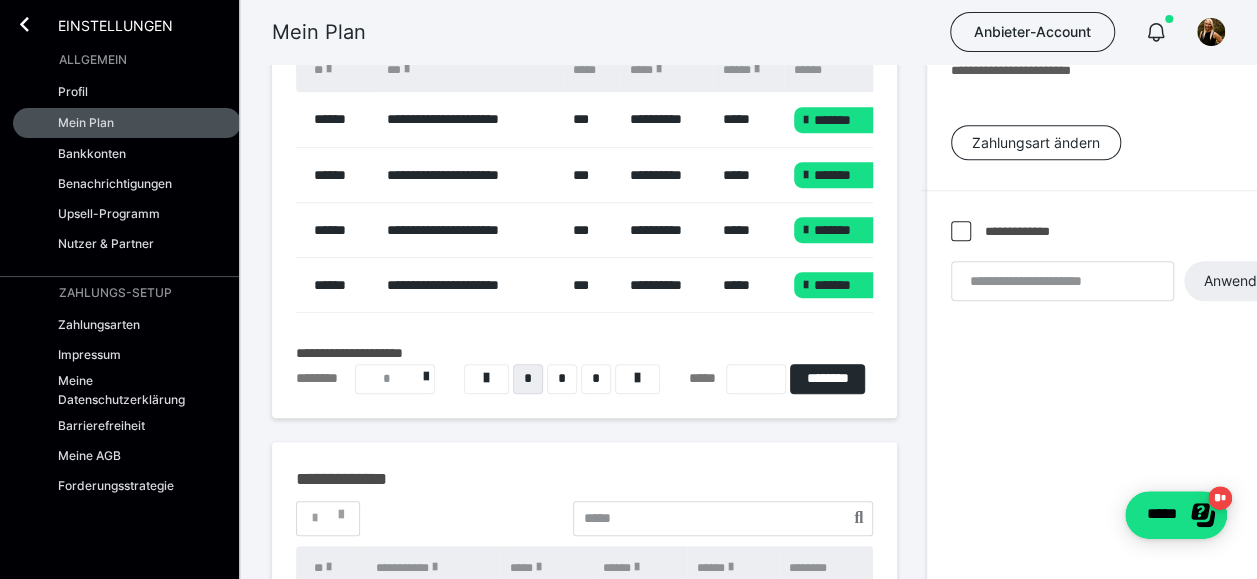 click at bounding box center (961, 231) 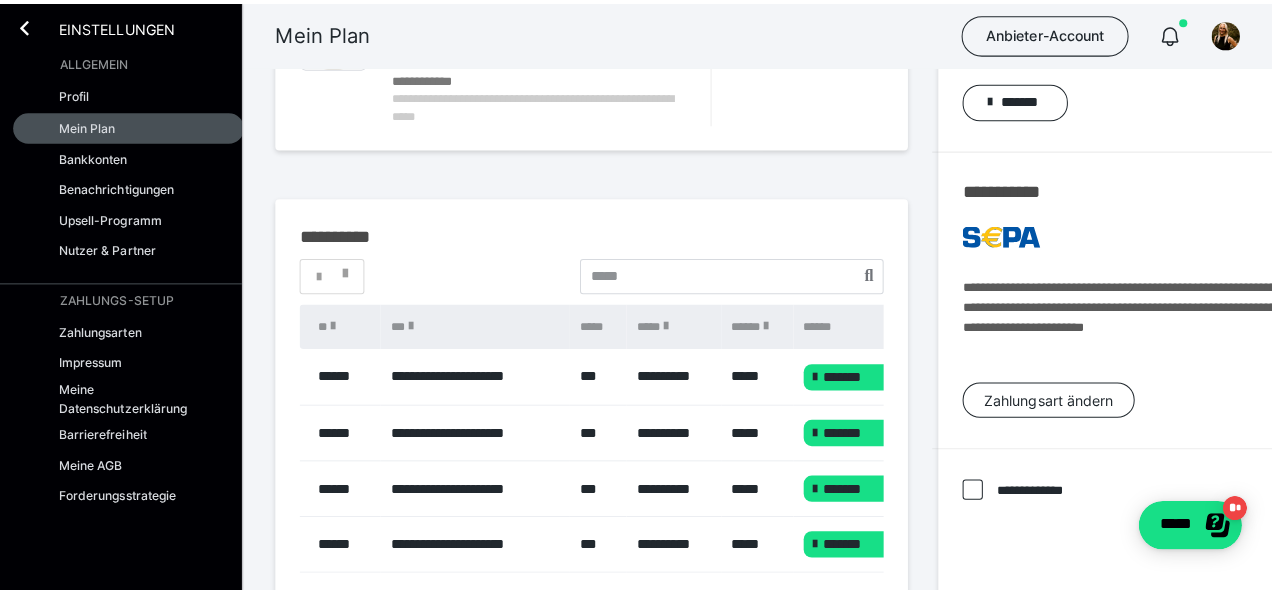 scroll, scrollTop: 0, scrollLeft: 0, axis: both 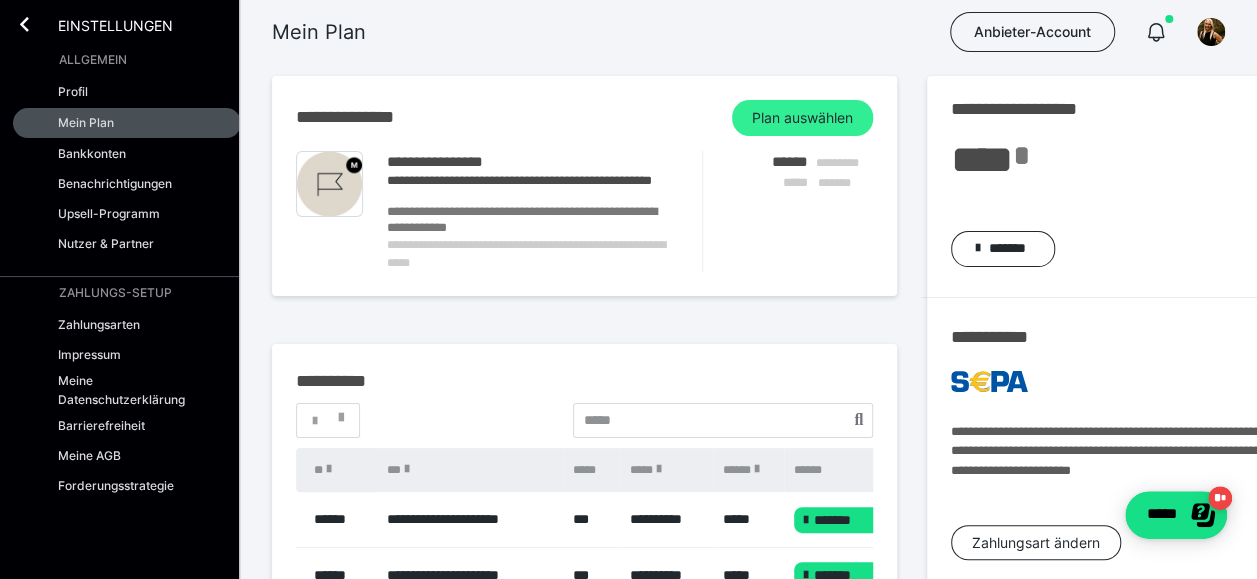 click on "Plan auswählen" at bounding box center (802, 118) 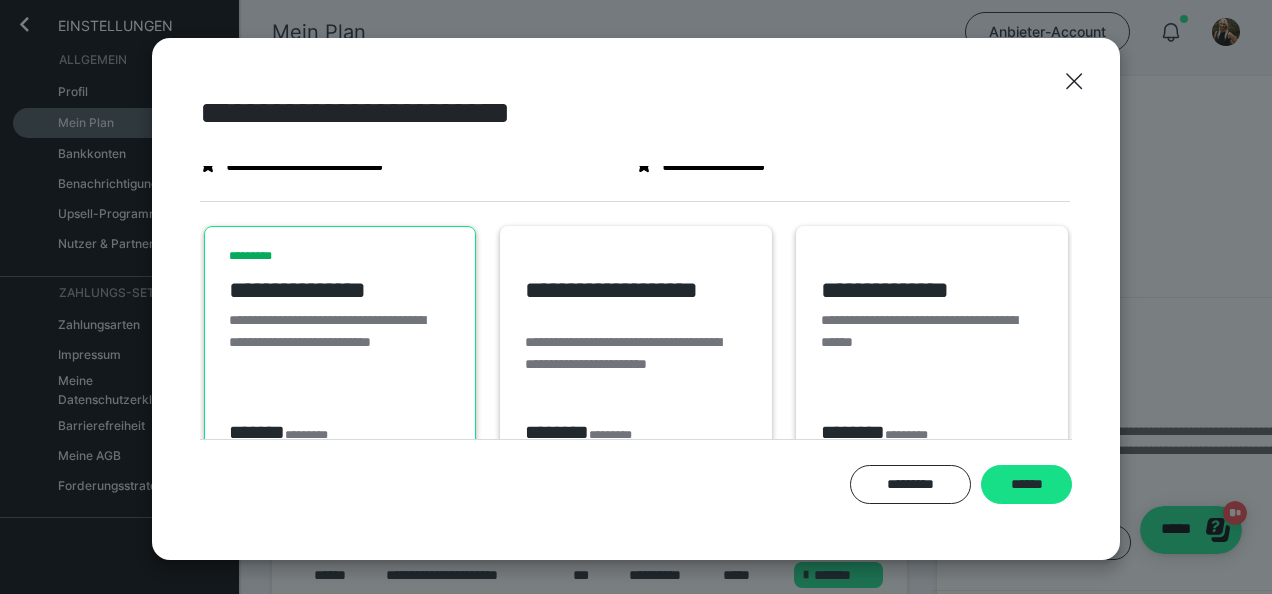 scroll, scrollTop: 178, scrollLeft: 0, axis: vertical 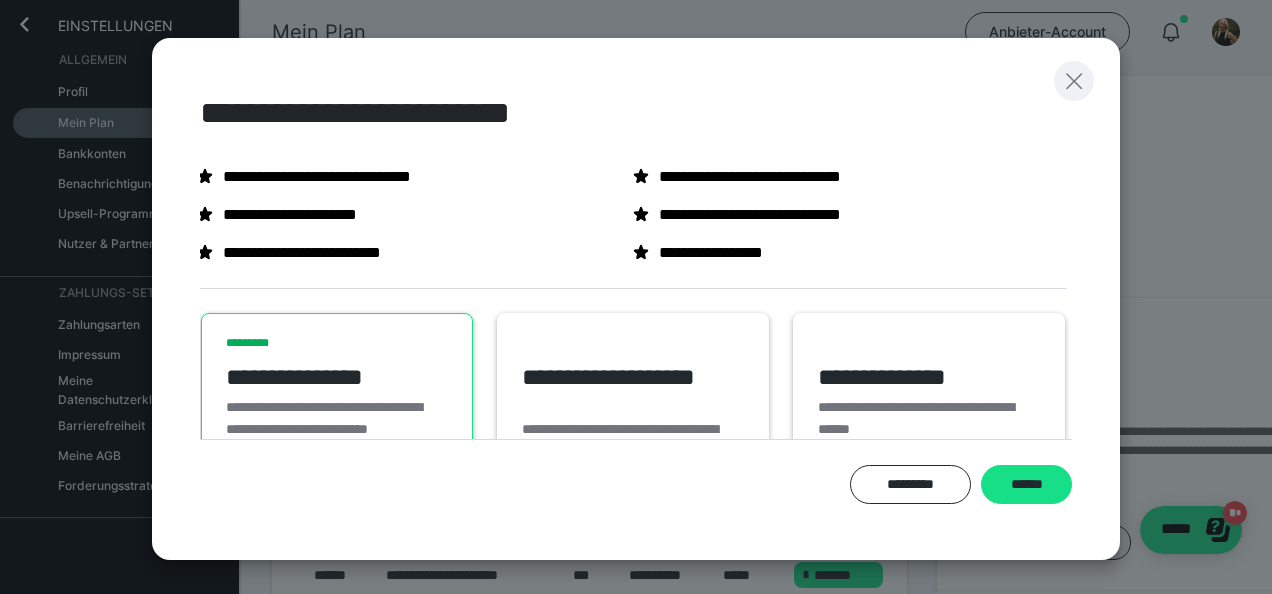 click 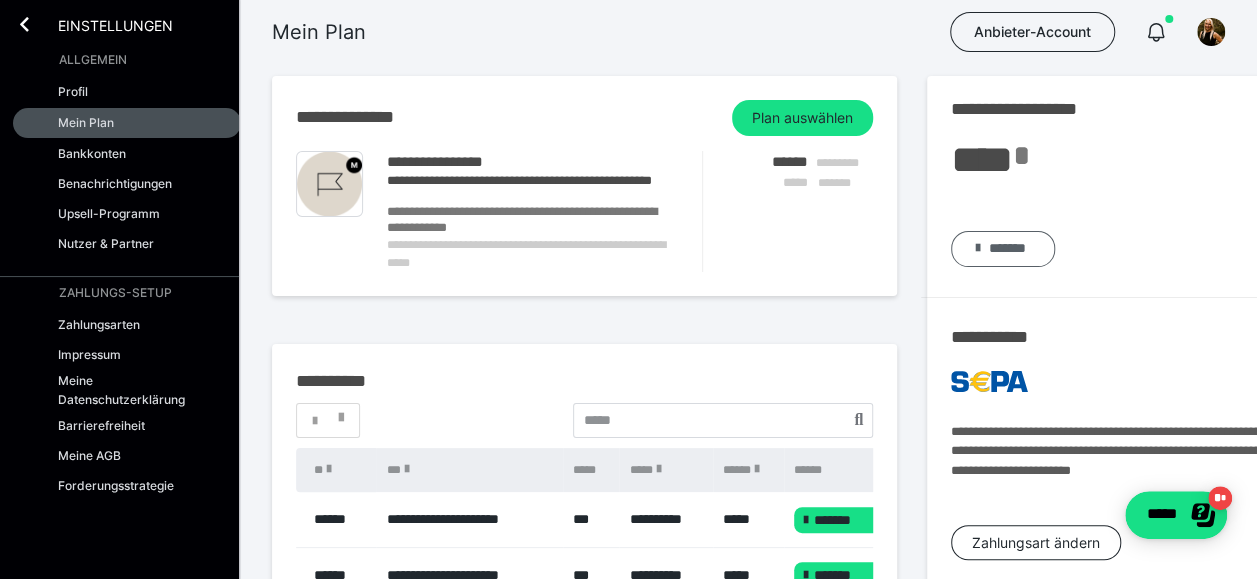 click on "*******" at bounding box center [1007, 249] 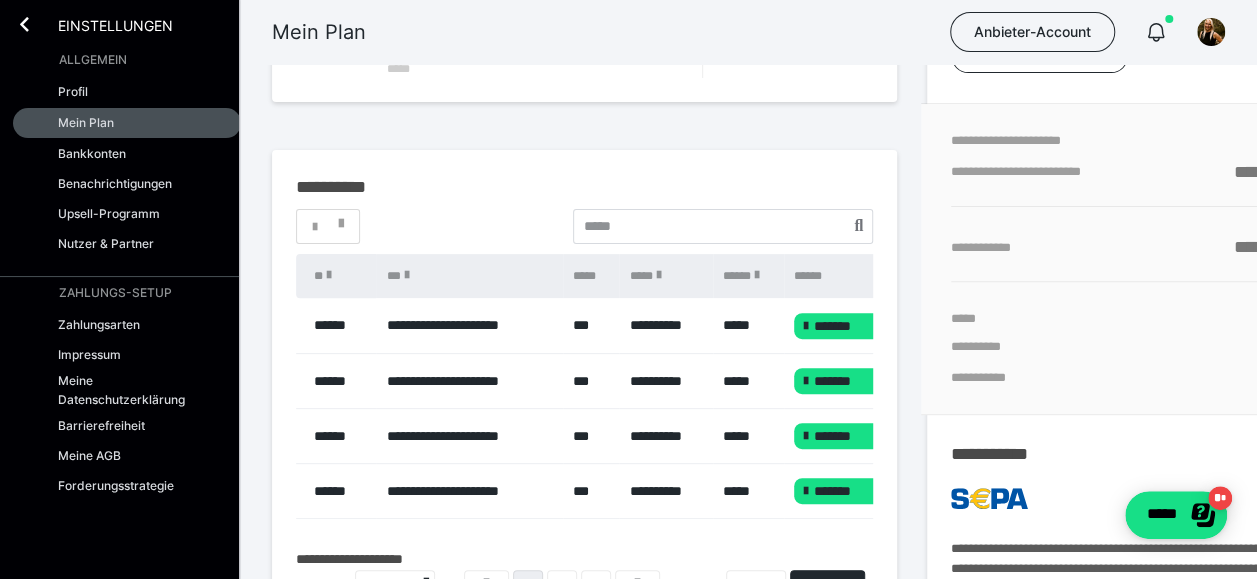 scroll, scrollTop: 200, scrollLeft: 0, axis: vertical 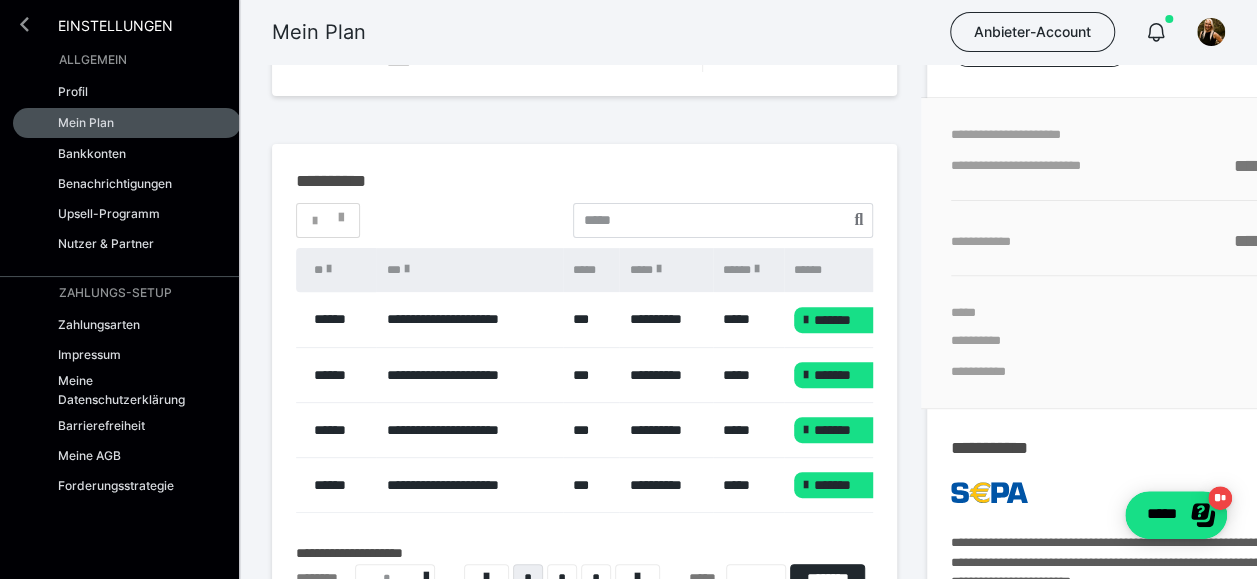 click at bounding box center (24, 24) 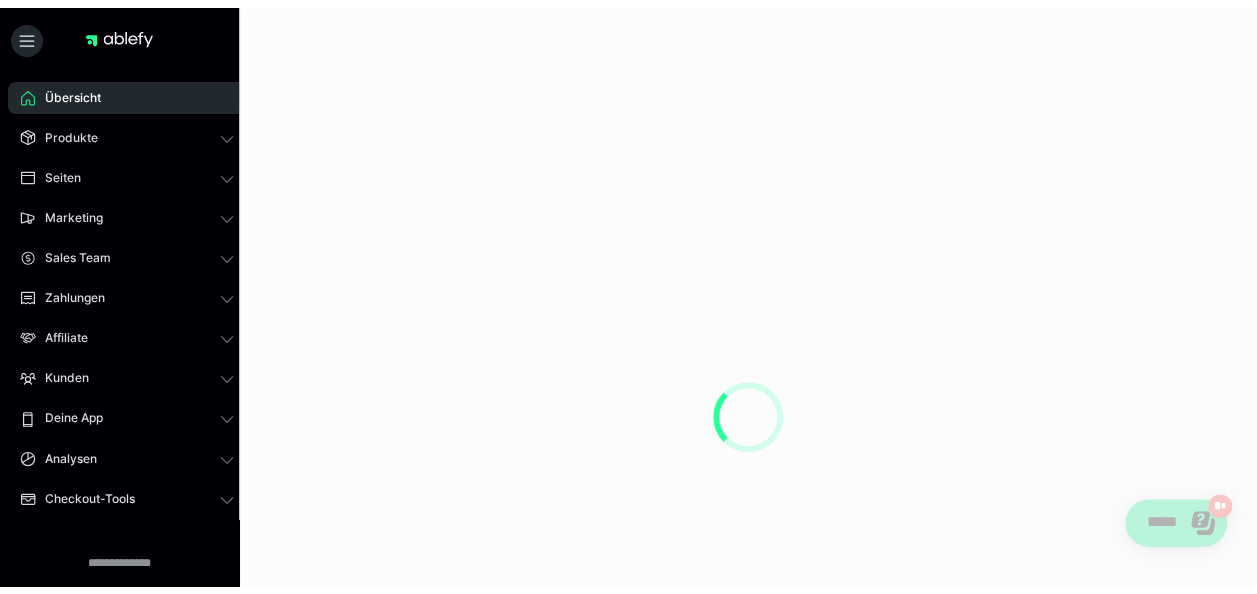 scroll, scrollTop: 0, scrollLeft: 0, axis: both 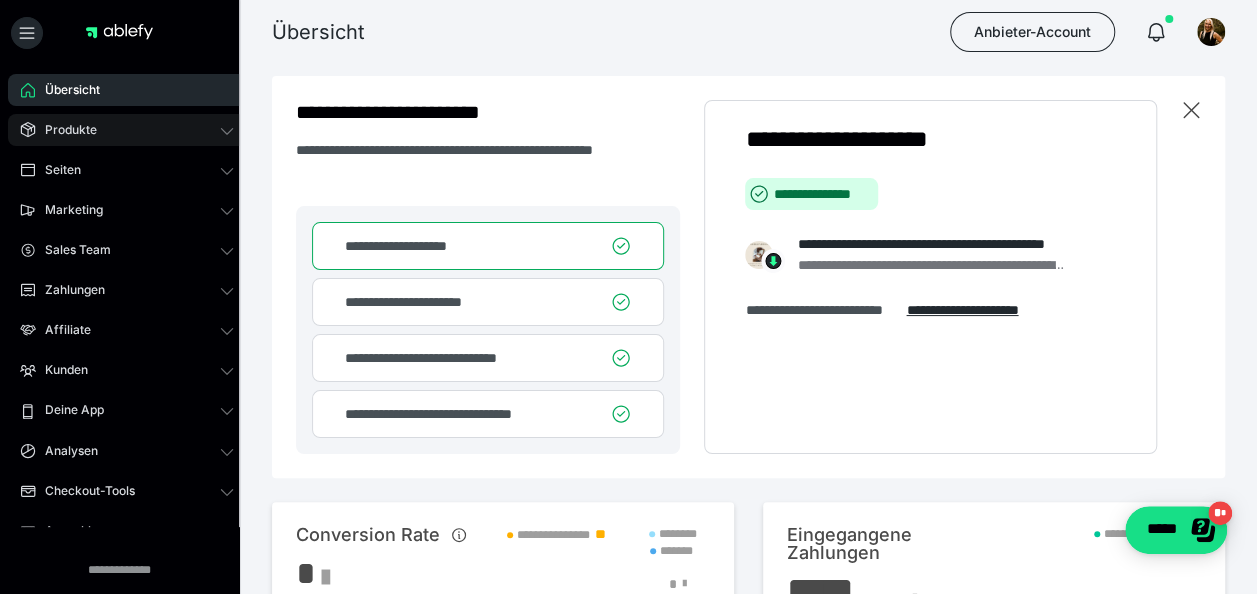 click on "Produkte" at bounding box center (64, 130) 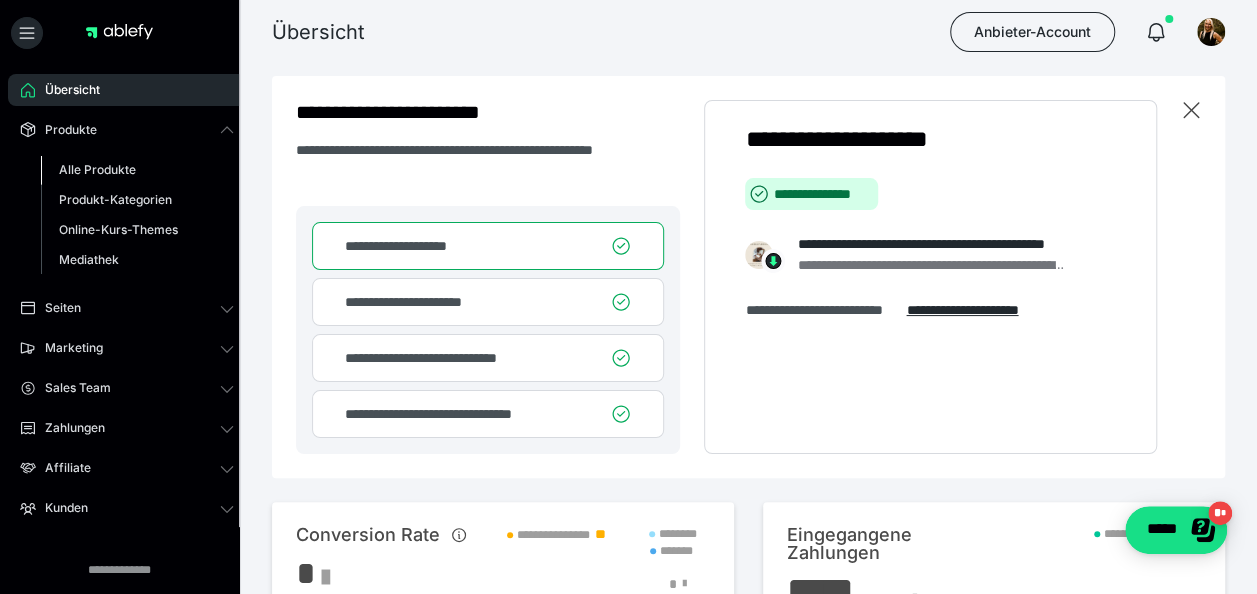 click on "Alle Produkte" at bounding box center [97, 169] 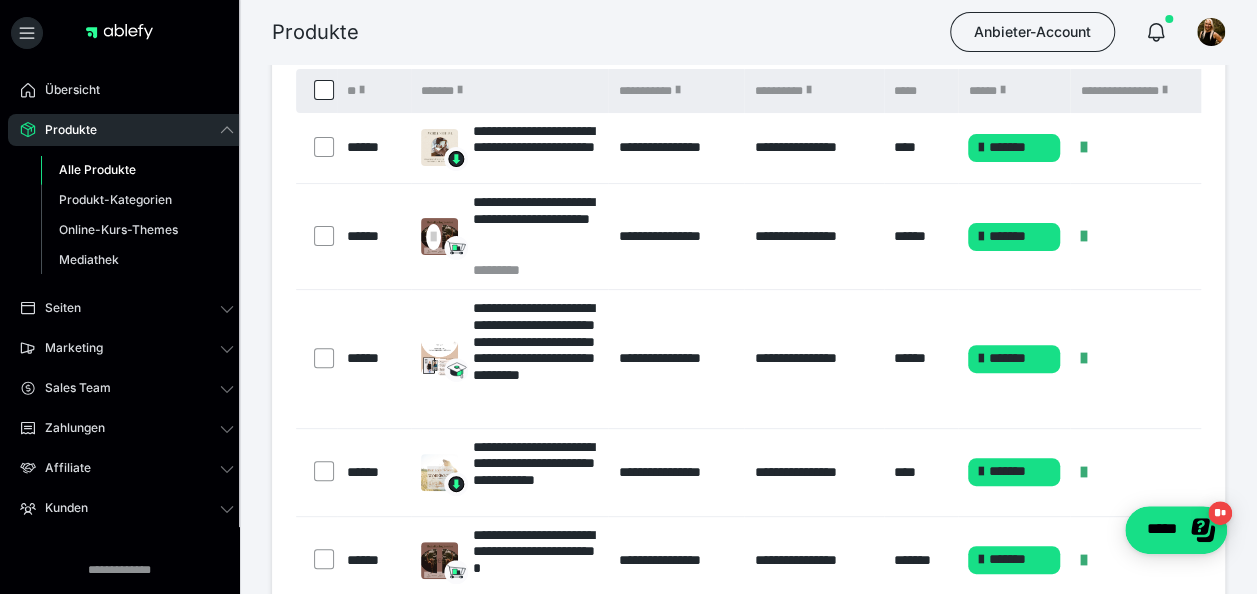 scroll, scrollTop: 100, scrollLeft: 0, axis: vertical 